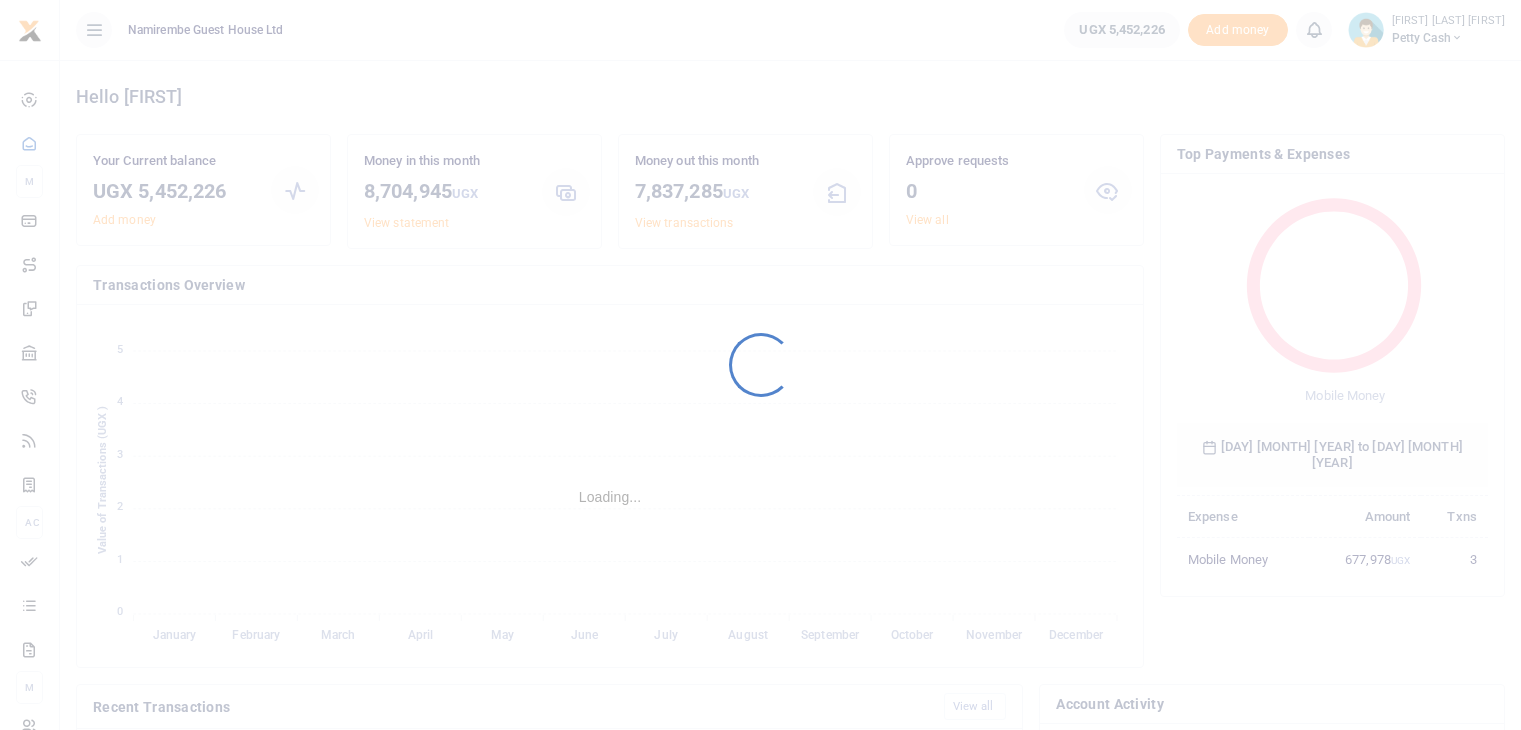 scroll, scrollTop: 0, scrollLeft: 0, axis: both 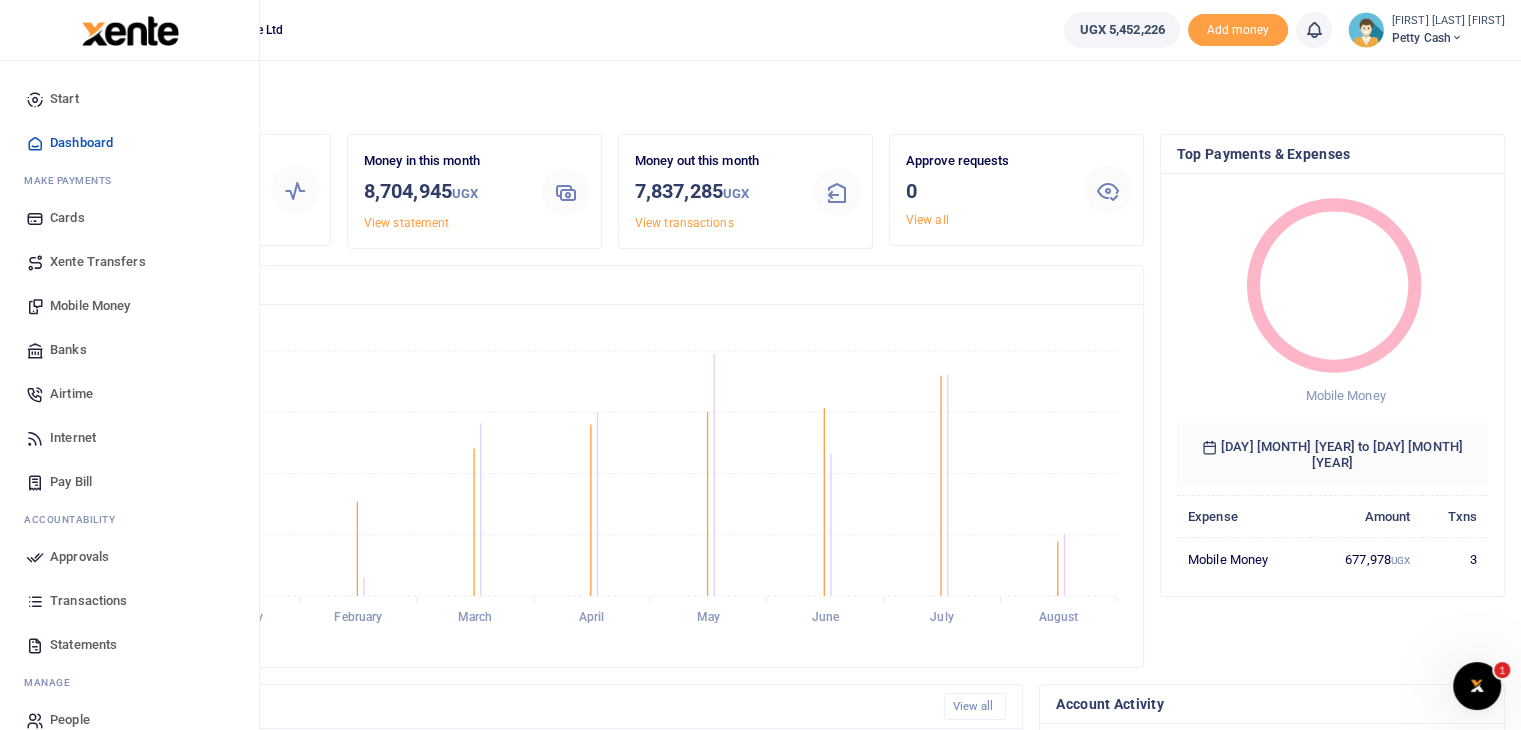 click on "Transactions" at bounding box center (88, 601) 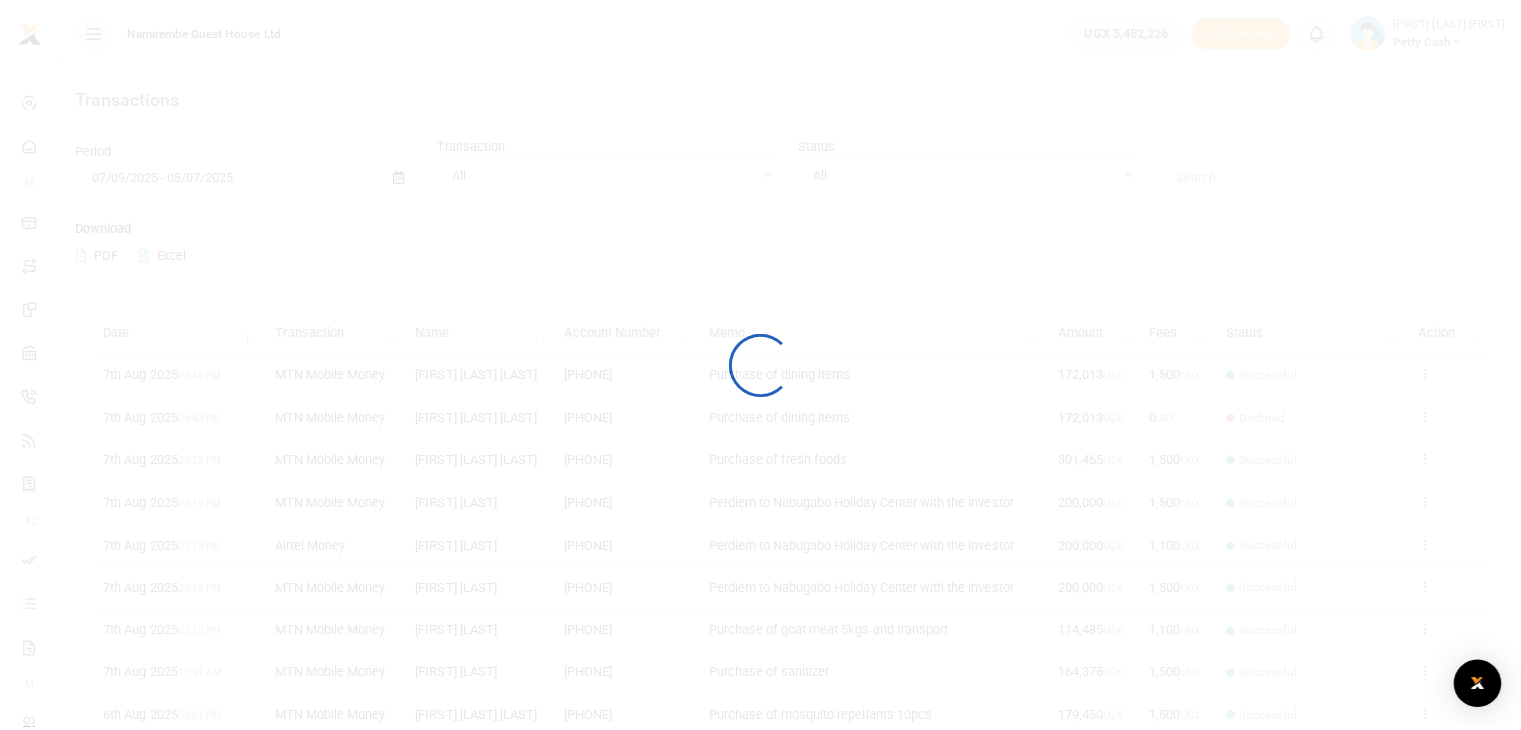 scroll, scrollTop: 0, scrollLeft: 0, axis: both 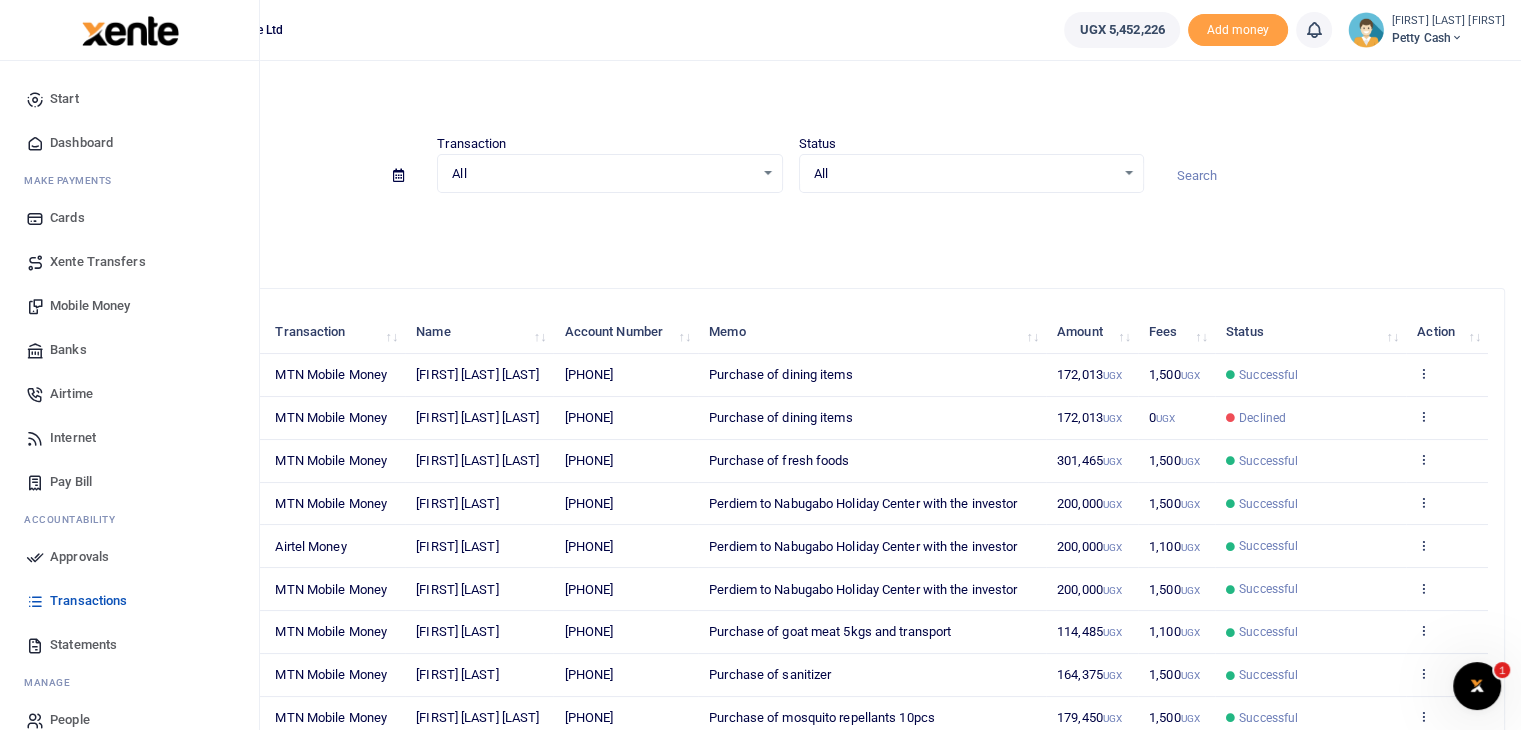 click on "Mobile Money" at bounding box center (90, 306) 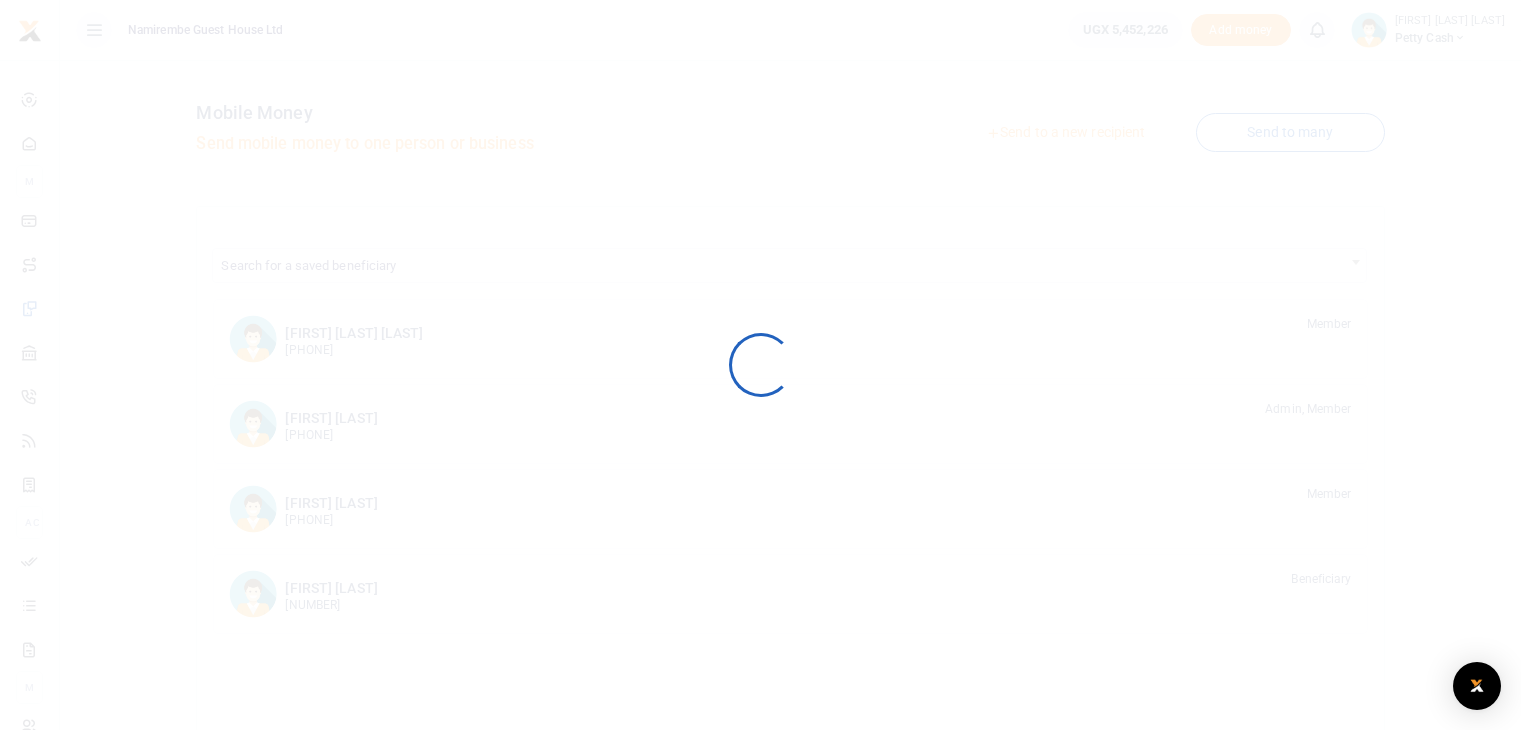 scroll, scrollTop: 0, scrollLeft: 0, axis: both 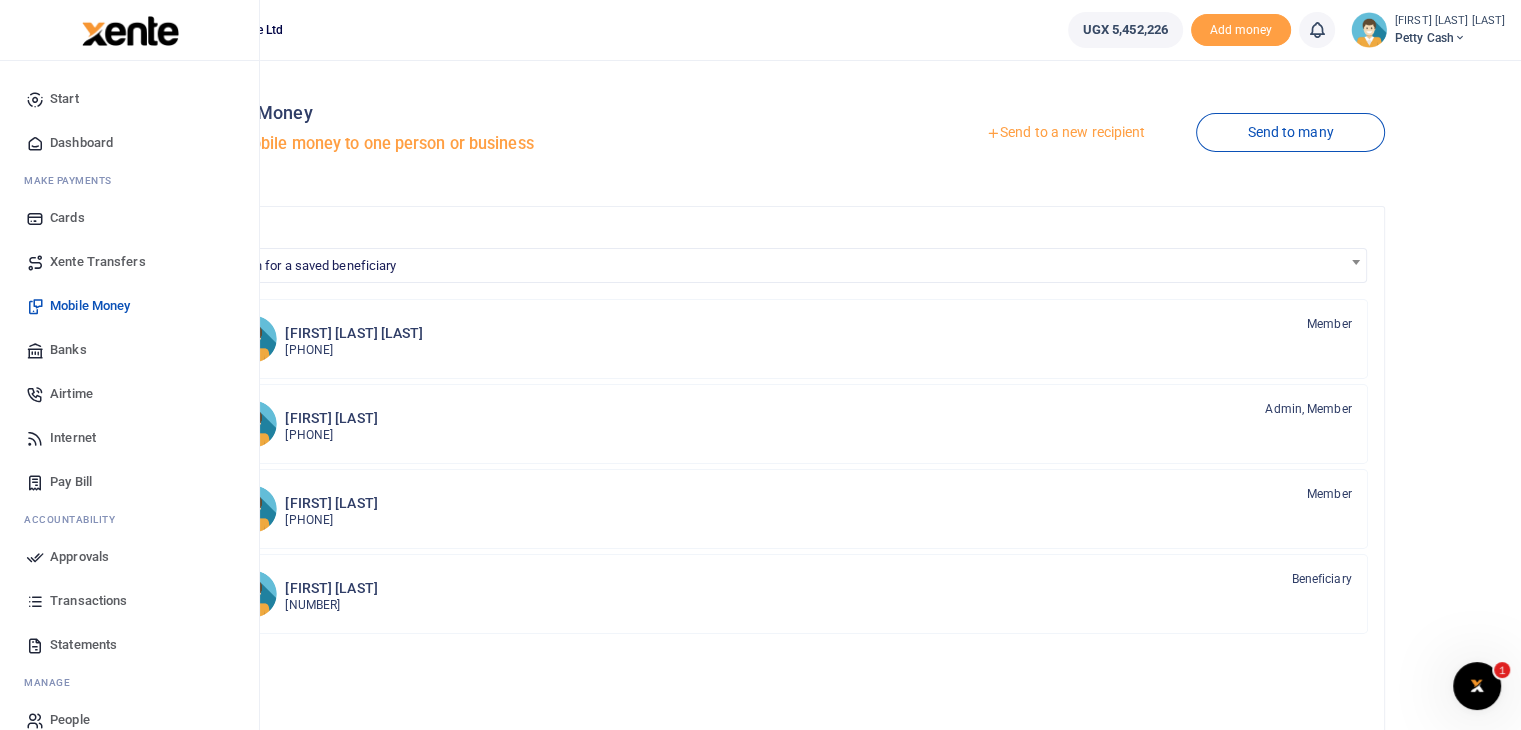 click on "Mobile Money" at bounding box center [90, 306] 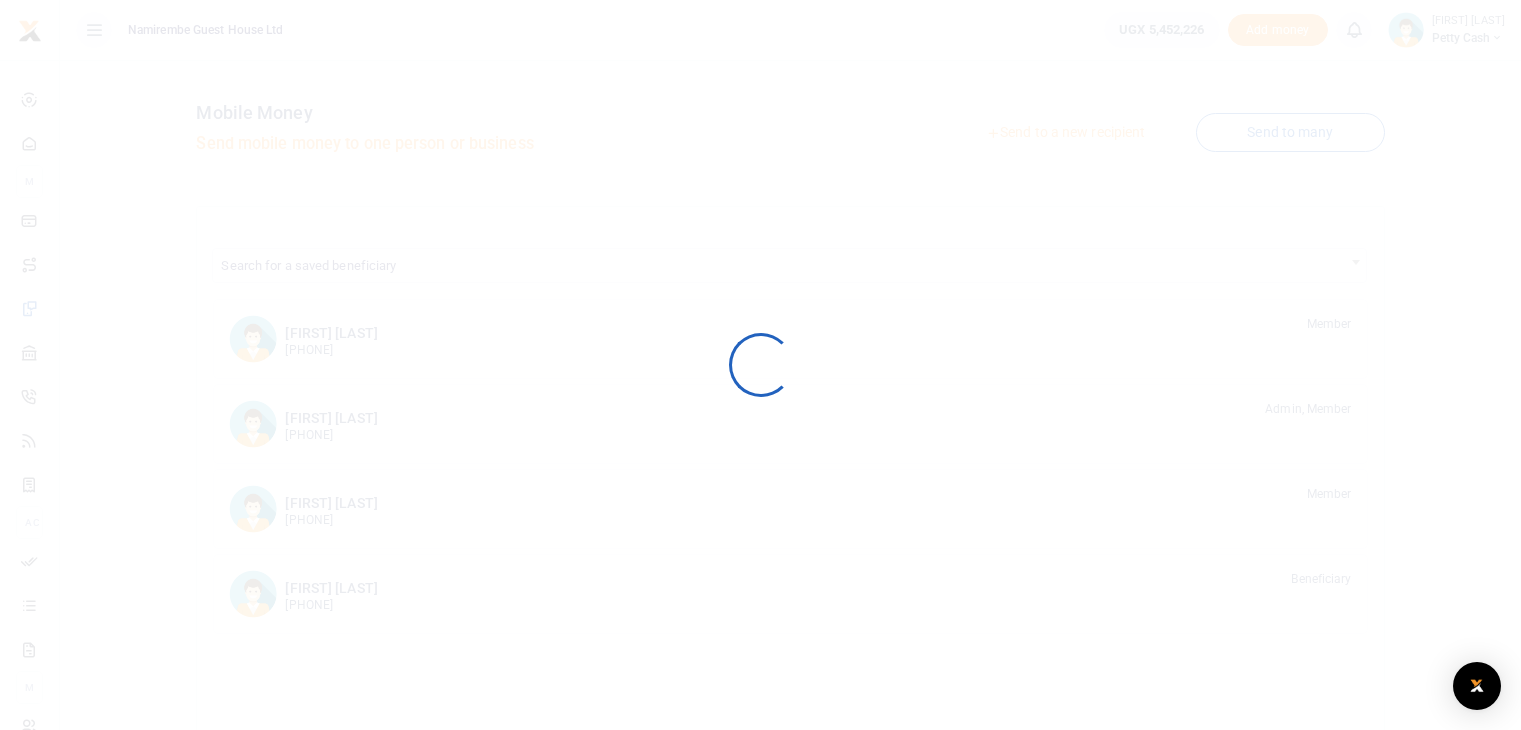 scroll, scrollTop: 0, scrollLeft: 0, axis: both 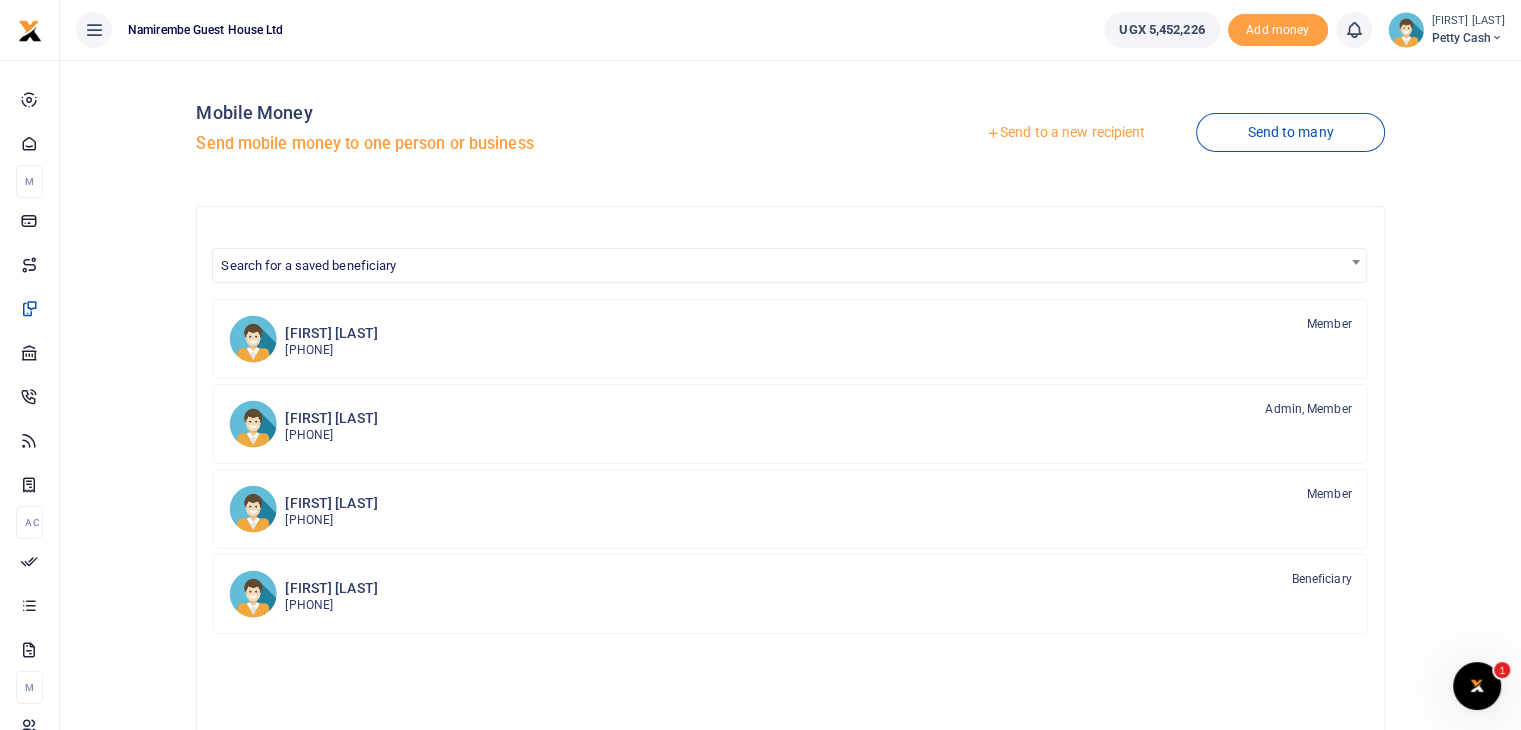 click on "Send to a new recipient" at bounding box center [1065, 133] 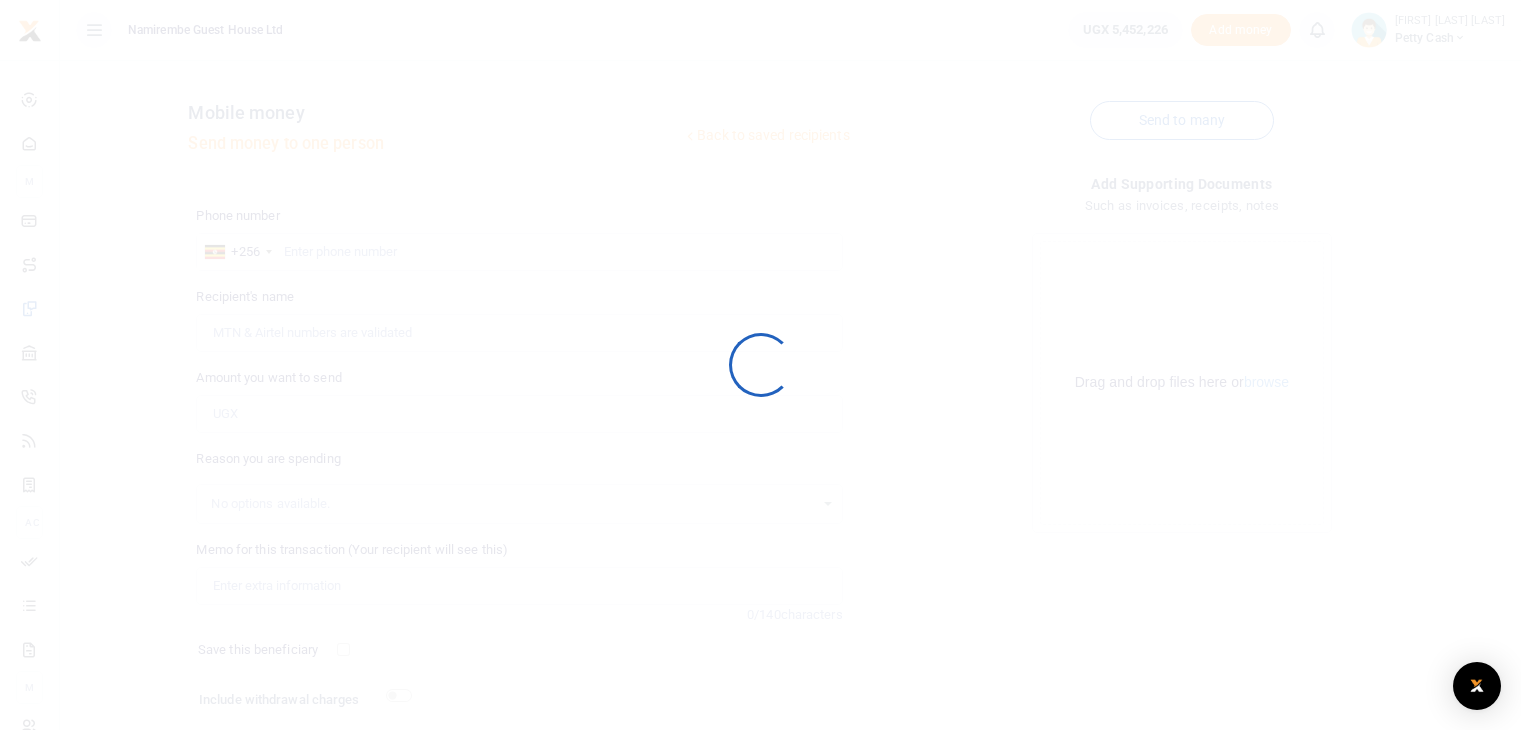 scroll, scrollTop: 0, scrollLeft: 0, axis: both 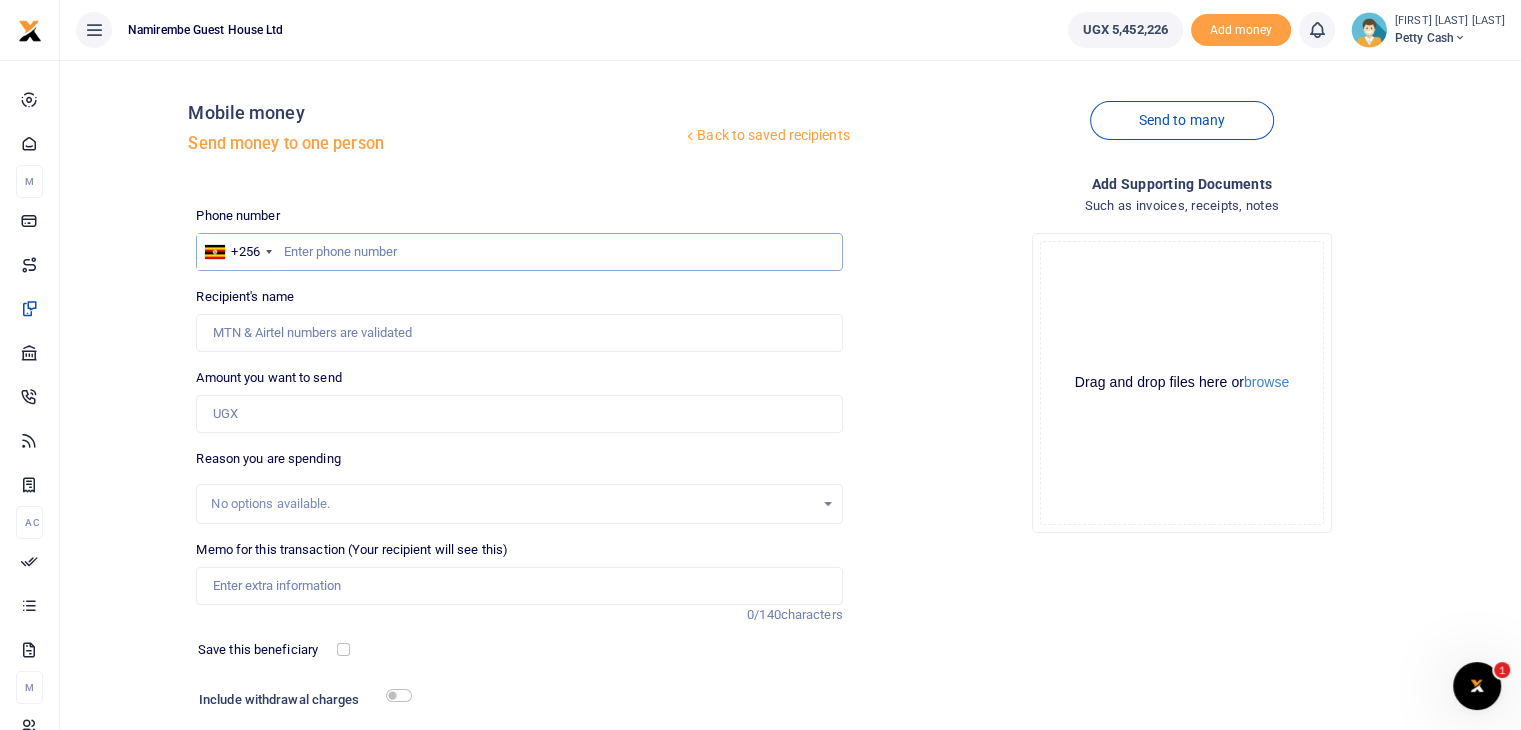 click at bounding box center [519, 252] 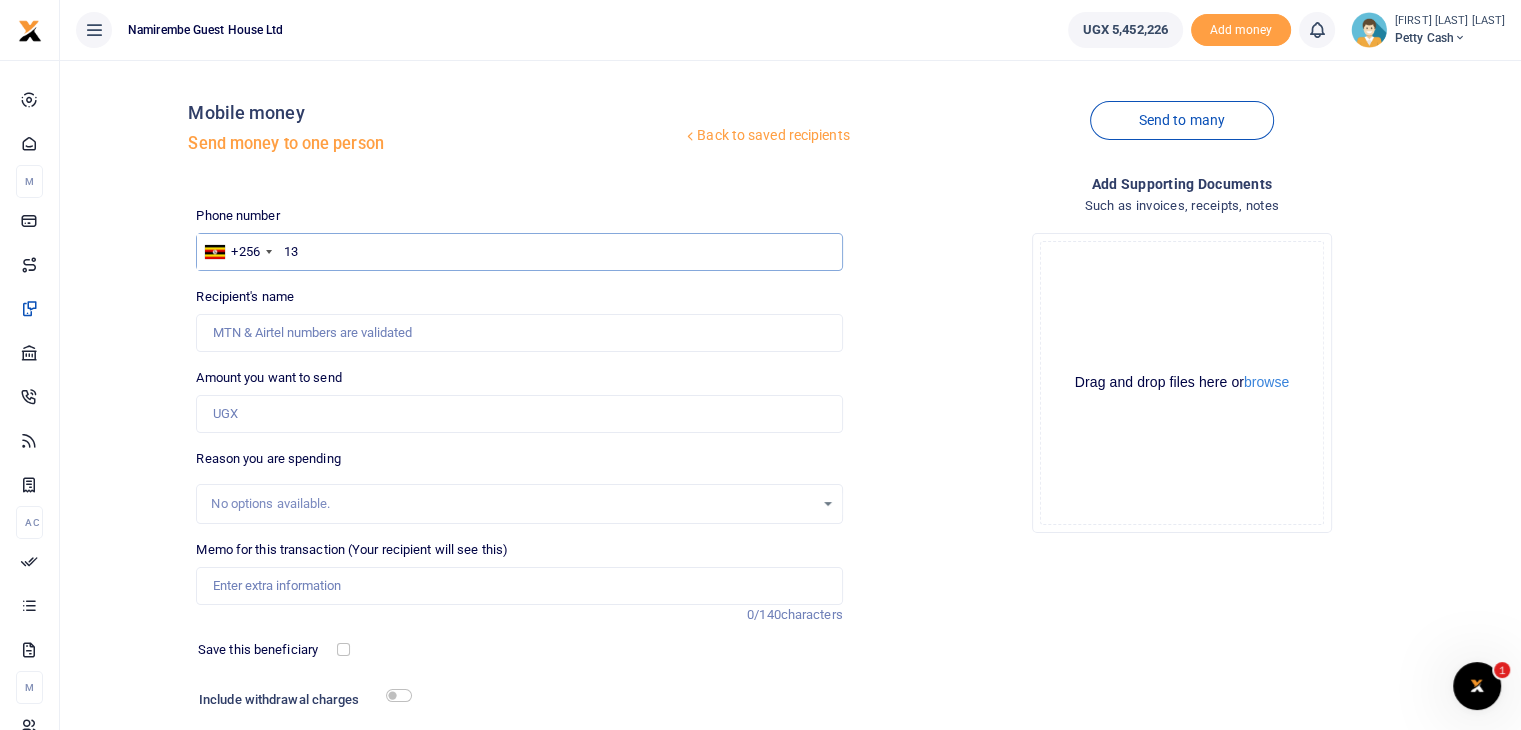 type on "1" 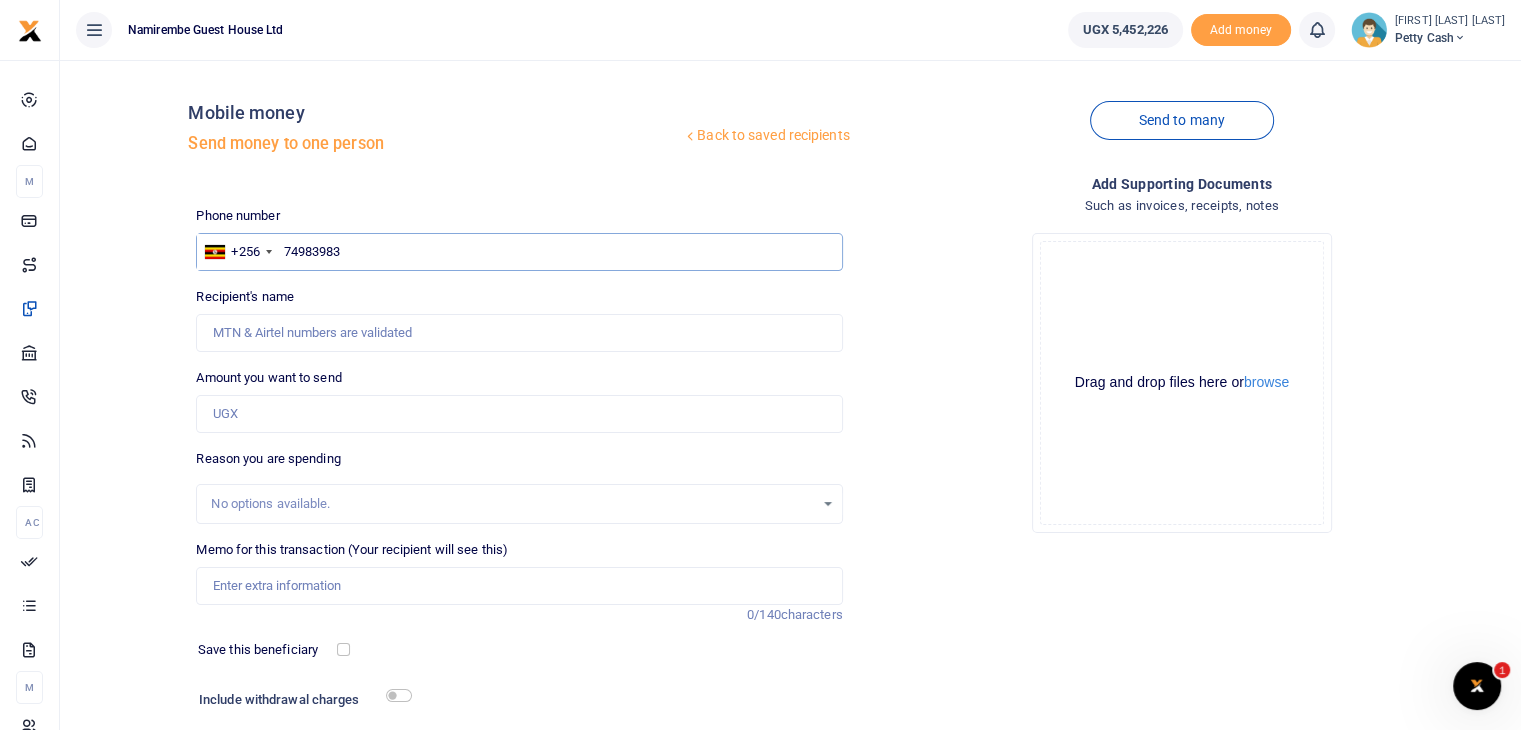 type on "749839837" 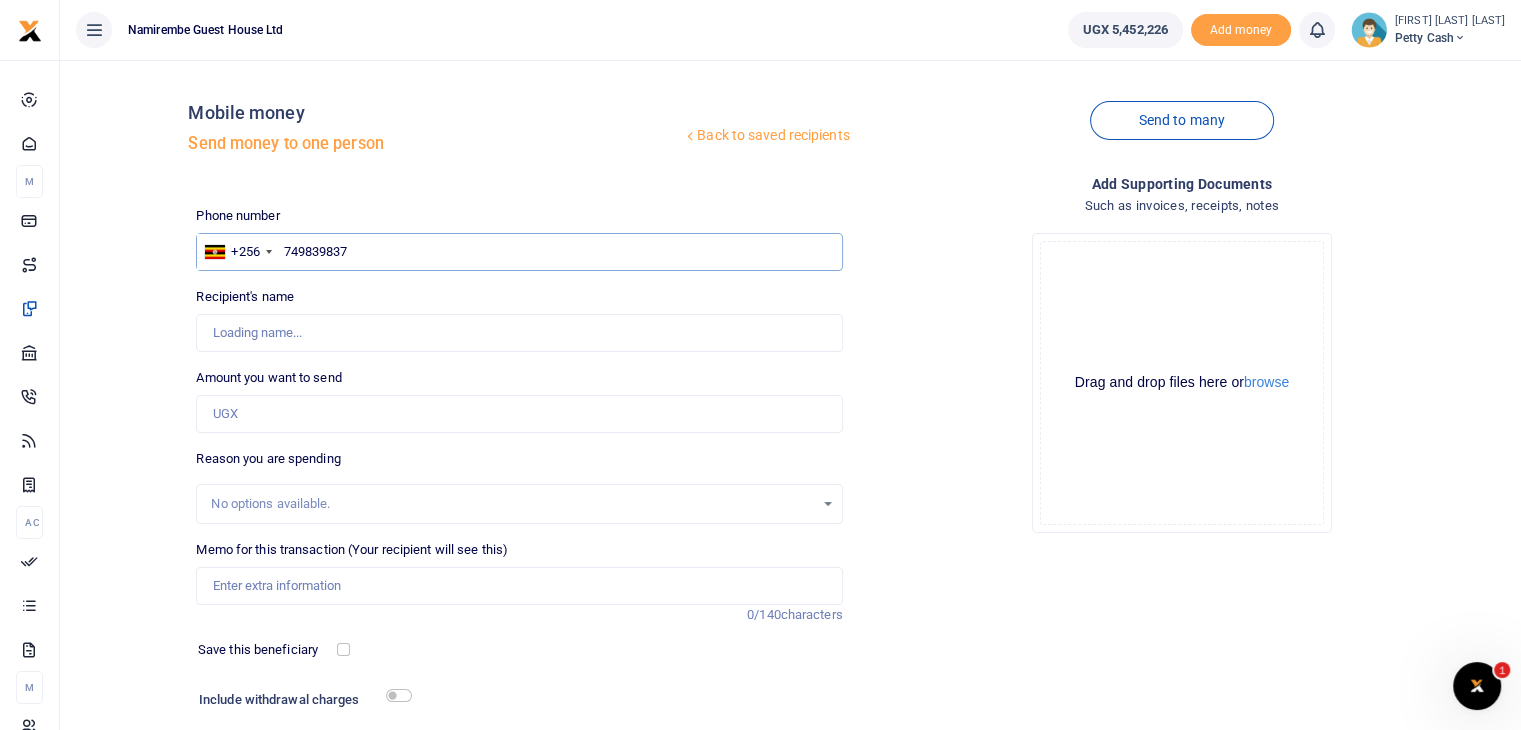 type on "[FIRST] [LAST]" 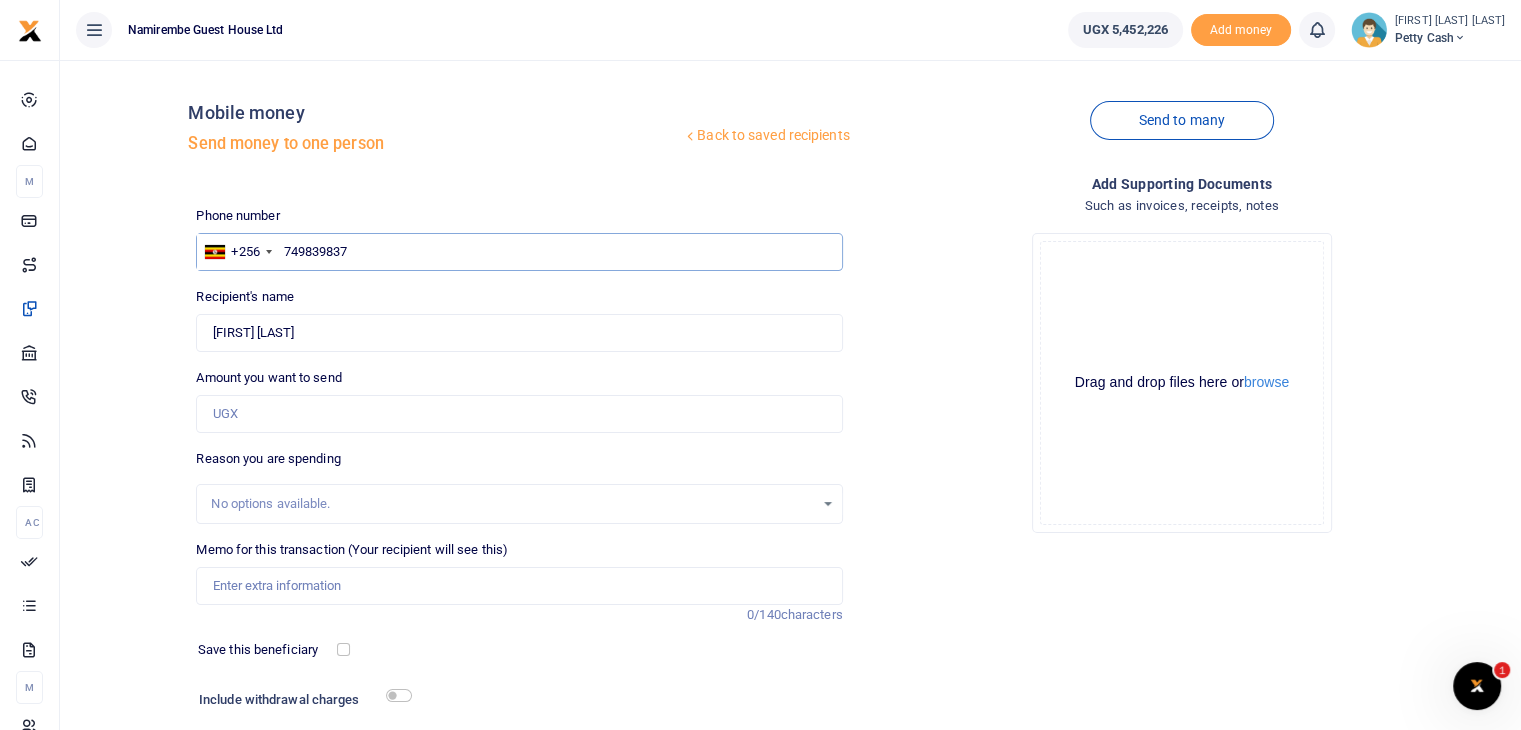 type on "749839837" 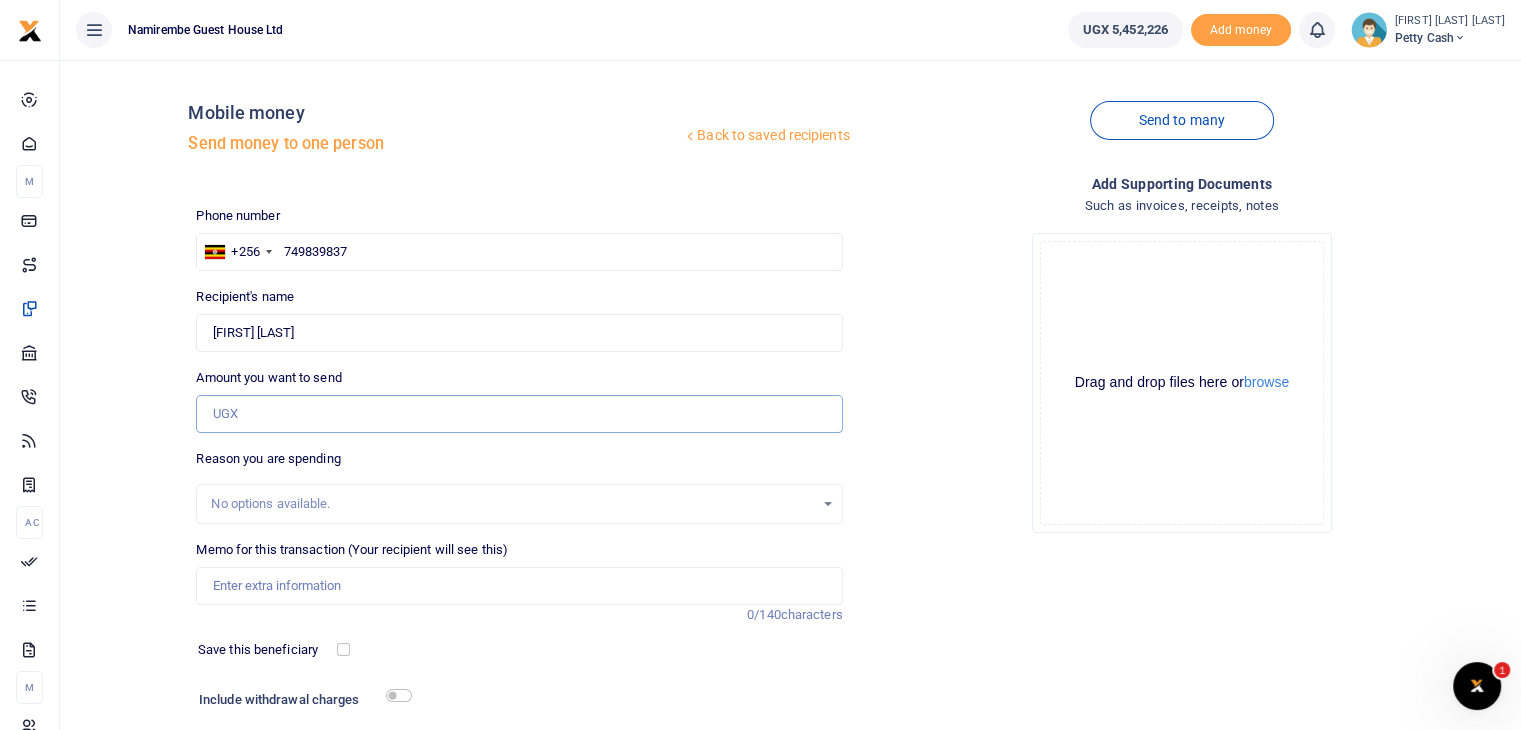 click on "Amount you want to send" at bounding box center [519, 414] 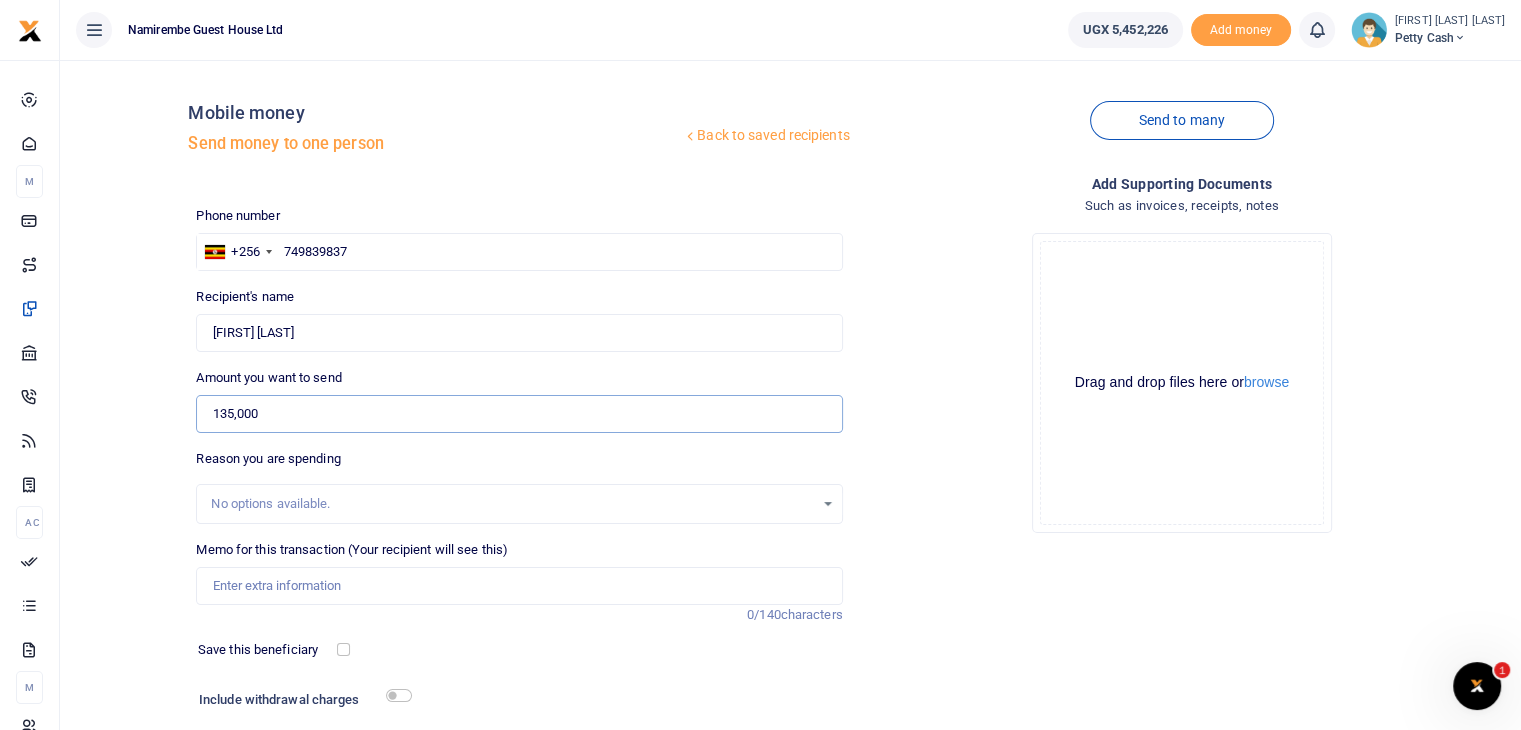 type on "135,000" 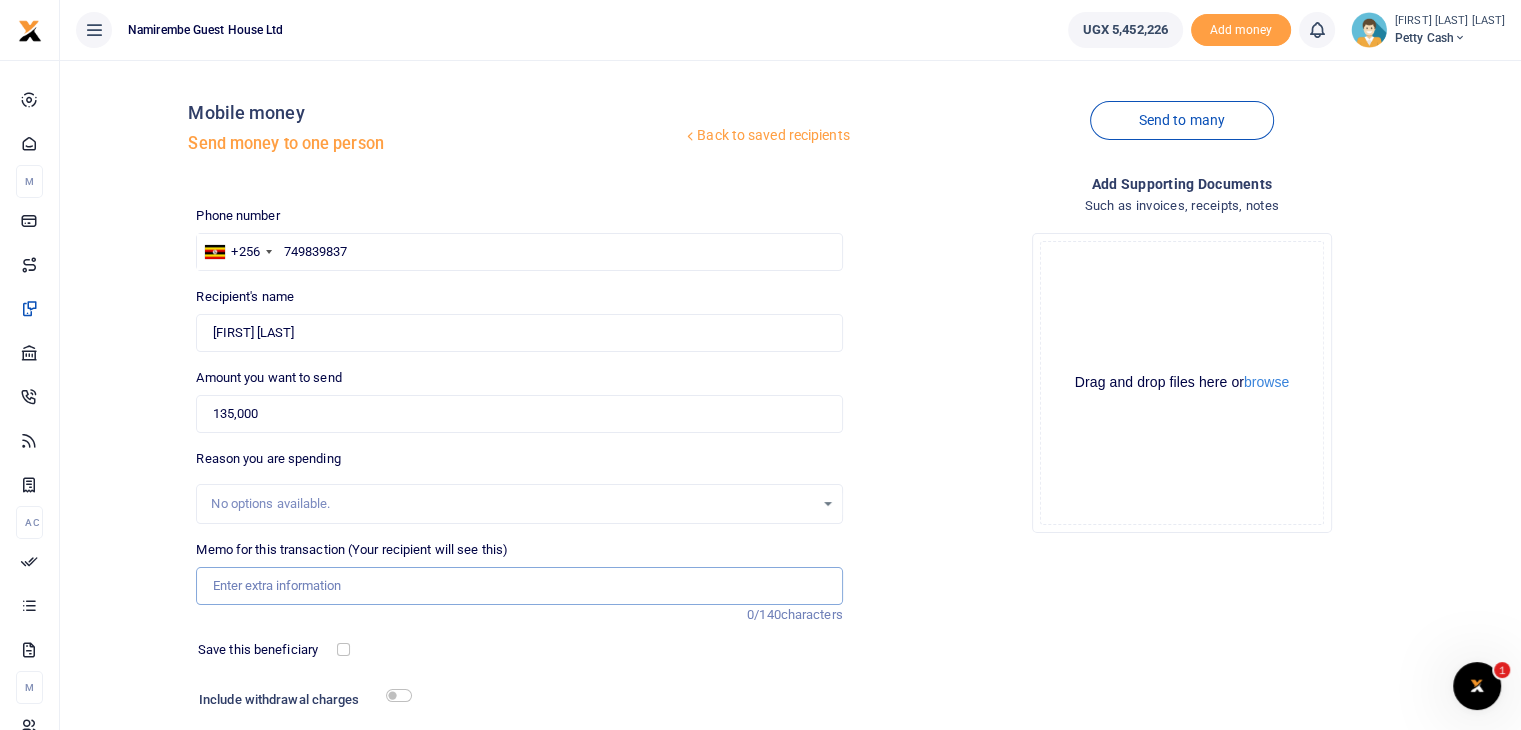 click on "Memo for this transaction (Your recipient will see this)" at bounding box center [519, 586] 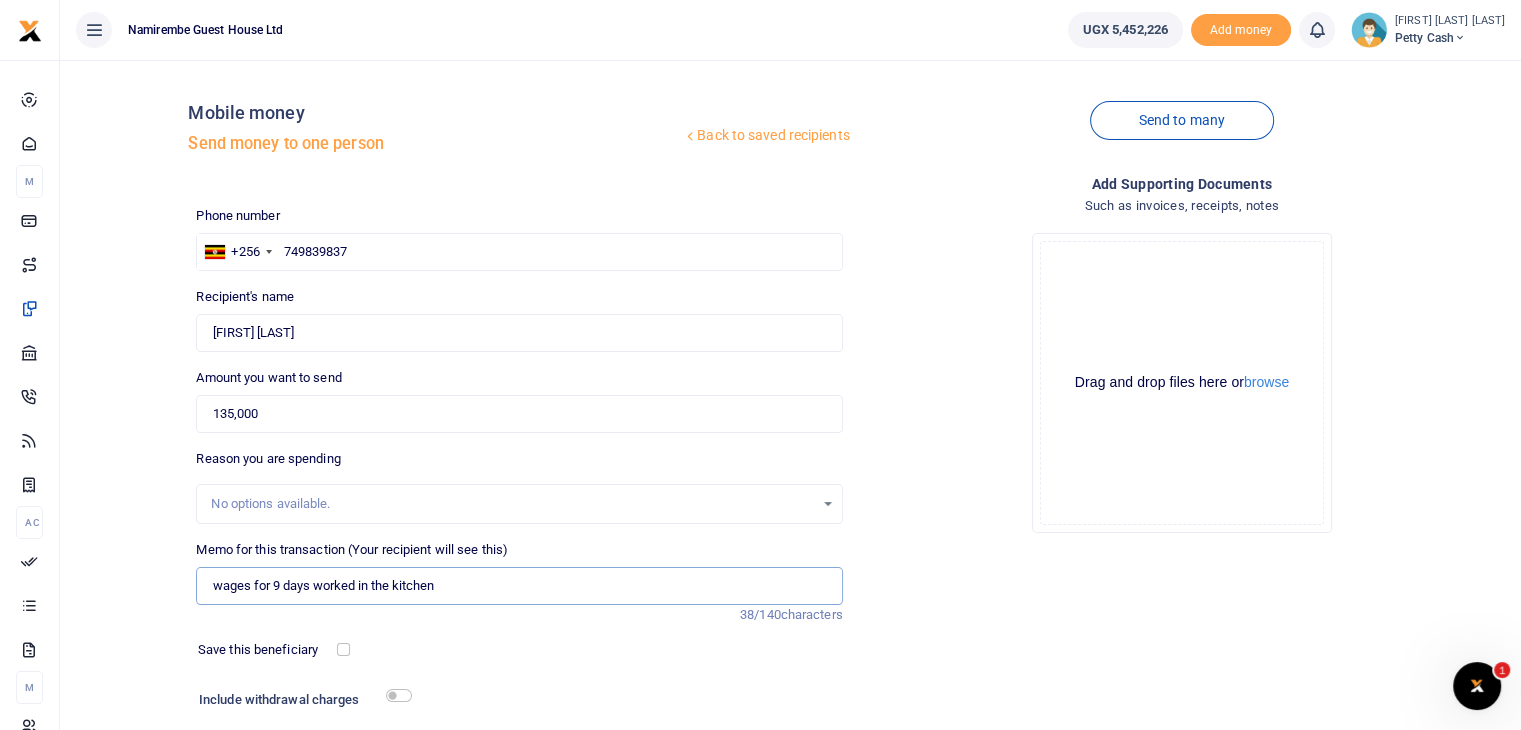 scroll, scrollTop: 136, scrollLeft: 0, axis: vertical 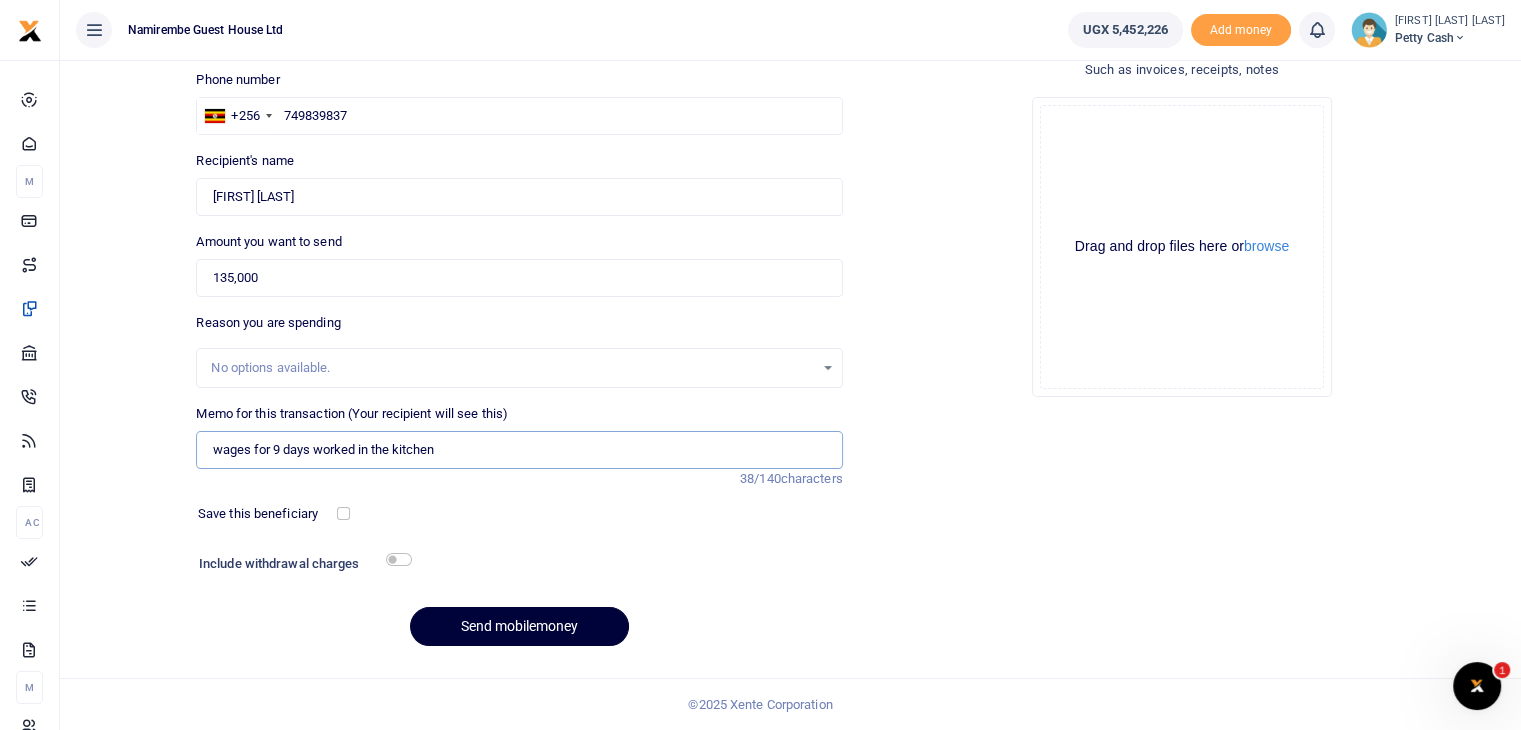 type on "wages for 9 days worked in the kitchen" 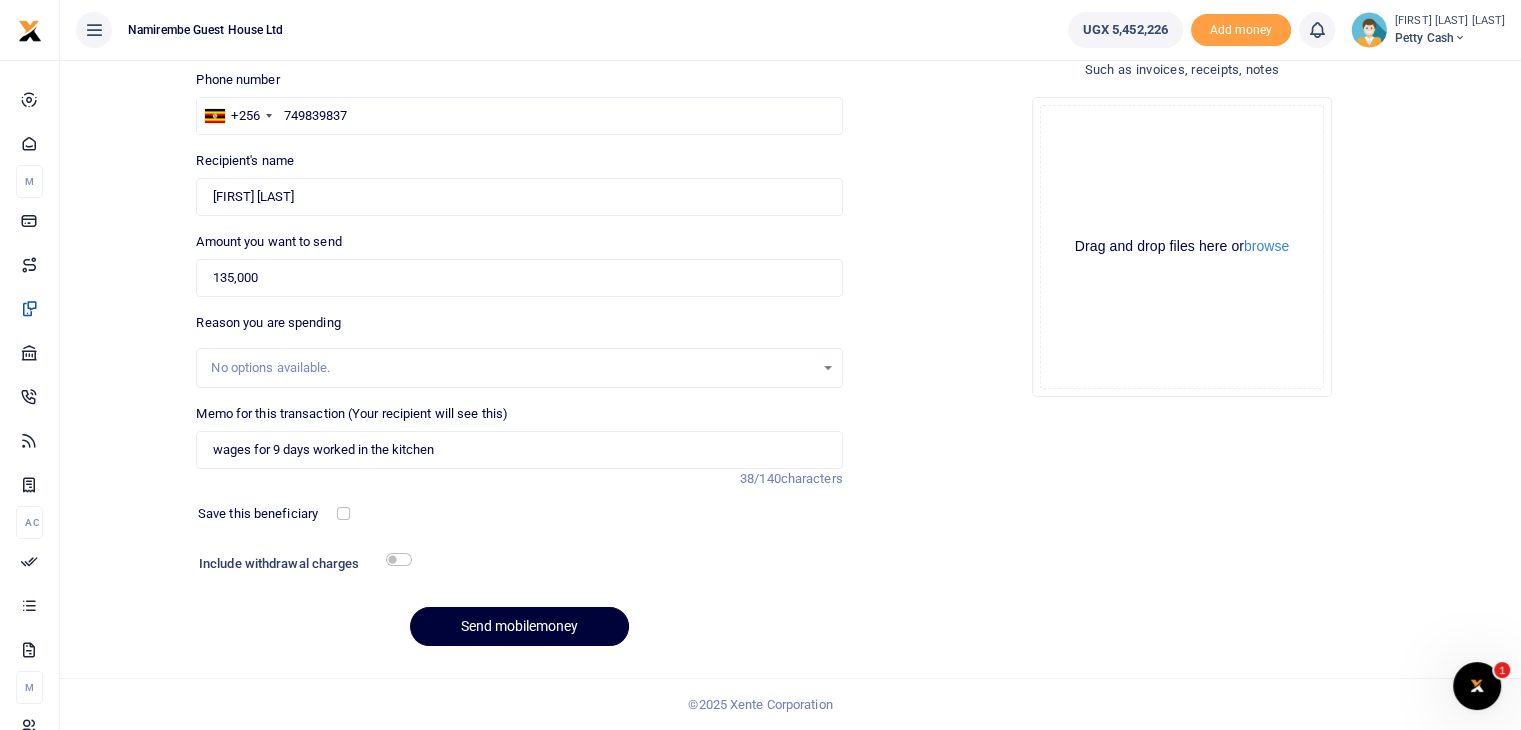 click on "Send mobilemoney" at bounding box center (519, 626) 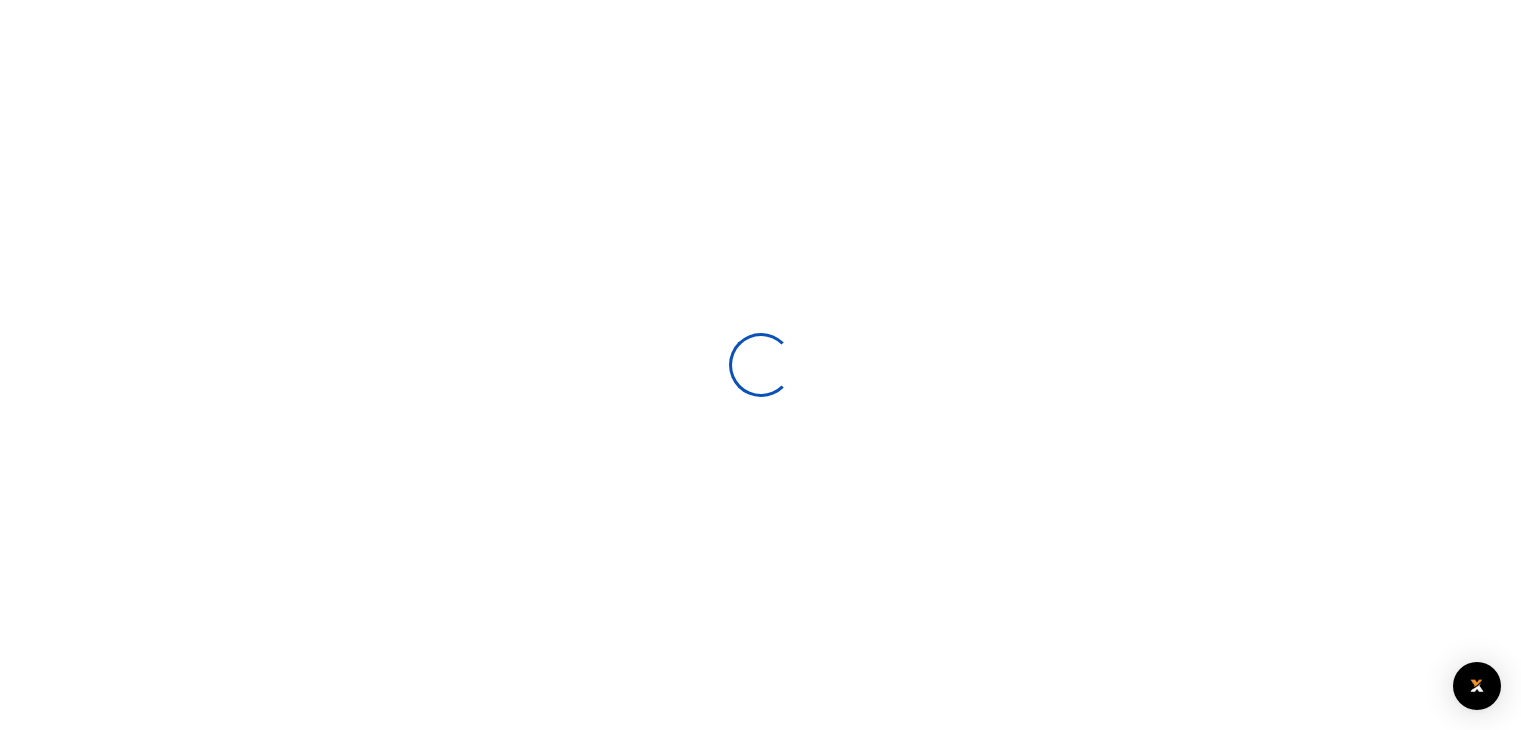 scroll, scrollTop: 136, scrollLeft: 0, axis: vertical 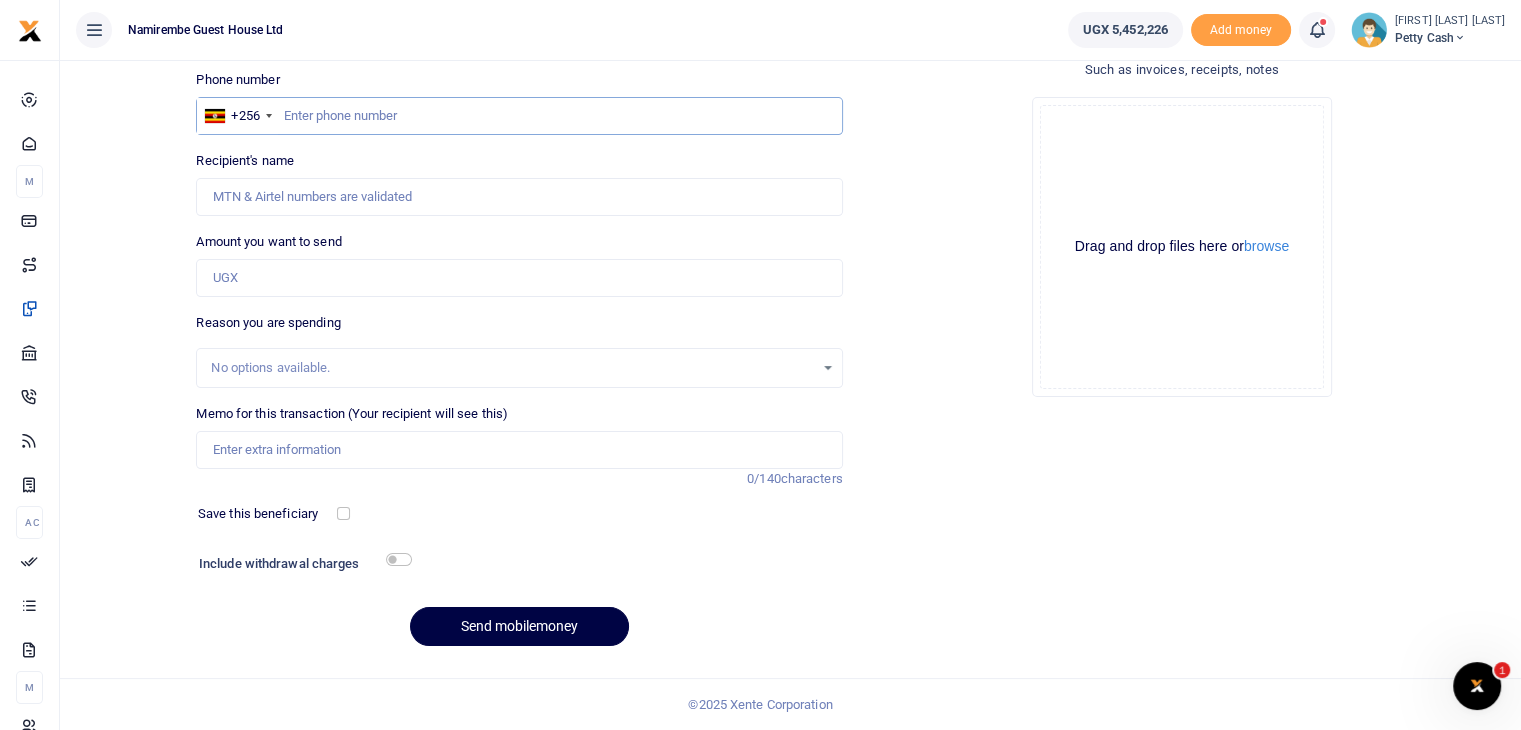click at bounding box center [519, 116] 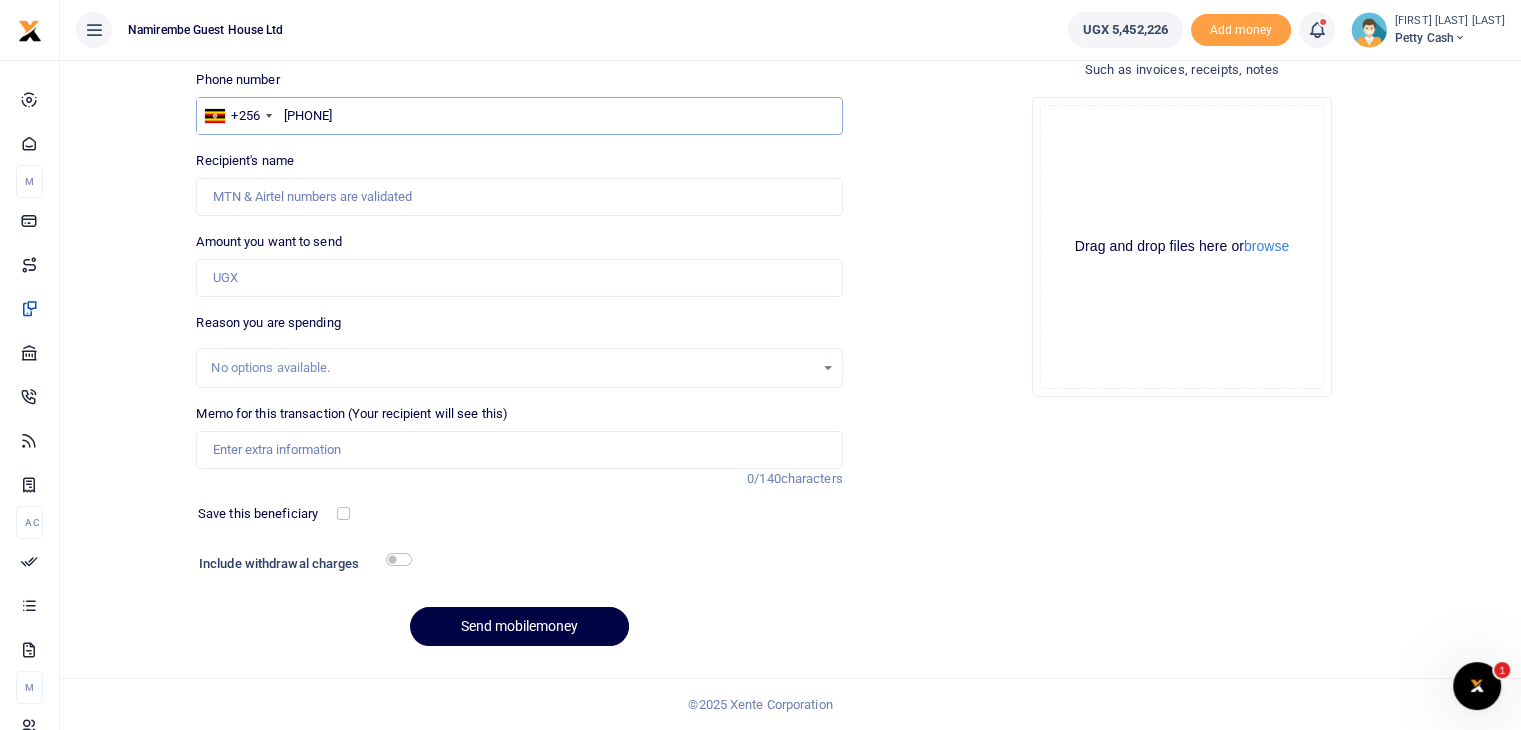 type on "766742799" 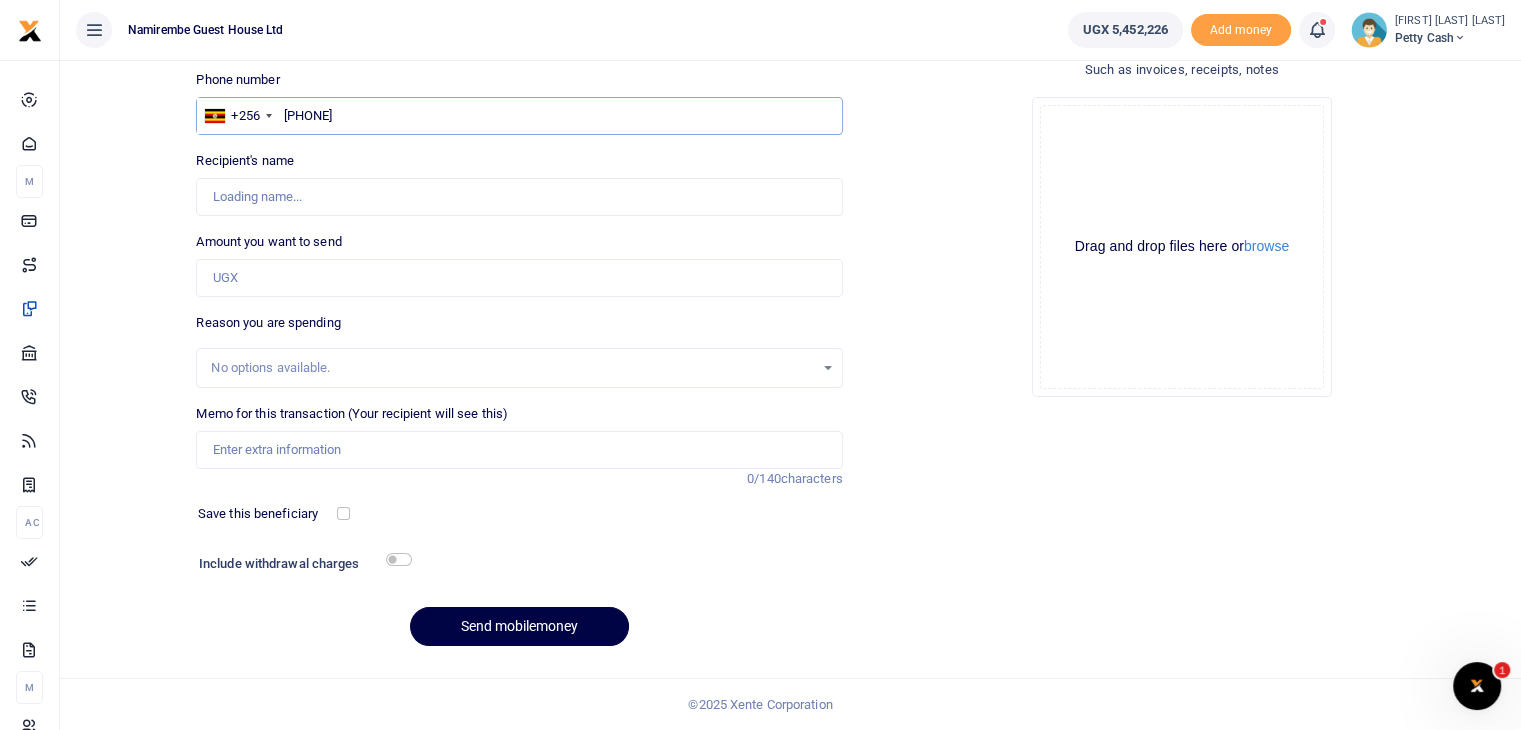 type on "[FIRST] [LAST]" 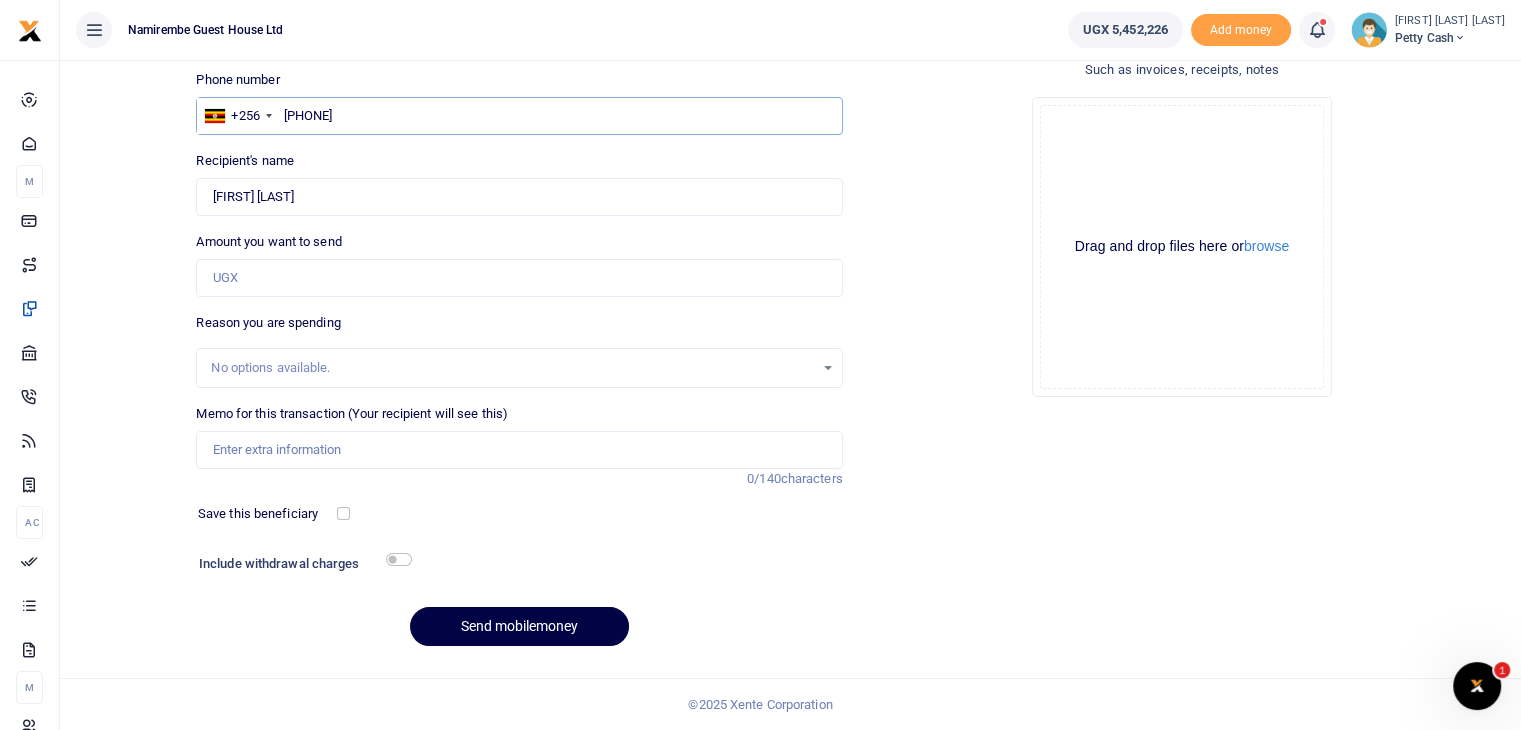 type on "766742799" 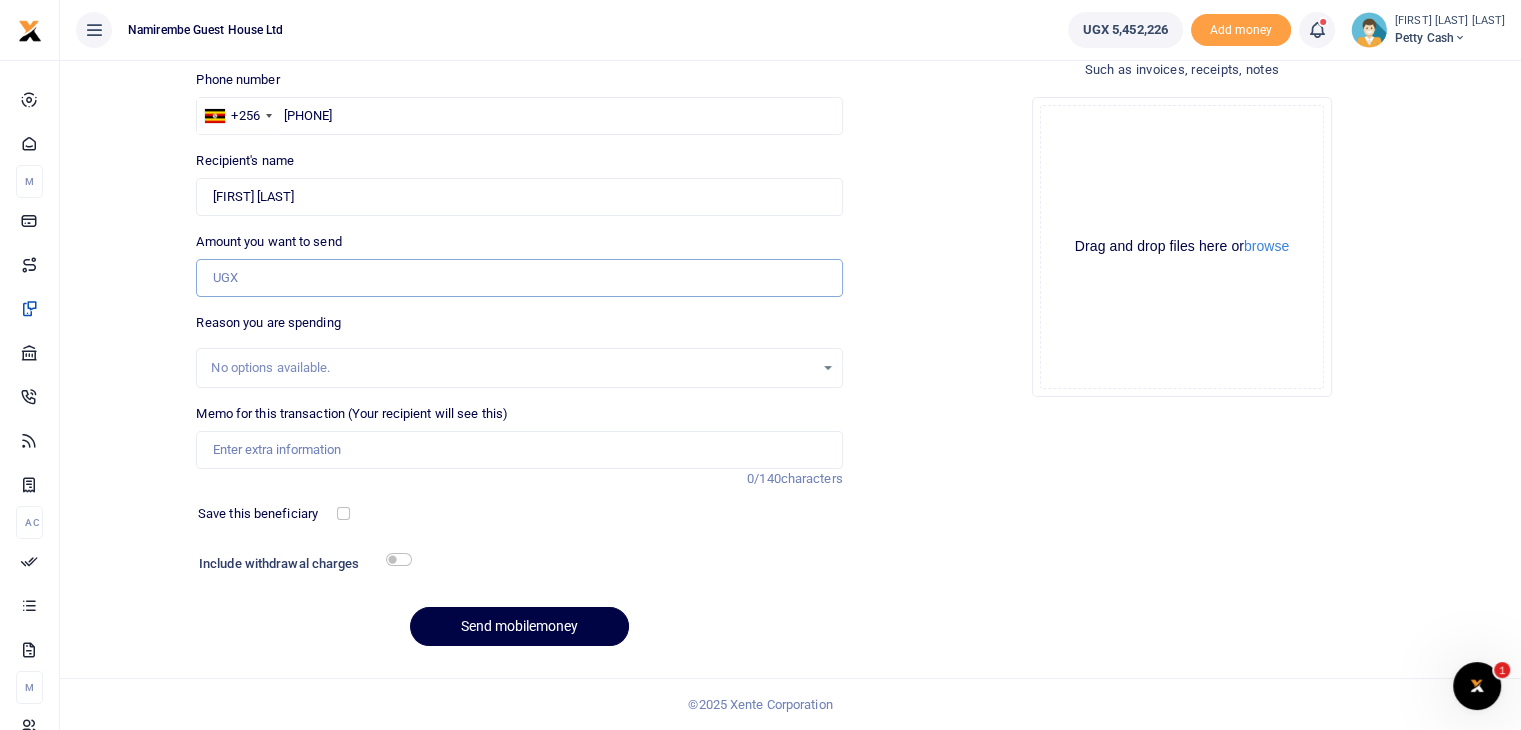click on "Amount you want to send" at bounding box center (519, 278) 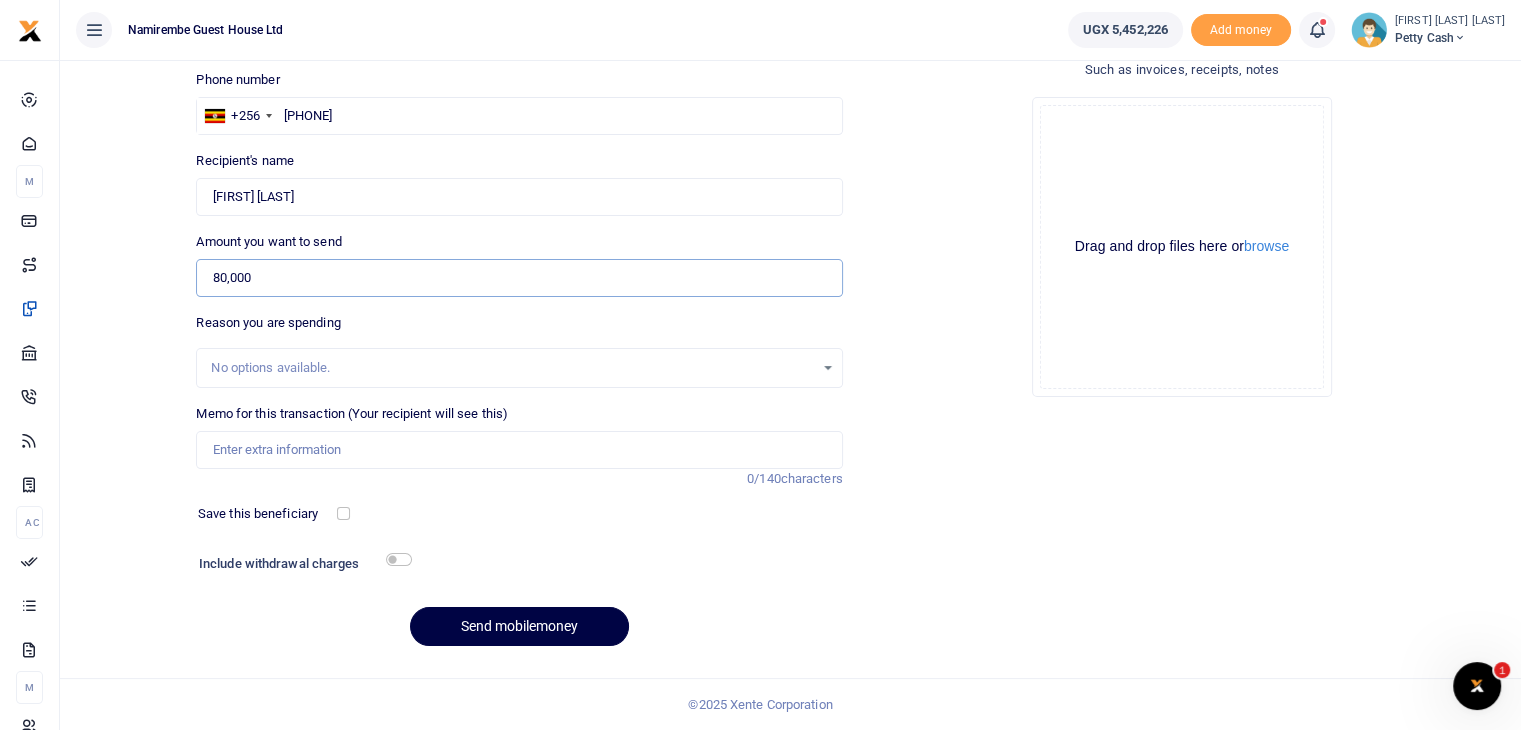type on "80,000" 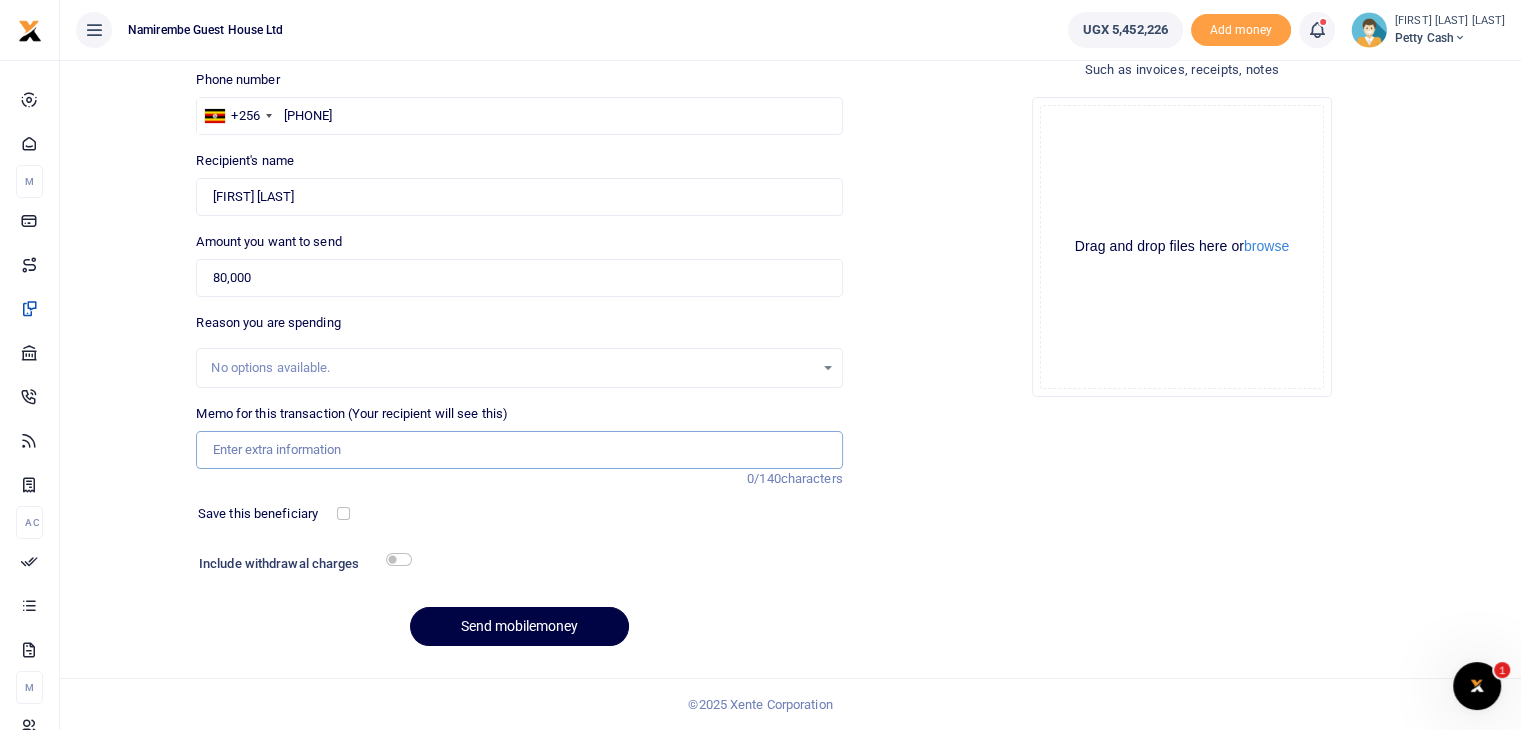 click on "Memo for this transaction (Your recipient will see this)" at bounding box center (519, 450) 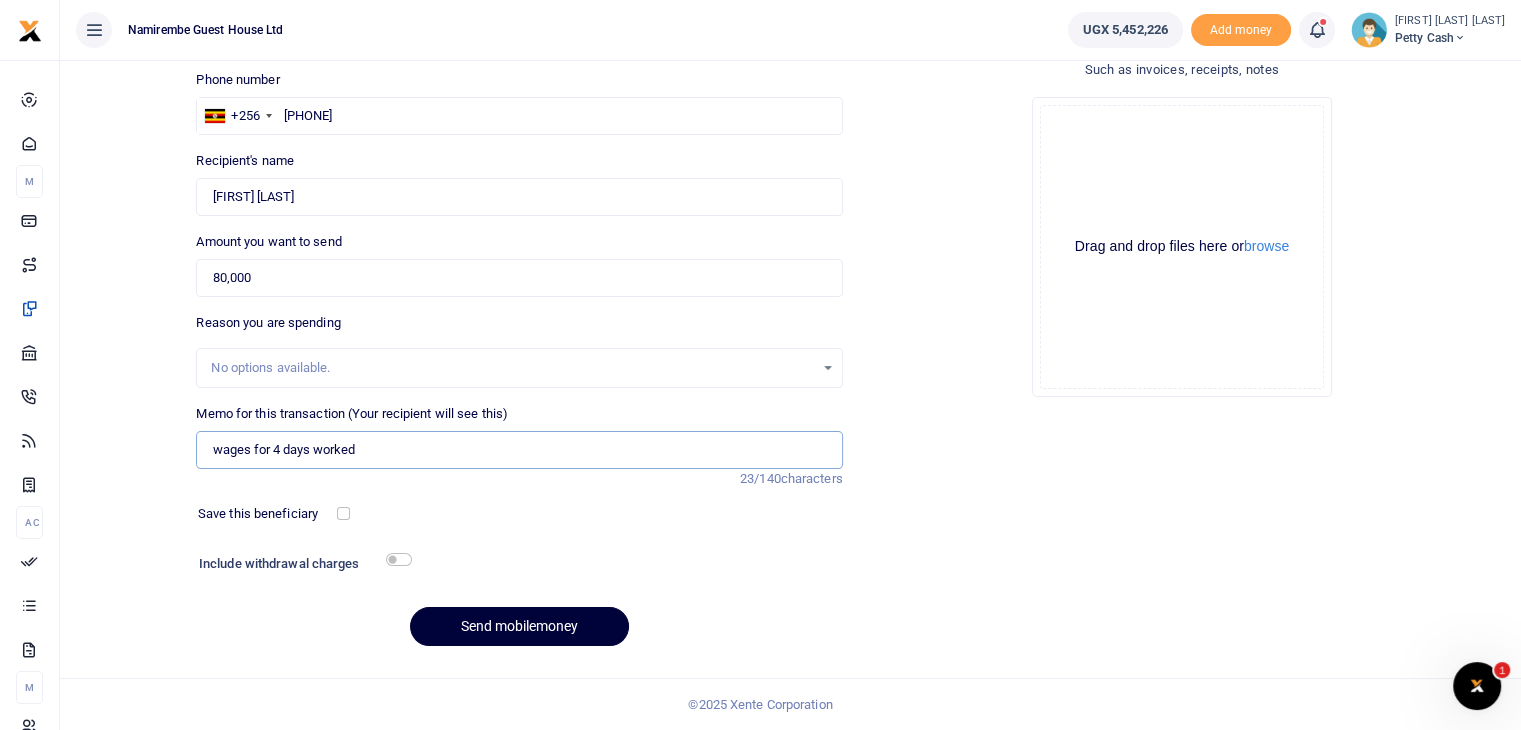 type on "wages for 4 days worked" 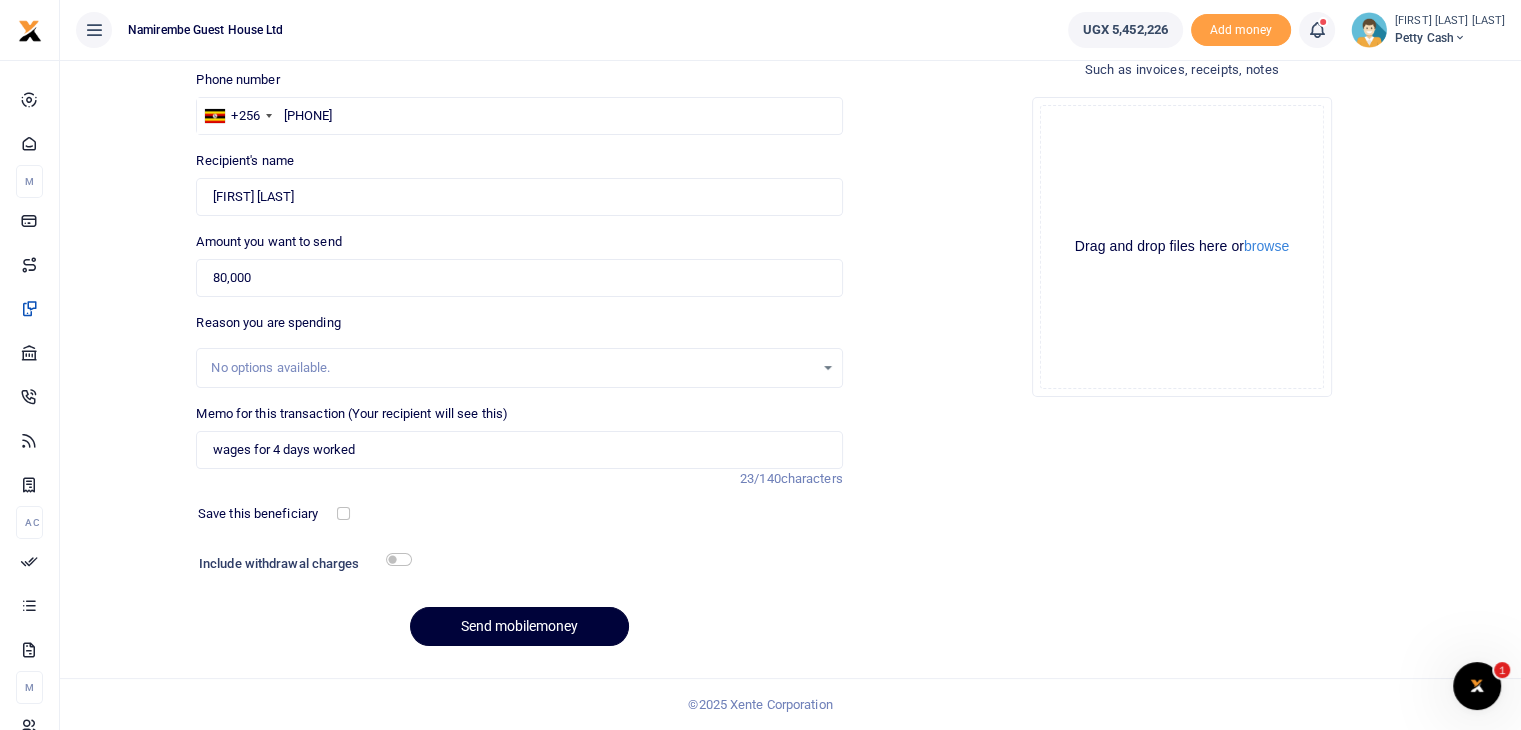 click on "Send mobilemoney" at bounding box center (519, 626) 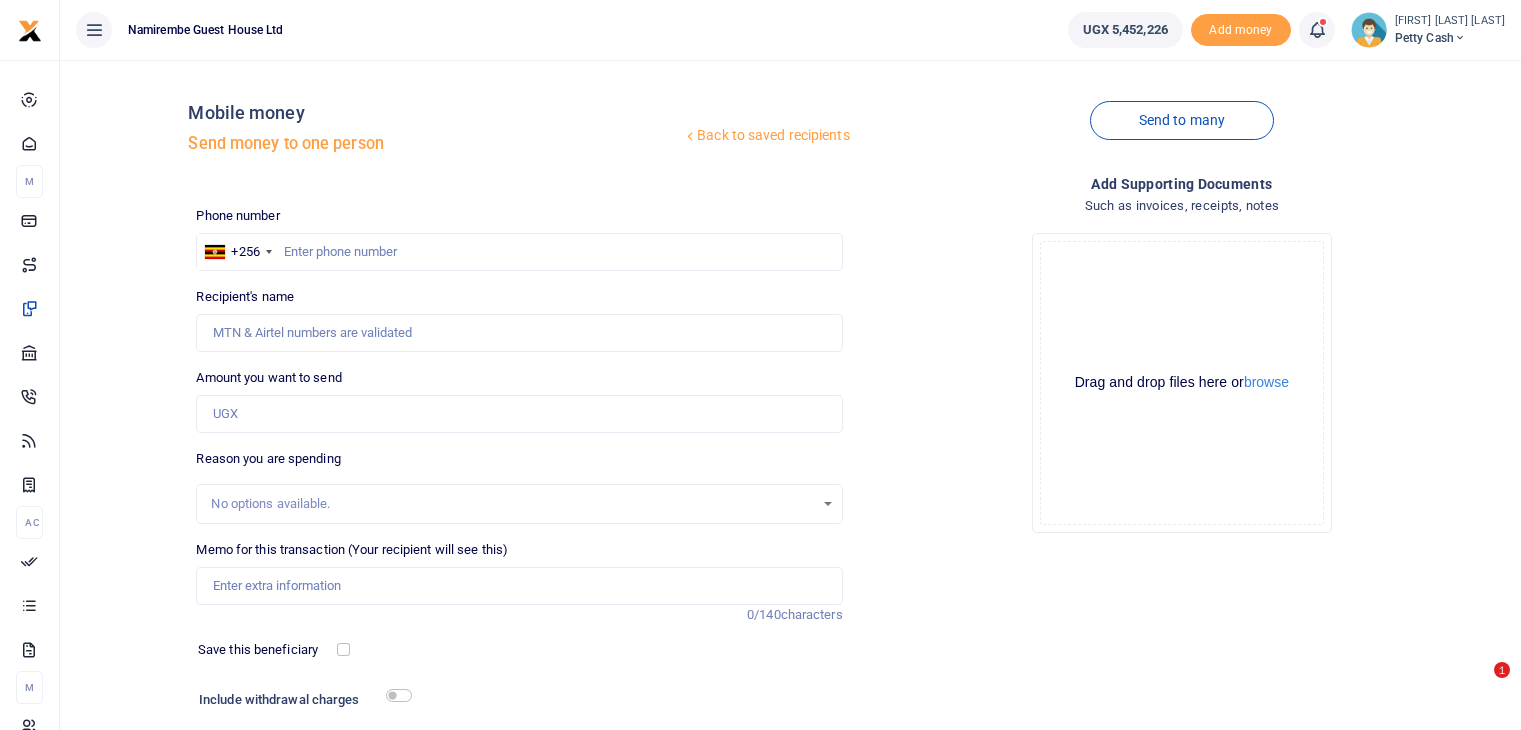 scroll, scrollTop: 136, scrollLeft: 0, axis: vertical 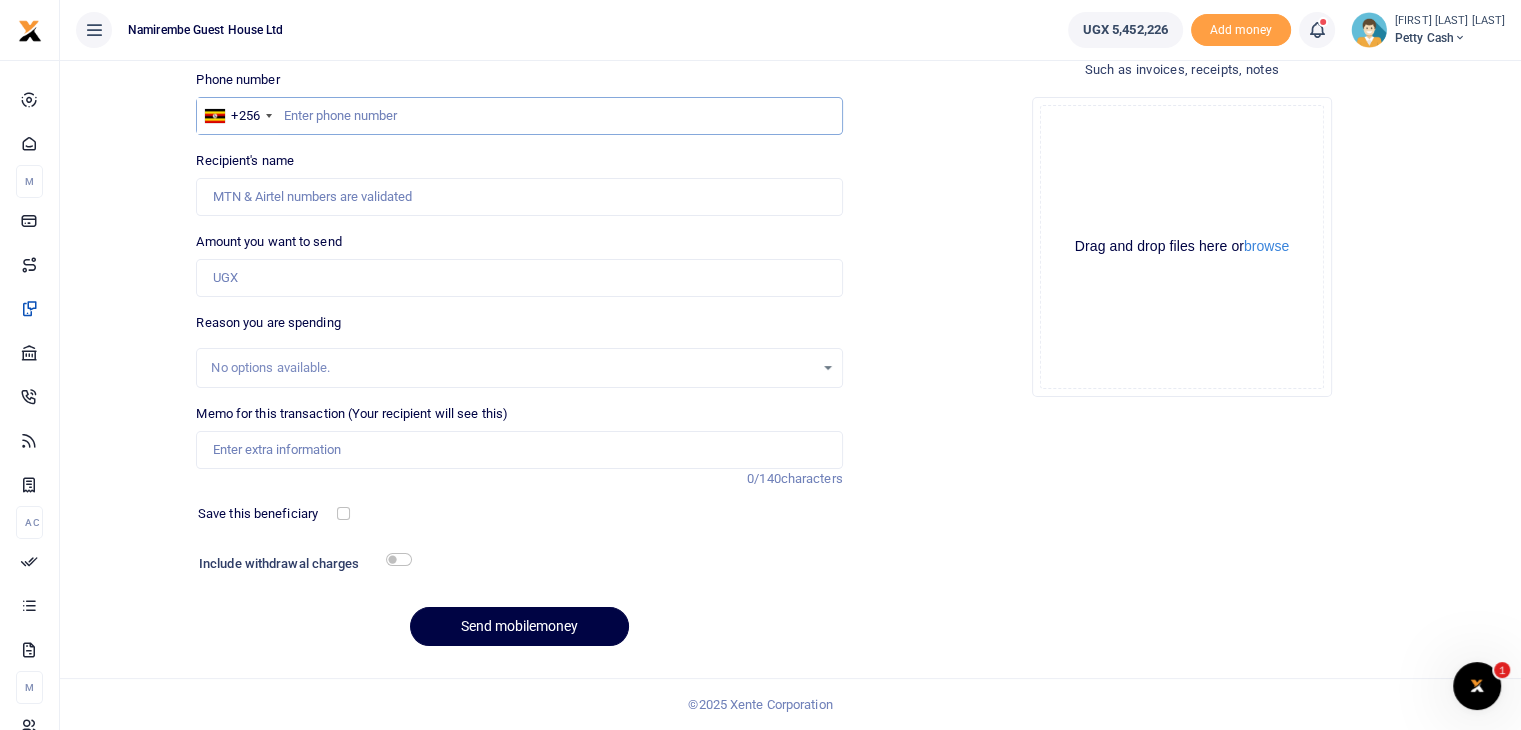 click at bounding box center (519, 116) 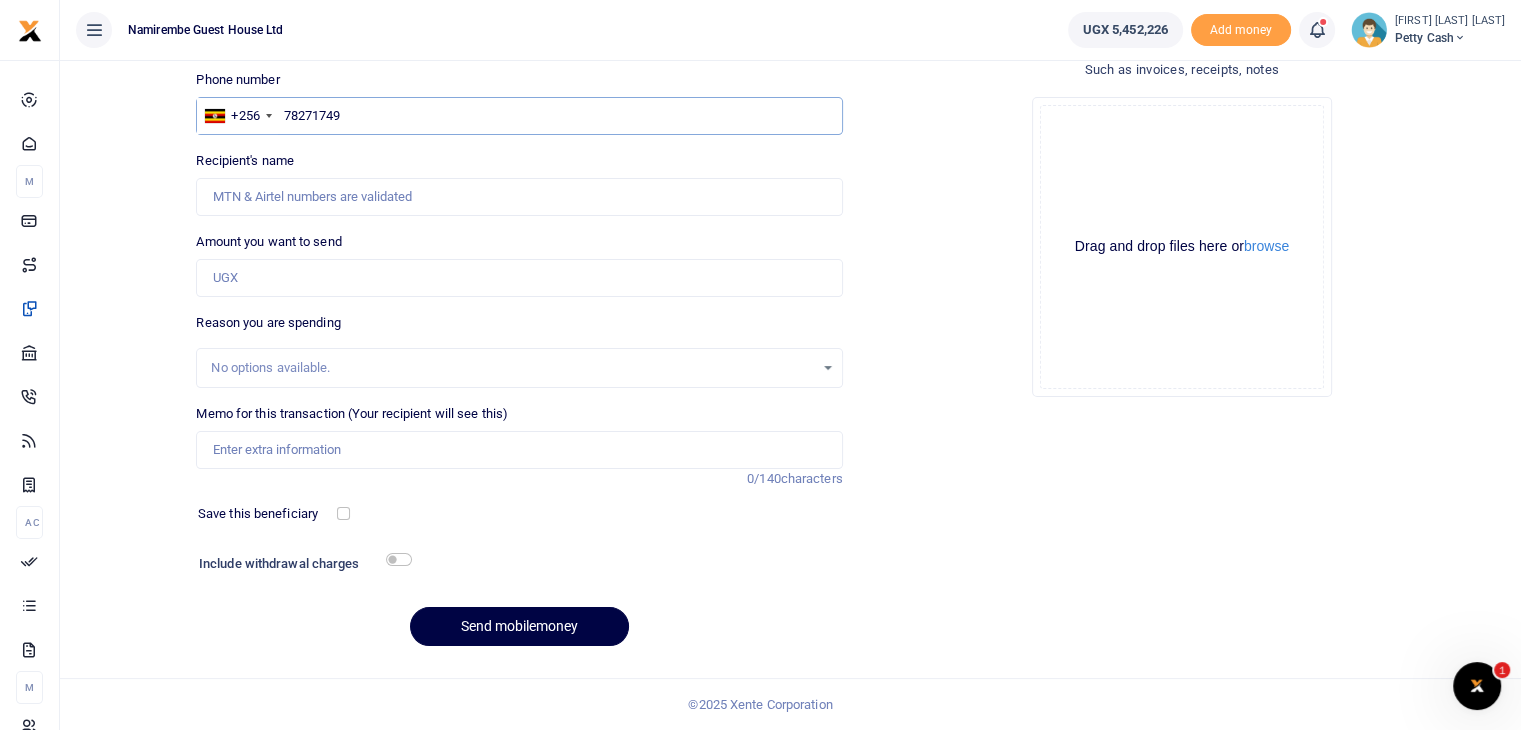 type on "782717492" 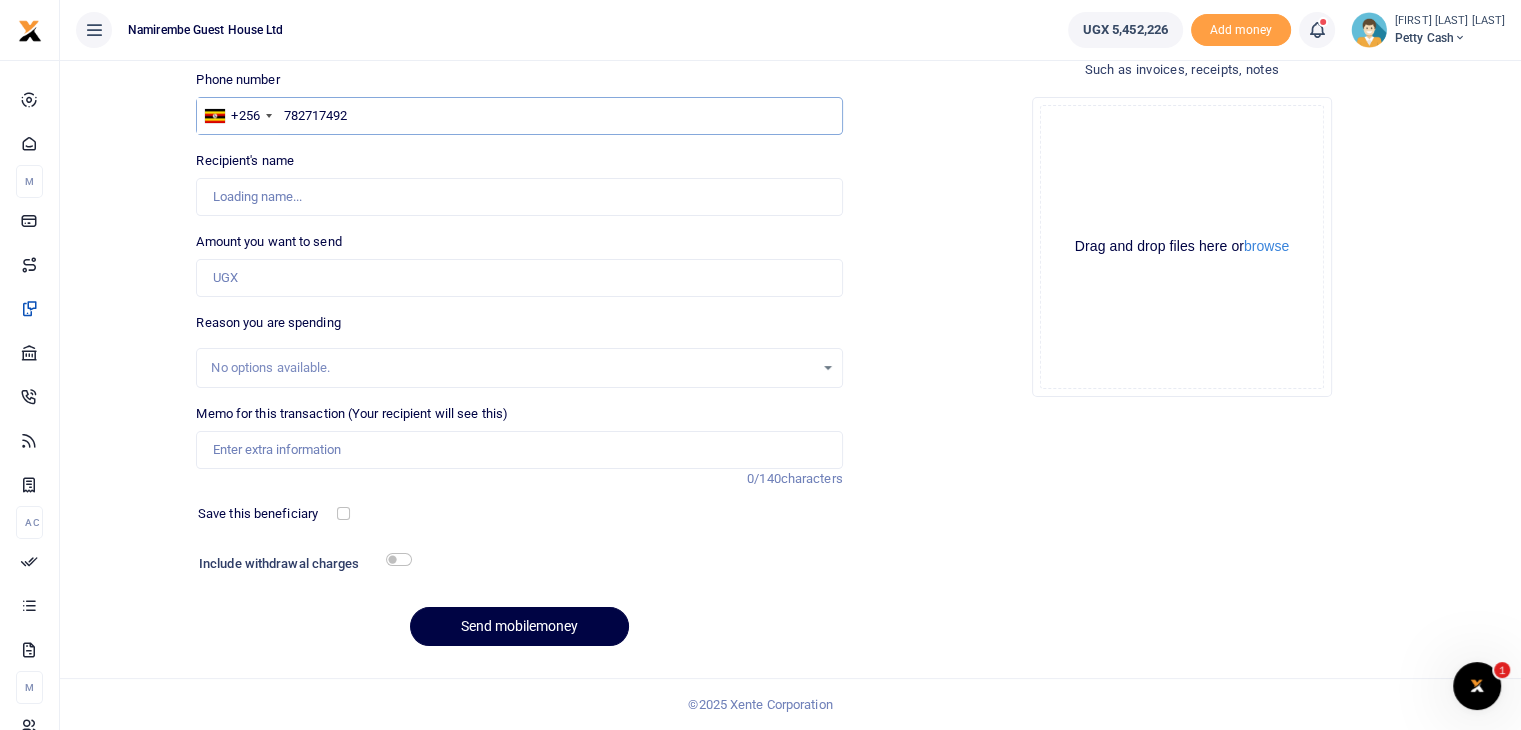 type on "Serugende Felix" 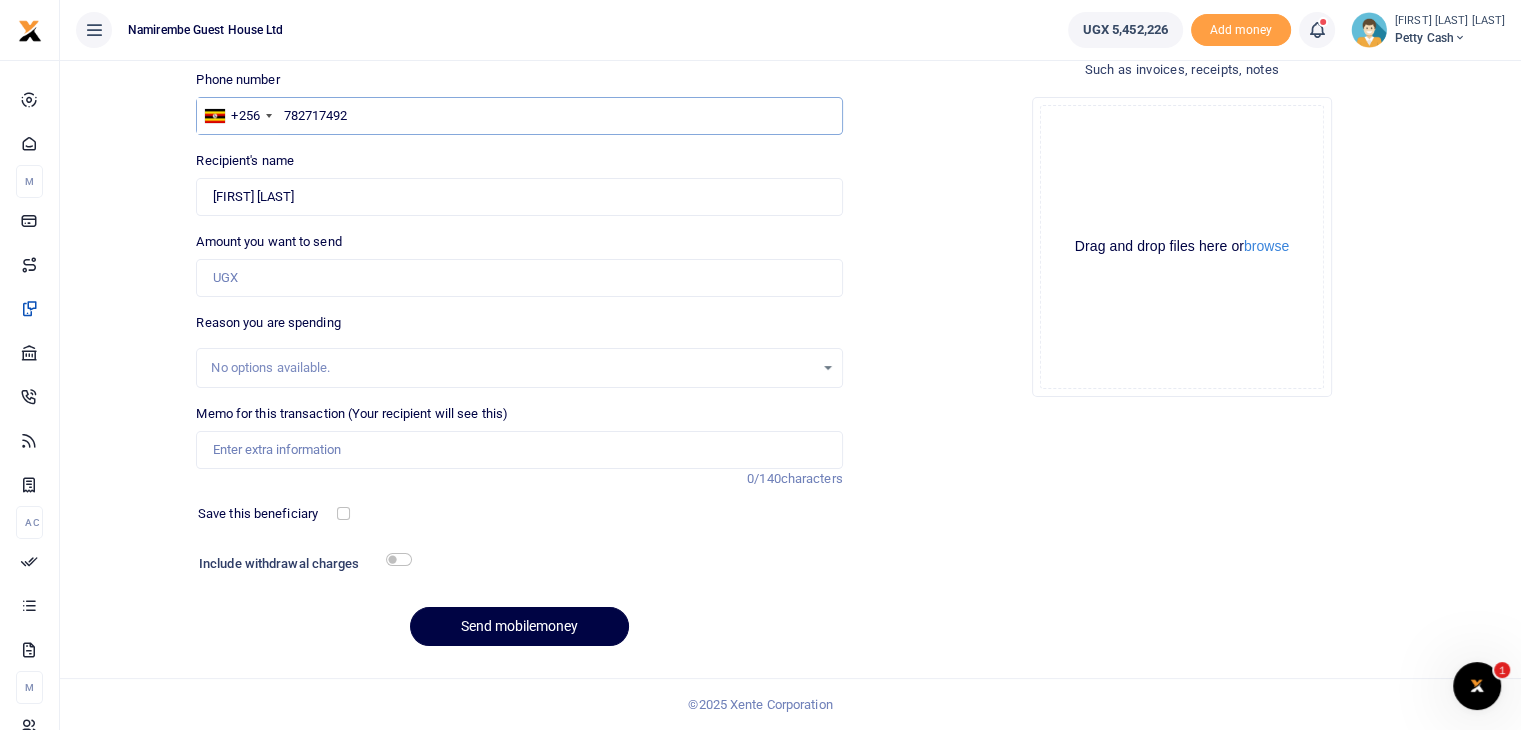 type on "782717492" 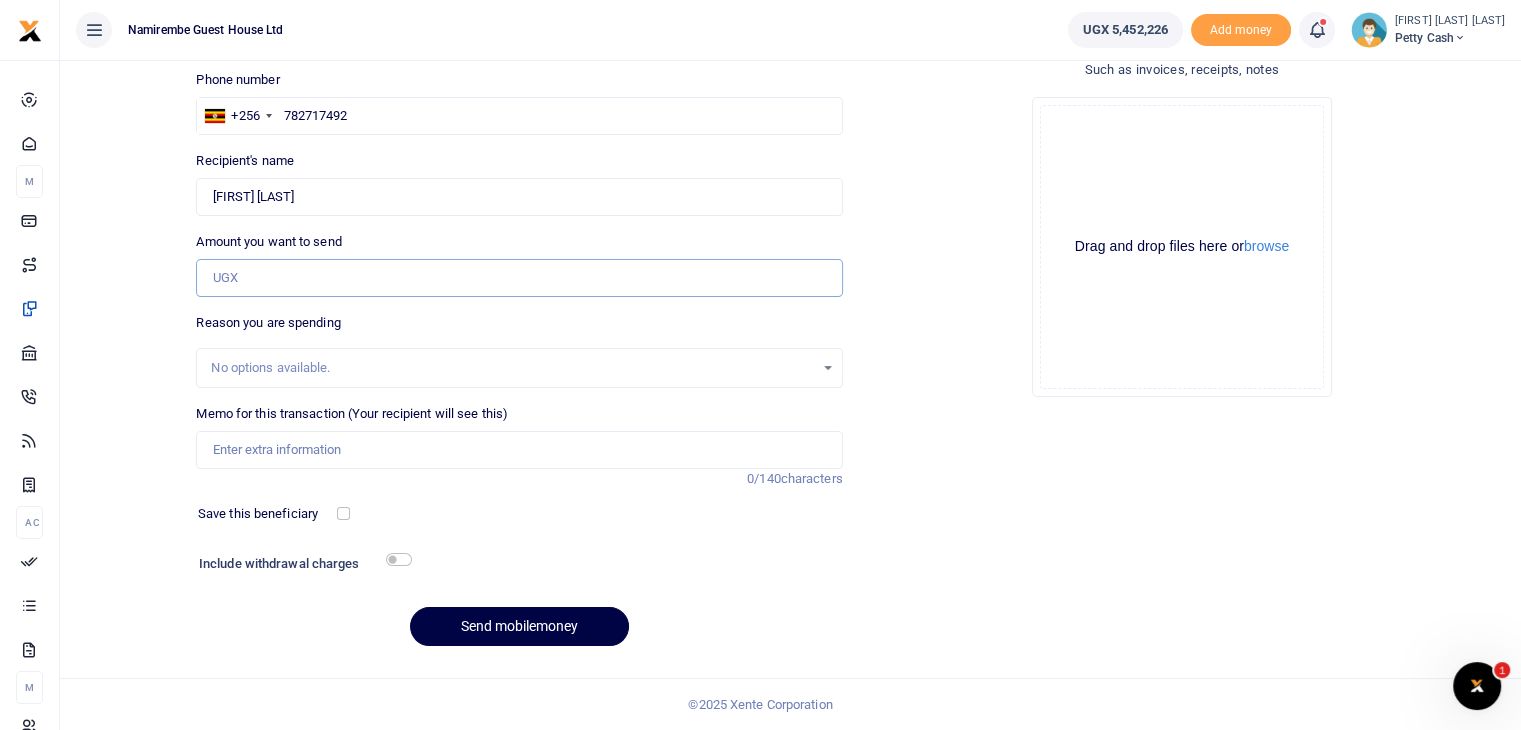 click on "Amount you want to send" at bounding box center [519, 278] 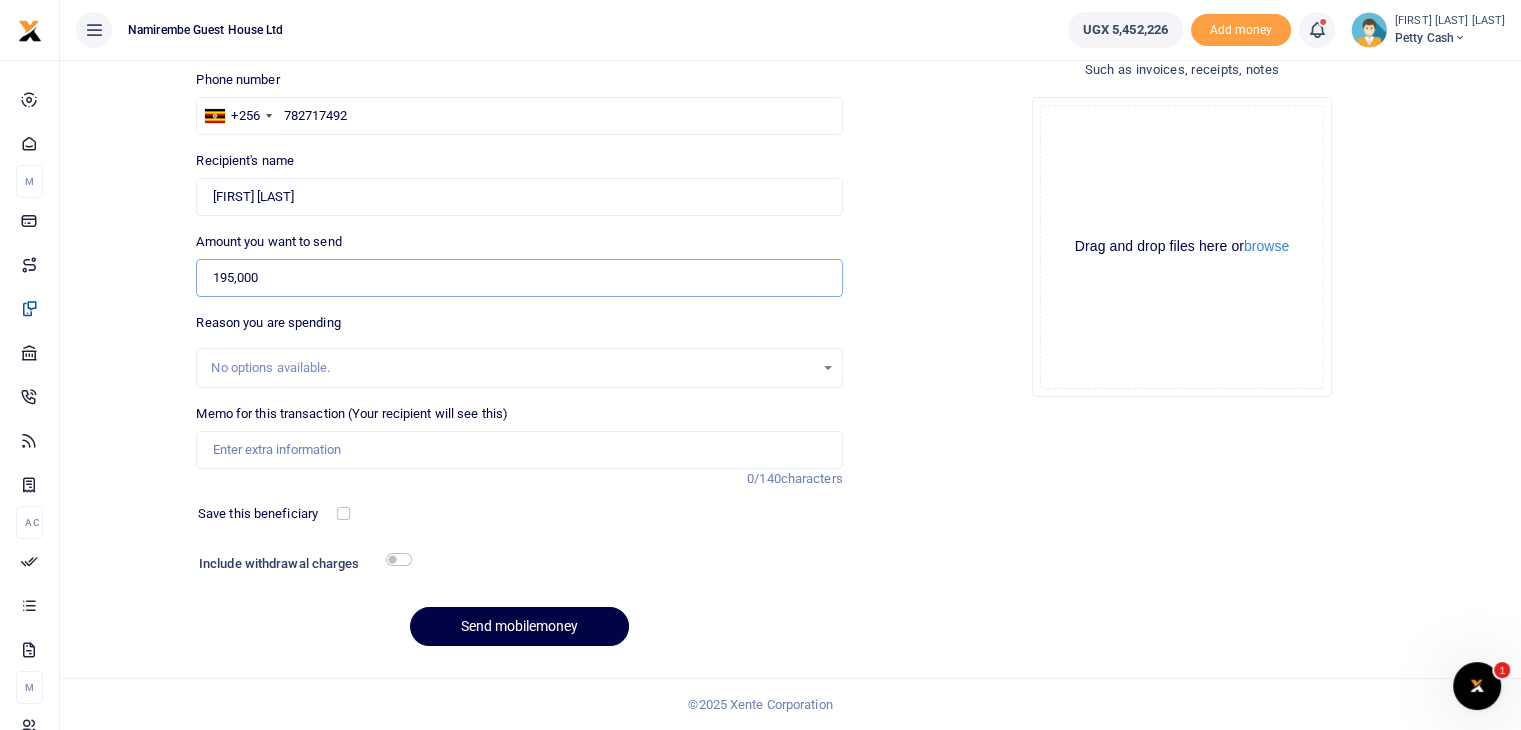 type on "195,000" 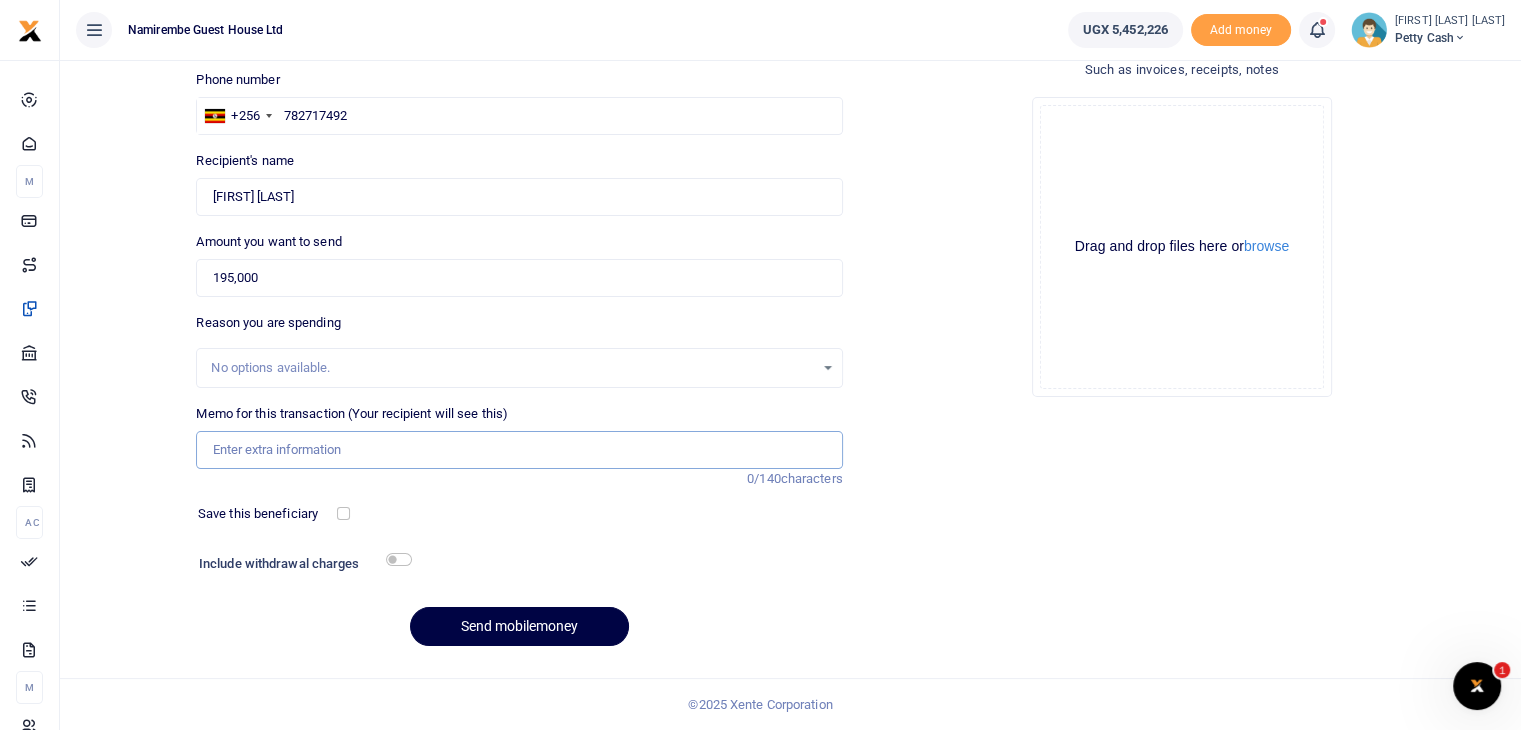 click on "Memo for this transaction (Your recipient will see this)" at bounding box center [519, 450] 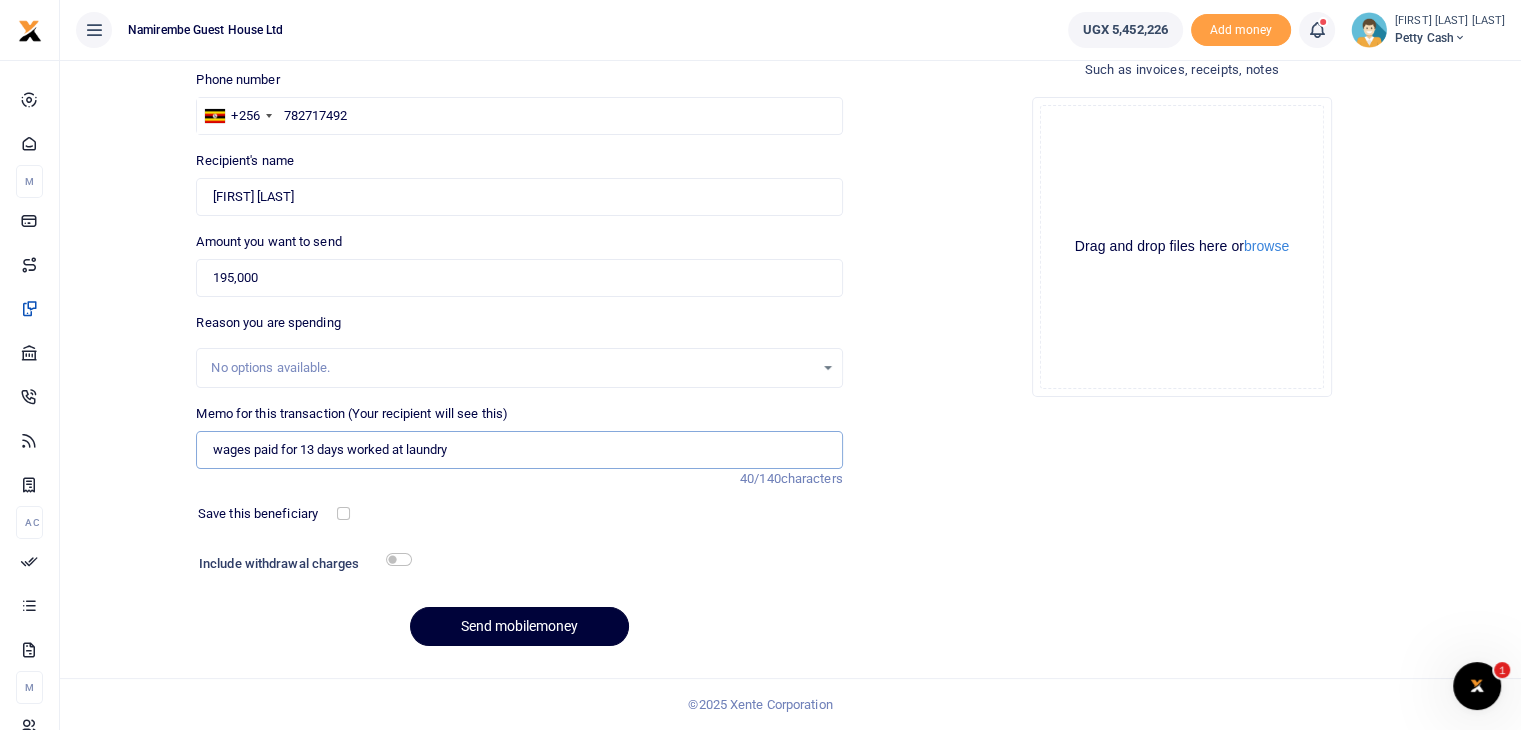 type on "wages paid for 13 days worked at laundry" 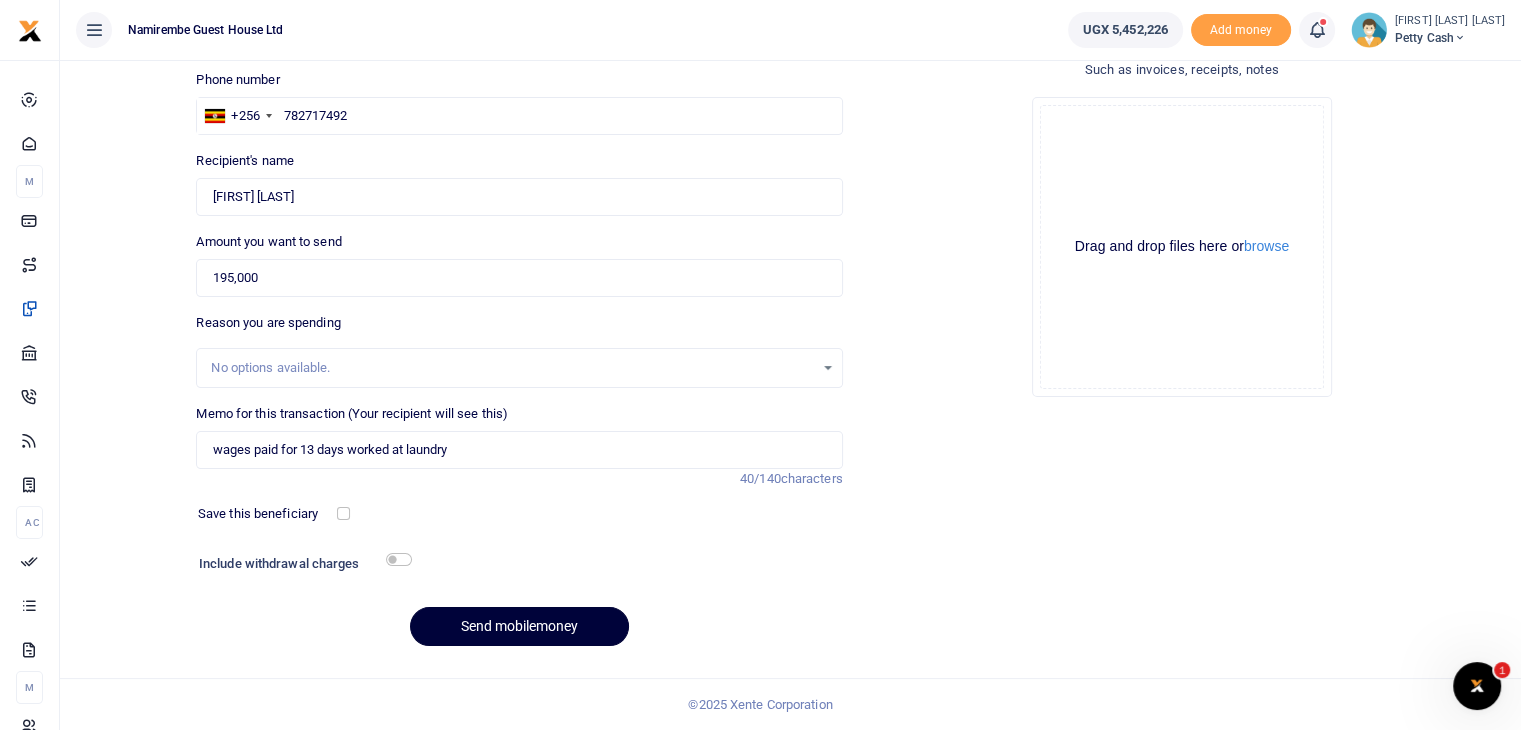click on "Send mobilemoney" at bounding box center [519, 626] 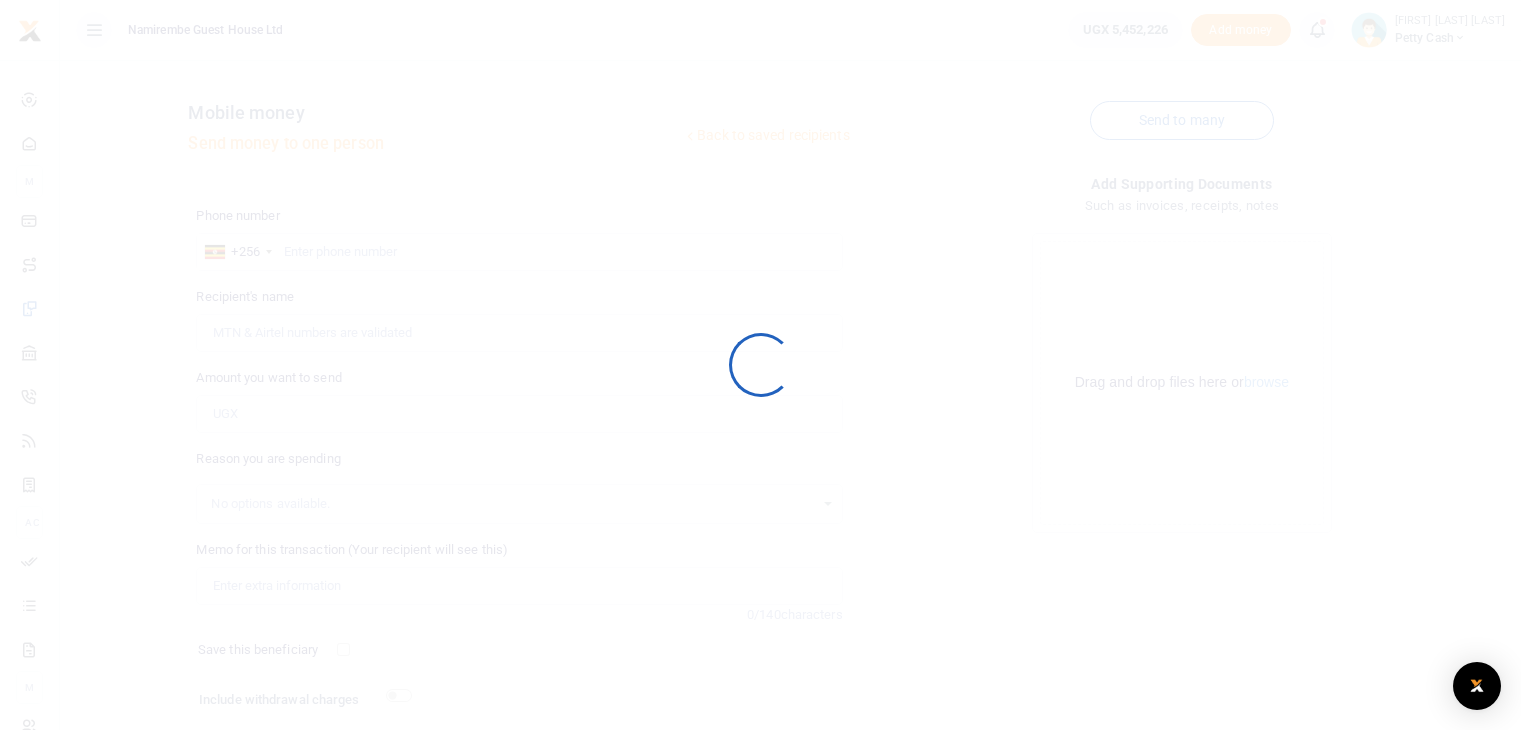 scroll, scrollTop: 136, scrollLeft: 0, axis: vertical 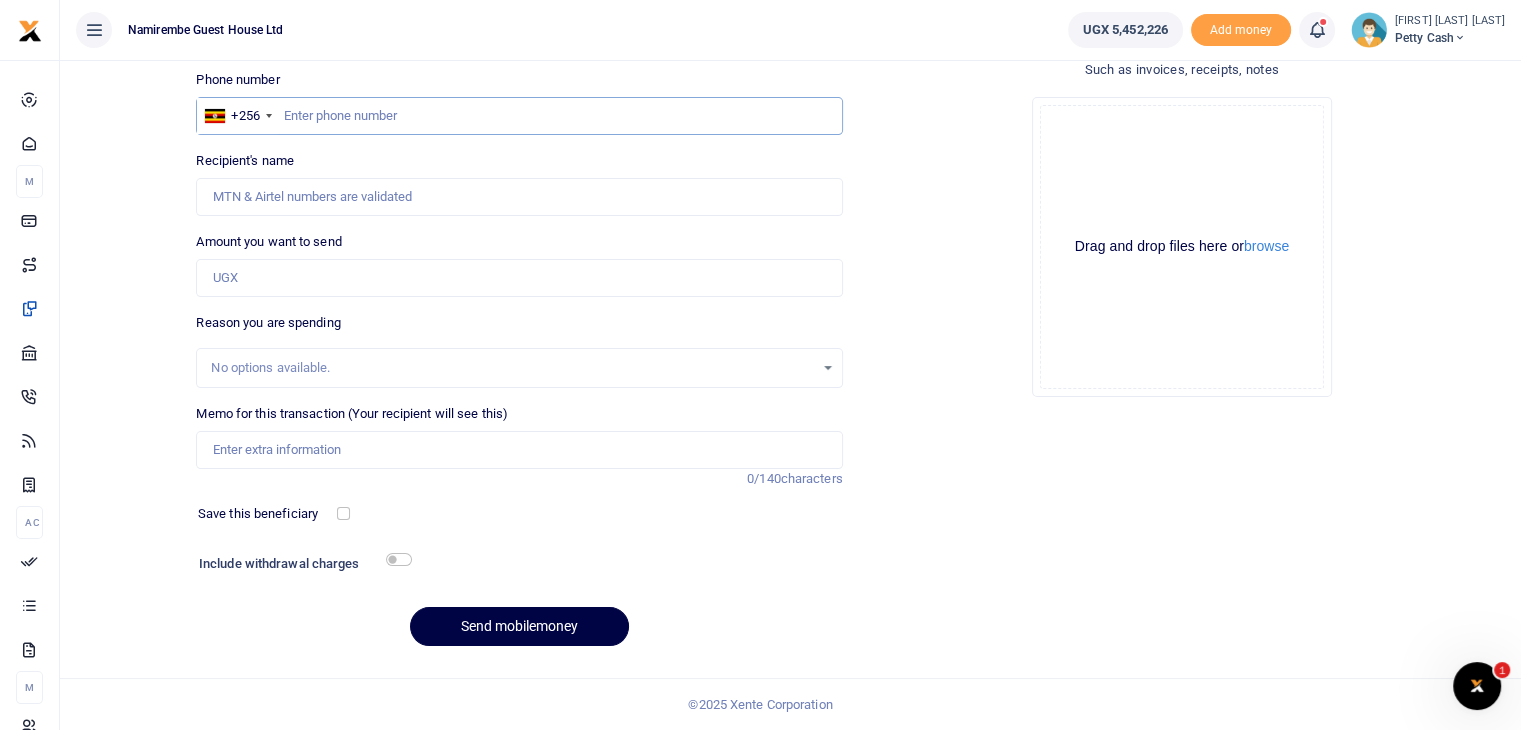 click at bounding box center (519, 116) 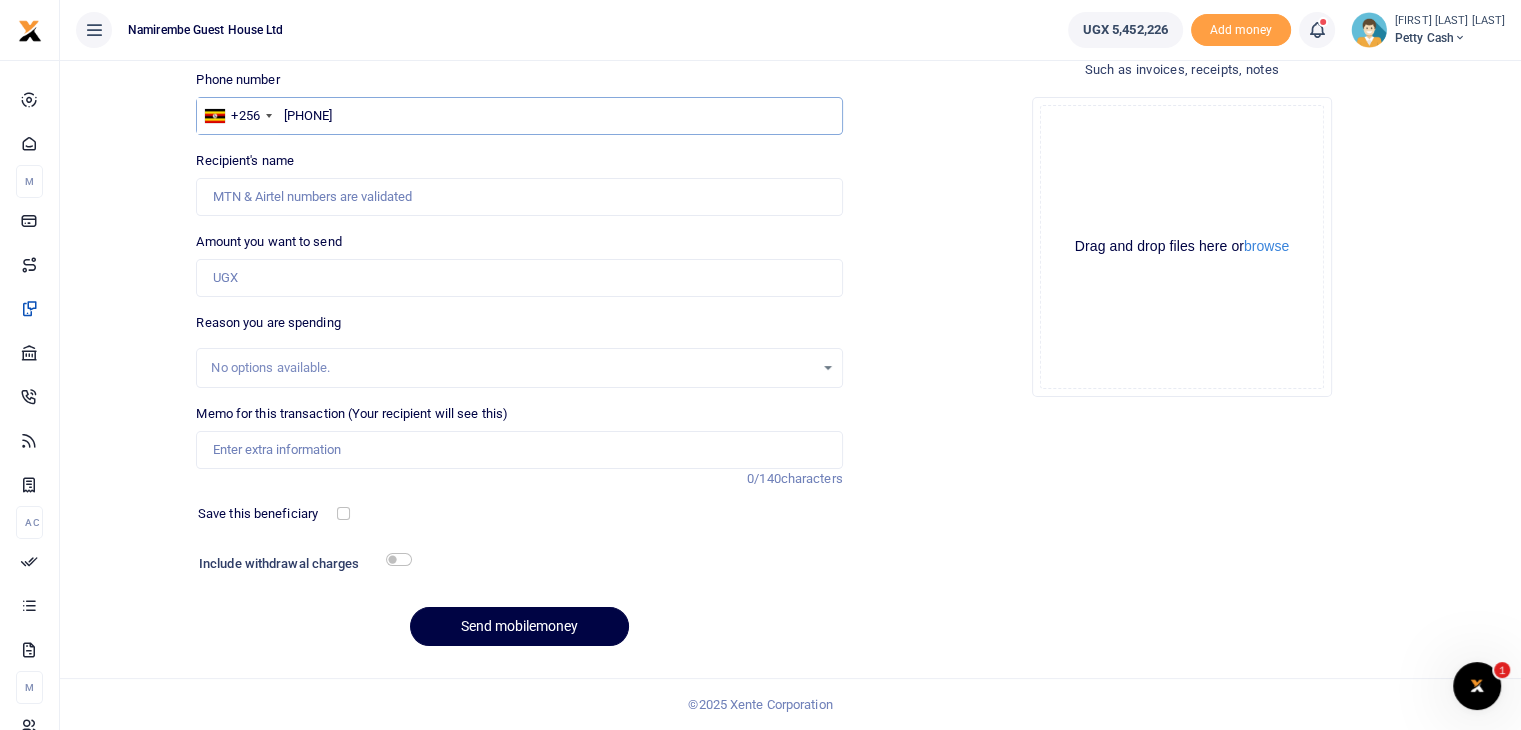 type on "[PHONE]" 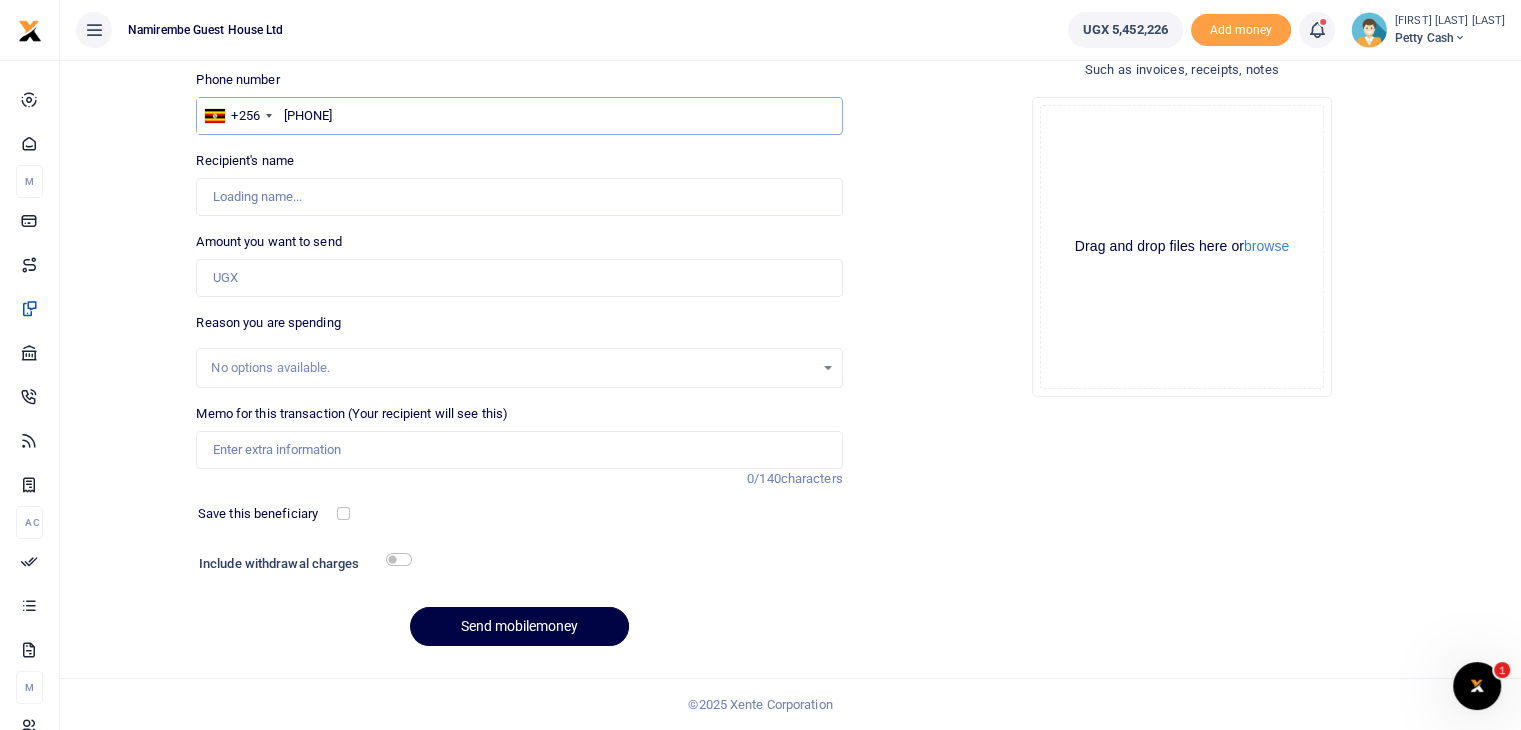 type on "[FIRST] [LAST]" 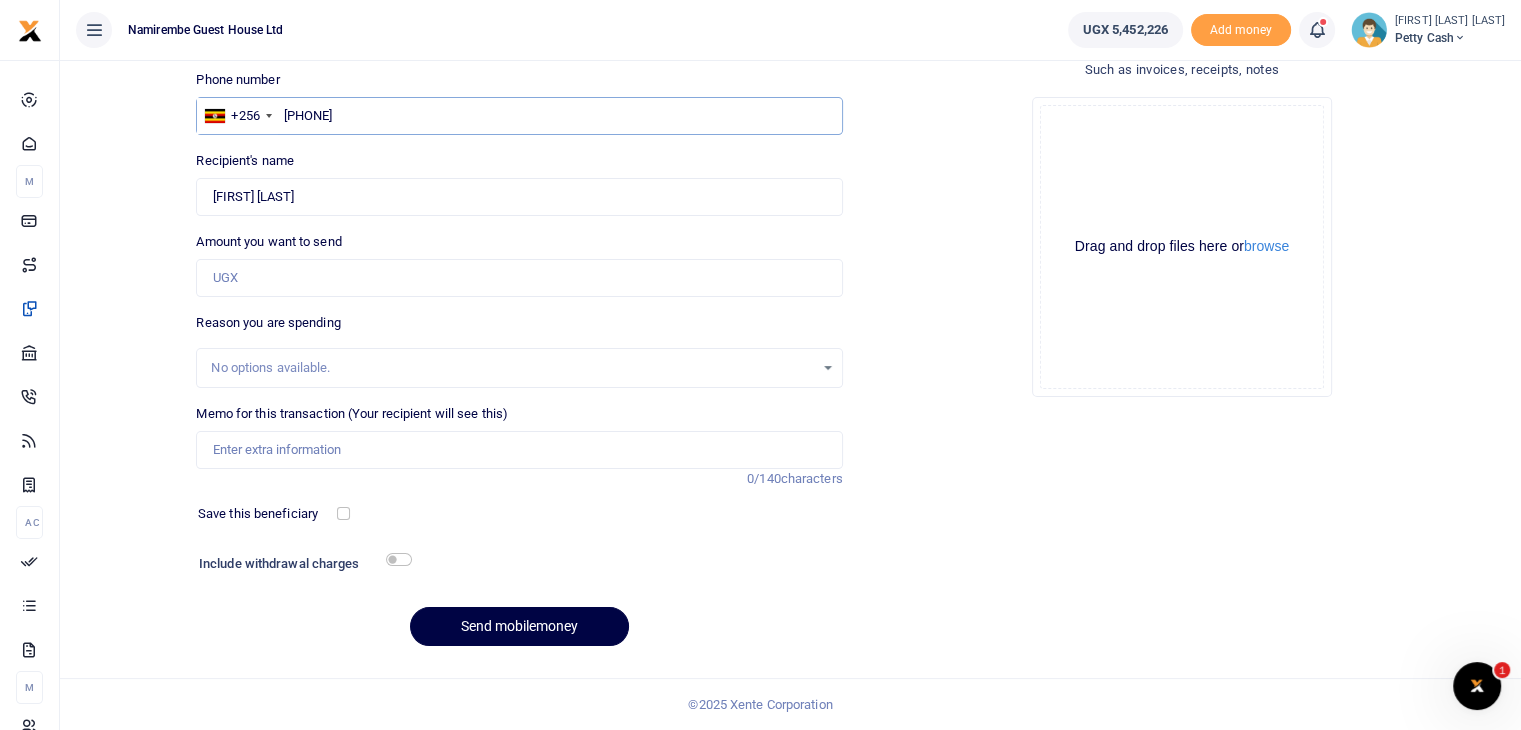 type on "[PHONE]" 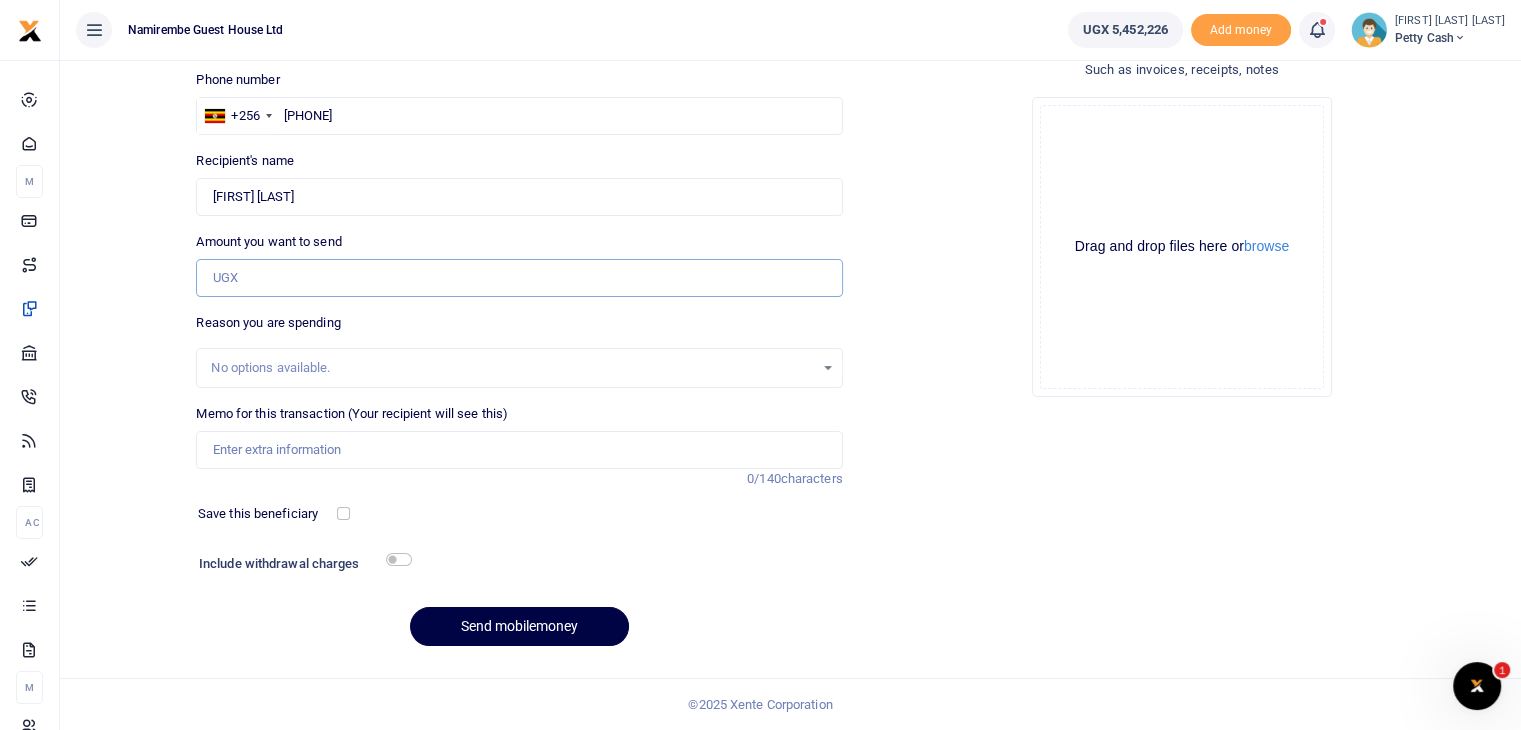 click on "Amount you want to send" at bounding box center (519, 278) 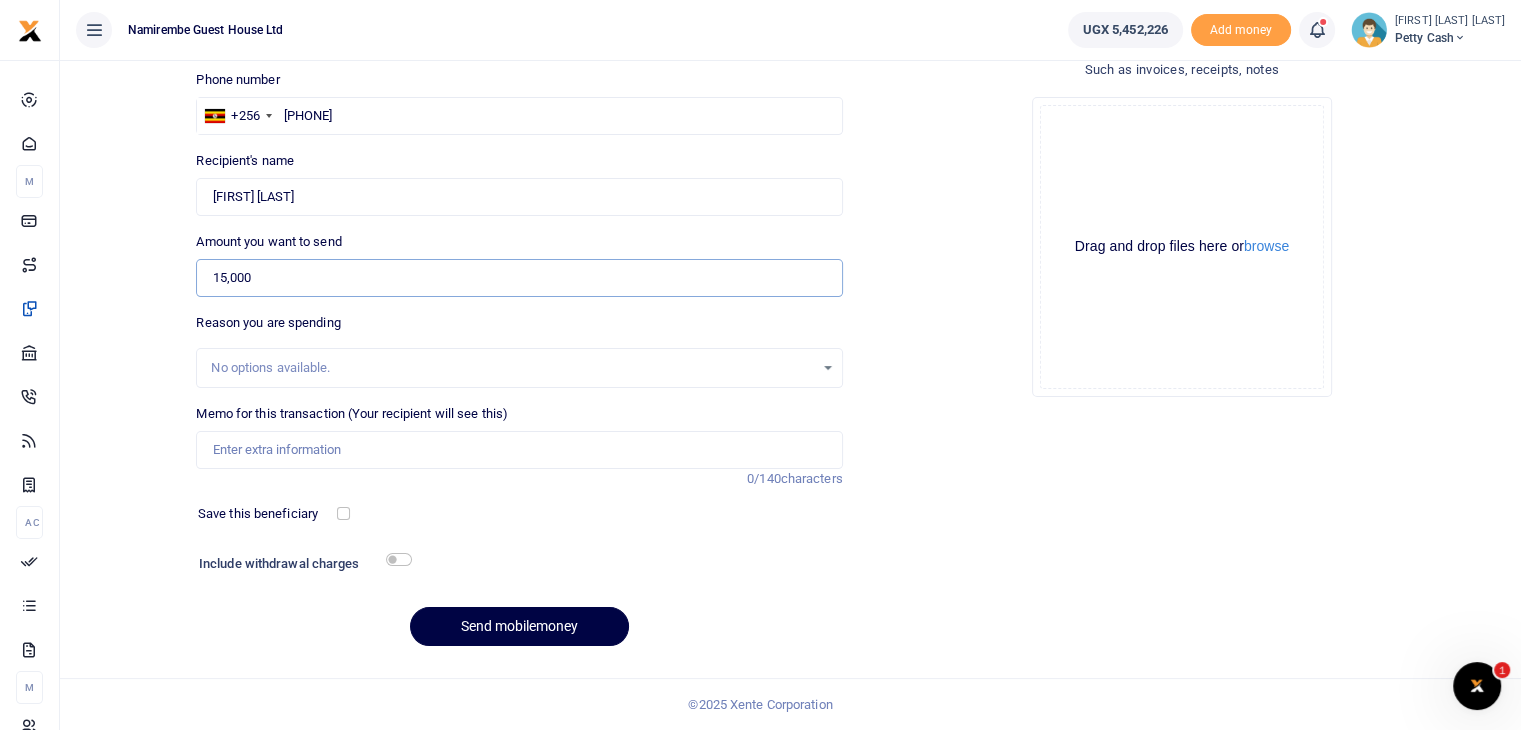 type on "15,000" 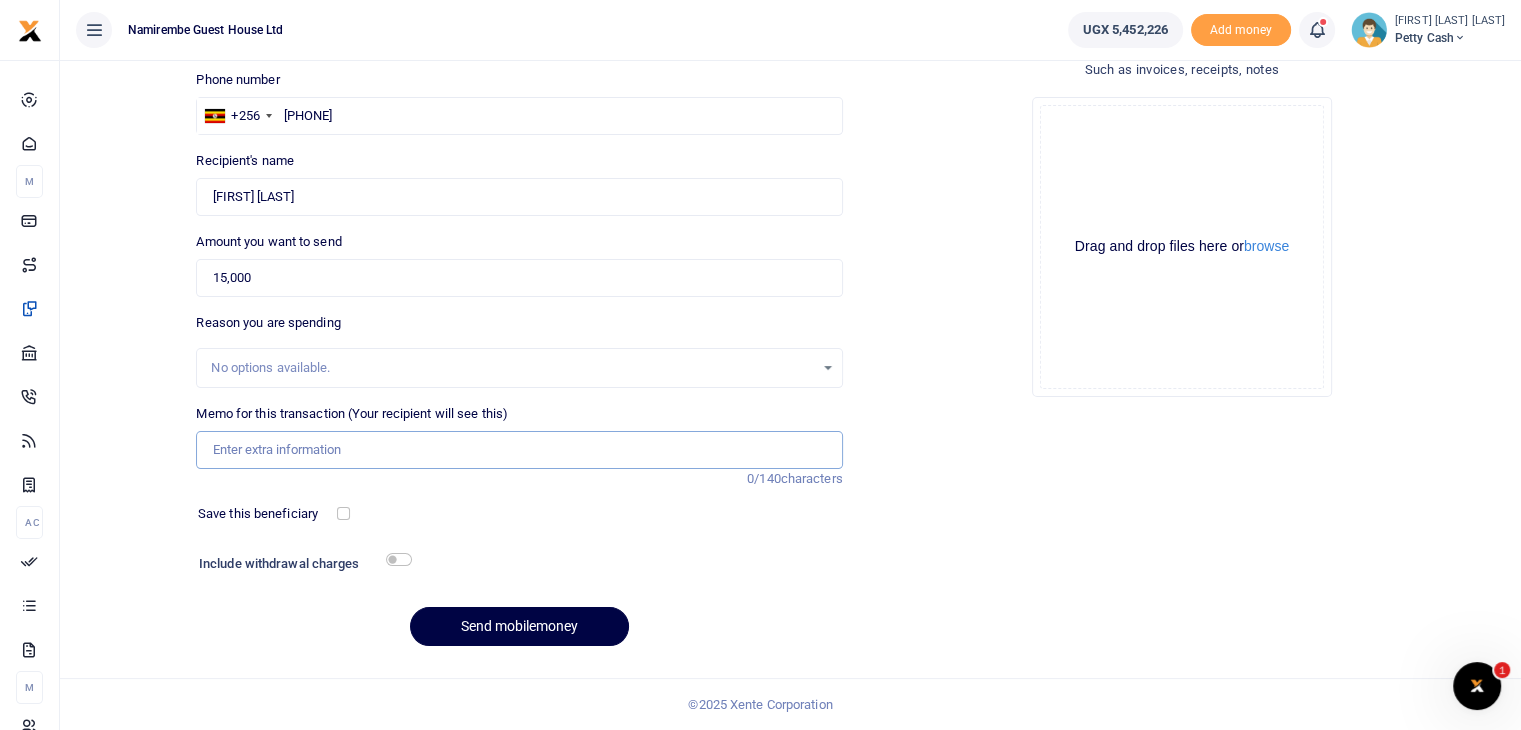 click on "Memo for this transaction (Your recipient will see this)" at bounding box center [519, 450] 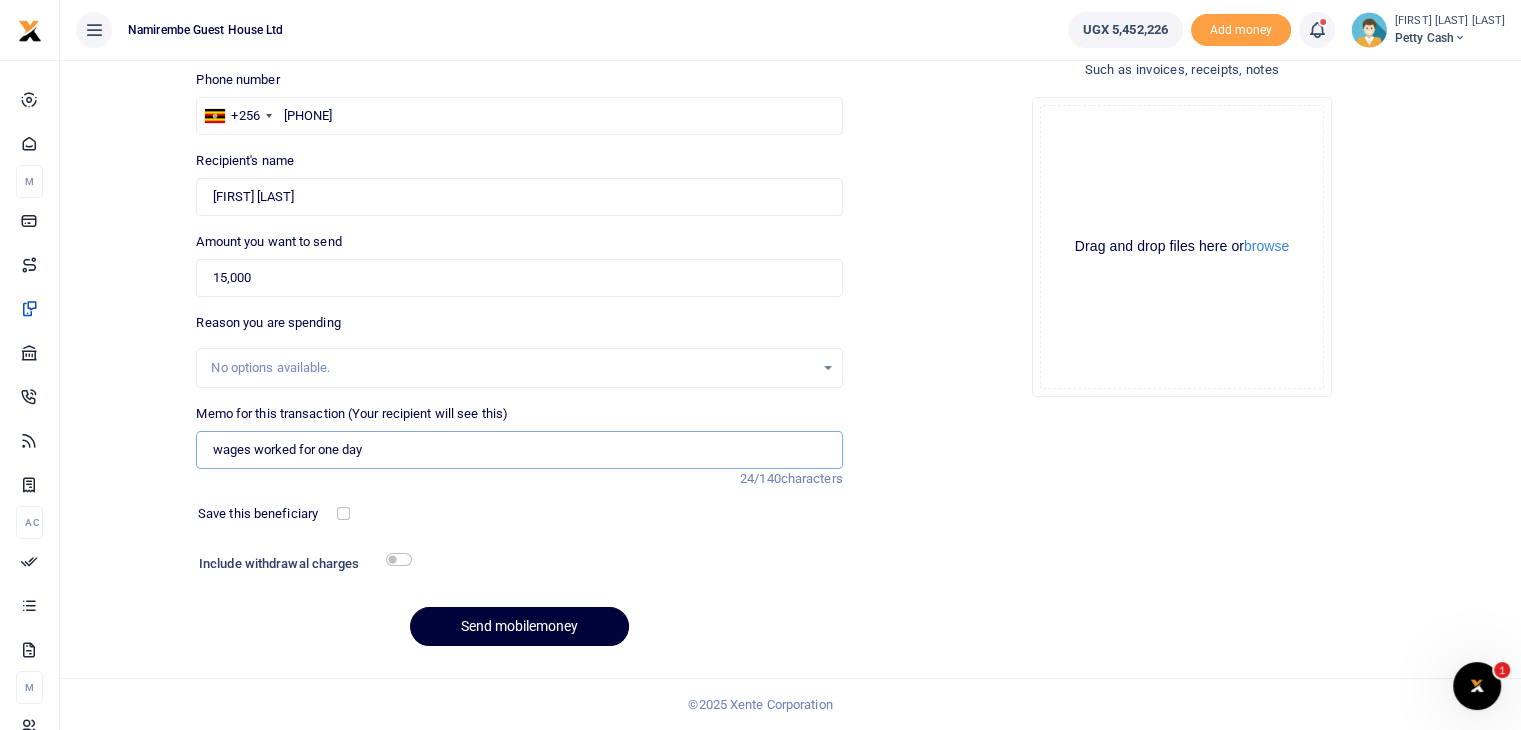 type on "wages worked for one day" 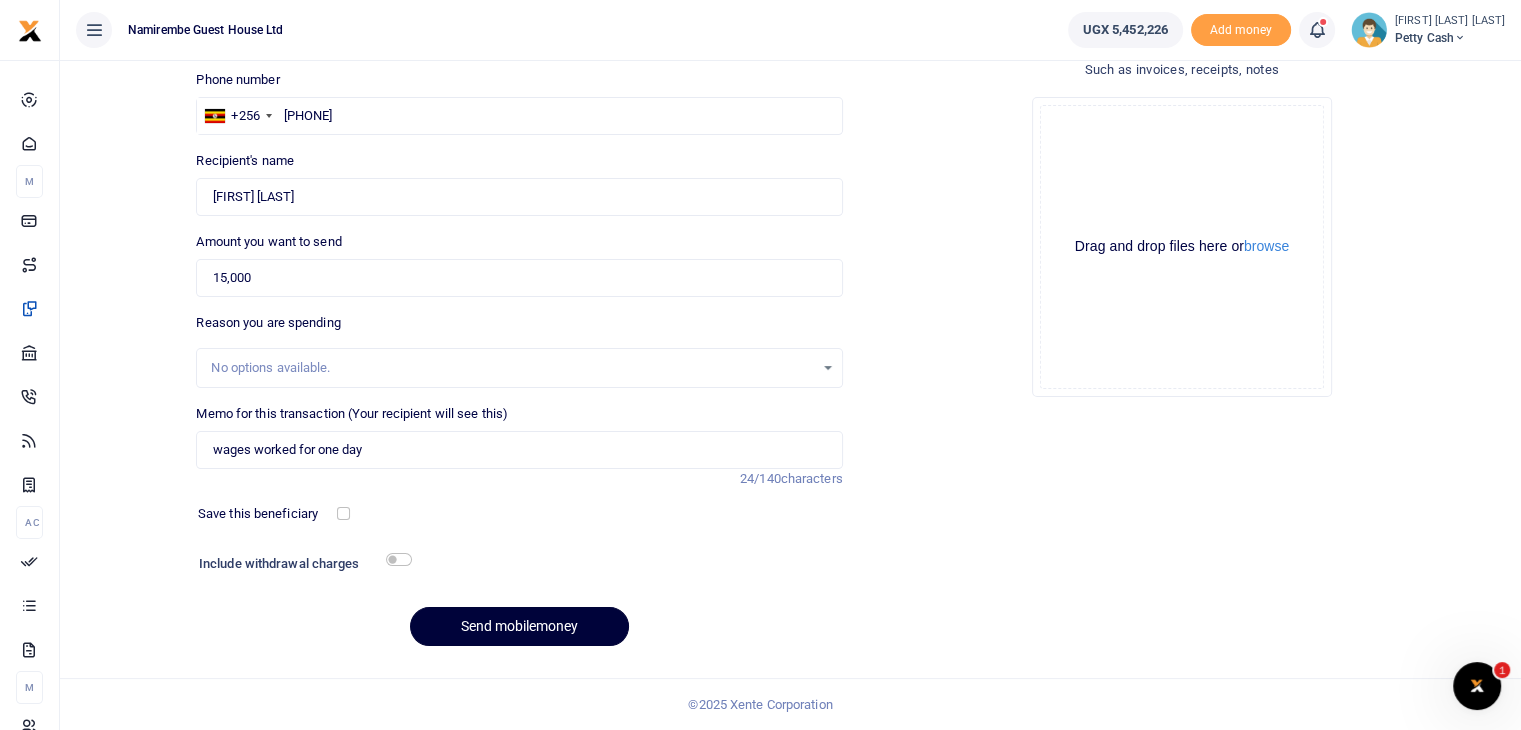 click on "Send mobilemoney" at bounding box center [519, 626] 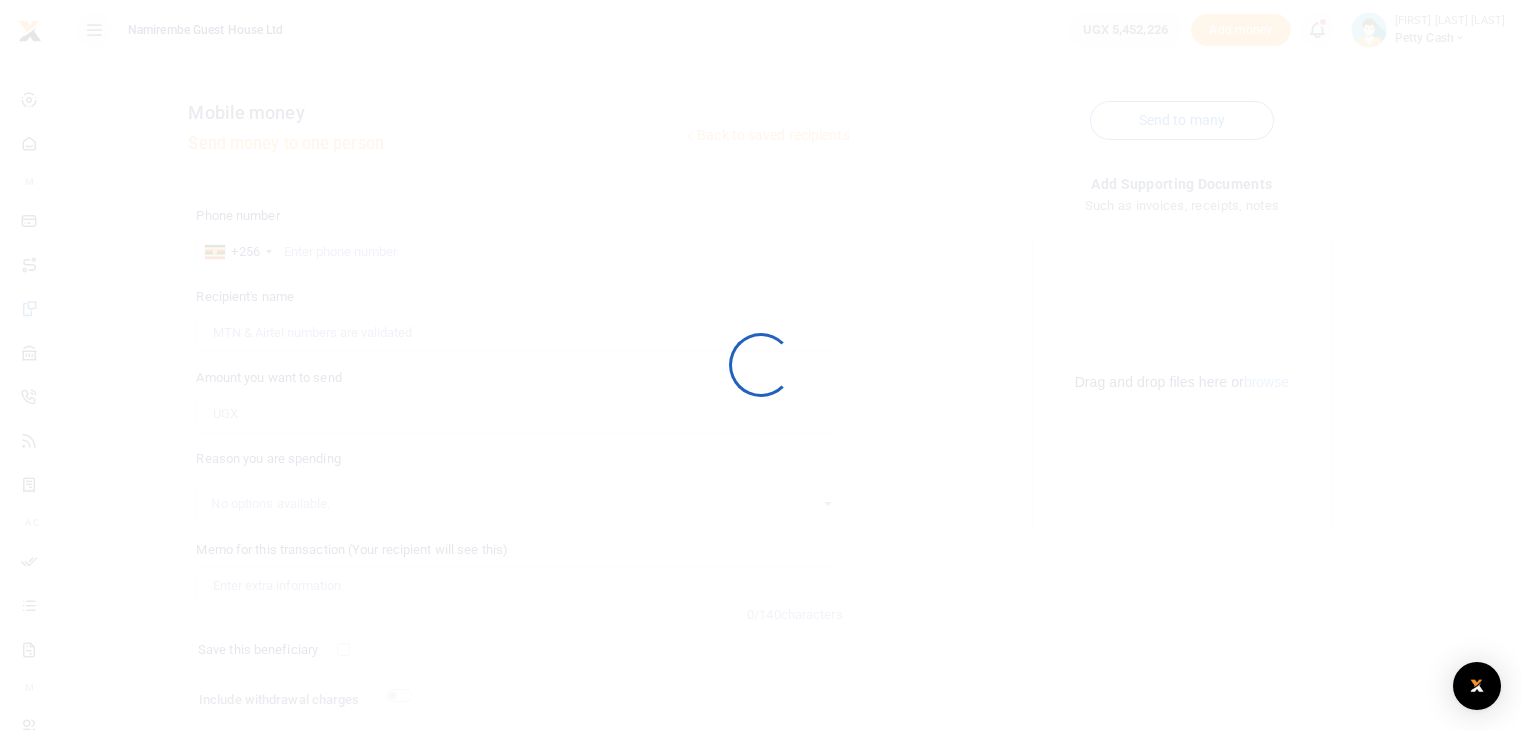 scroll, scrollTop: 136, scrollLeft: 0, axis: vertical 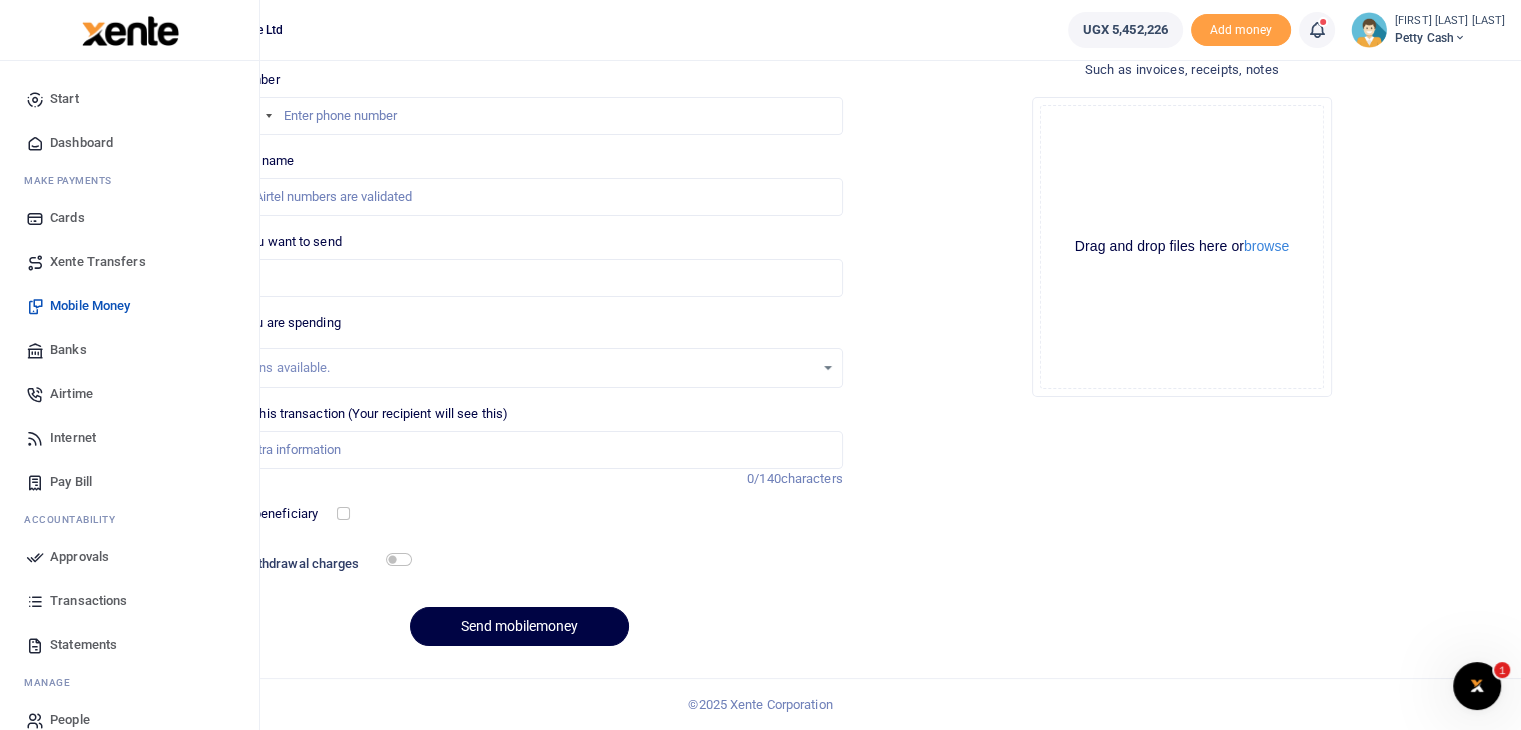click on "Approvals" at bounding box center [79, 557] 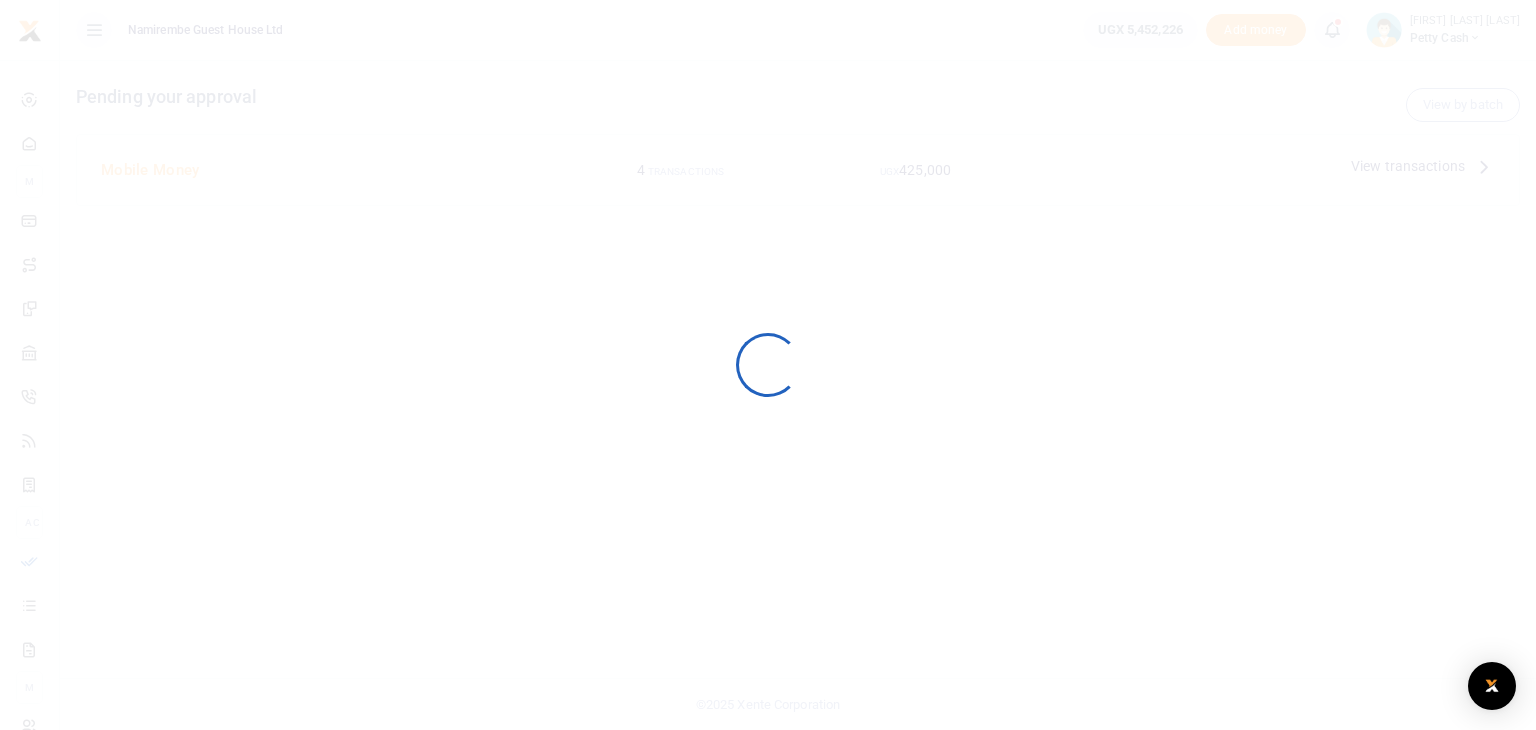 scroll, scrollTop: 0, scrollLeft: 0, axis: both 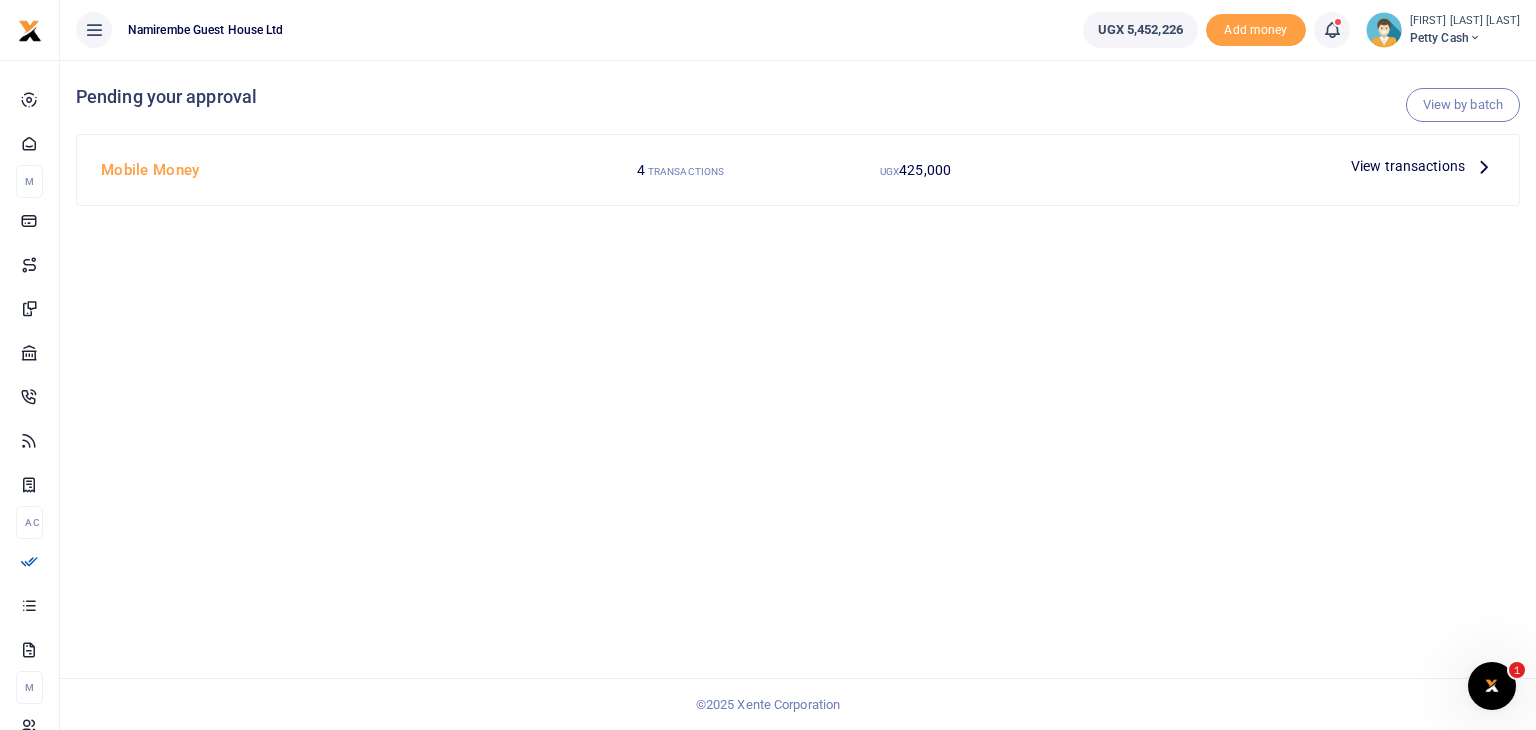 click on "View transactions" at bounding box center (1423, 166) 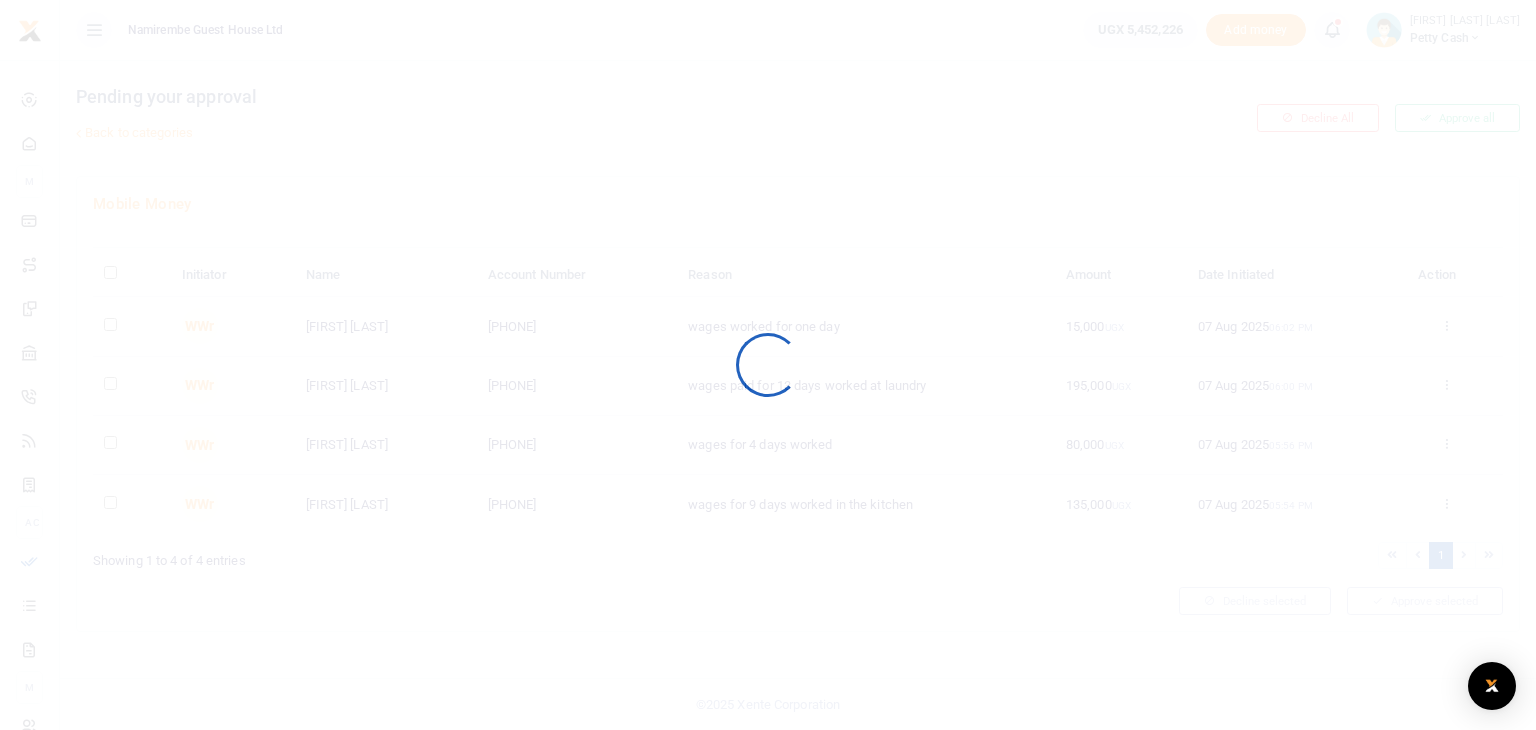 scroll, scrollTop: 0, scrollLeft: 0, axis: both 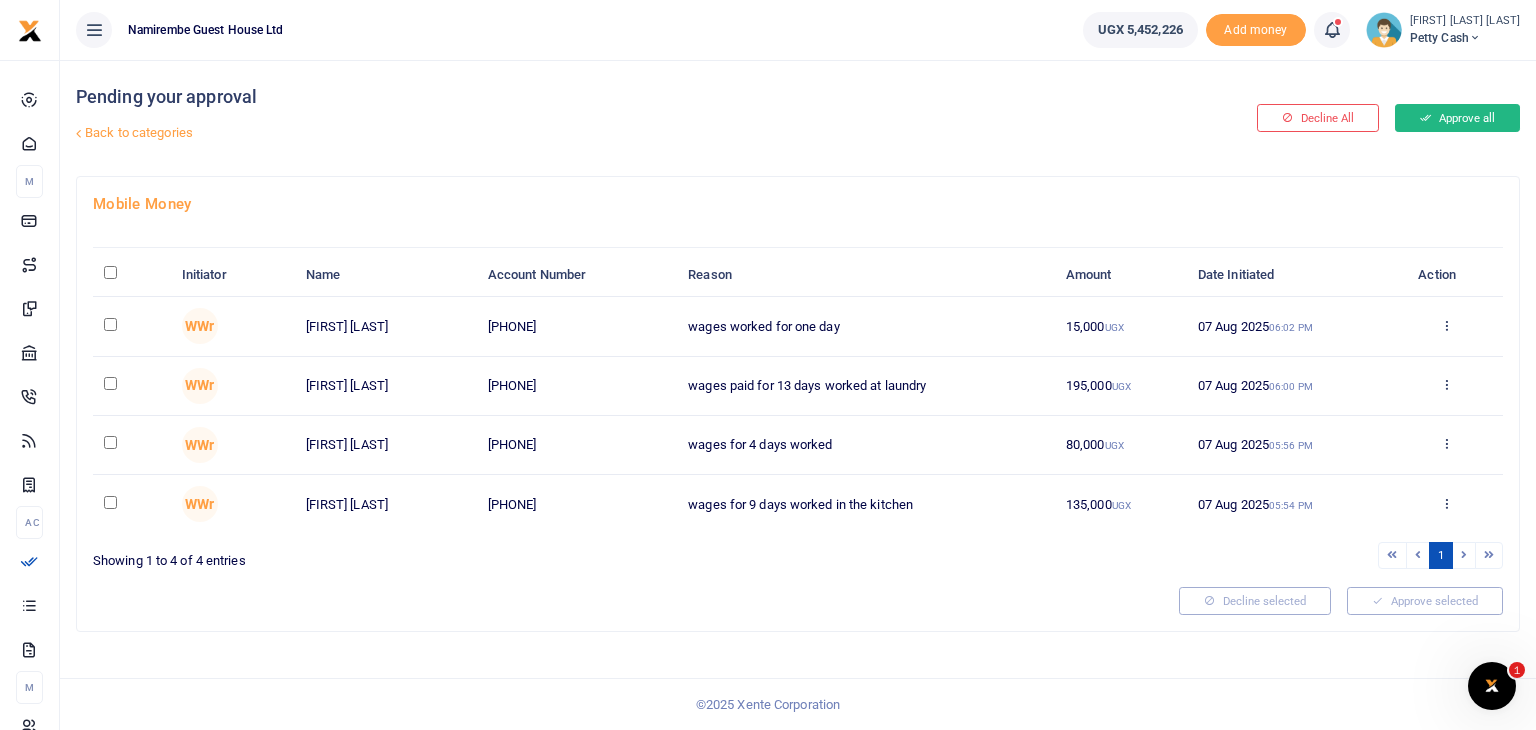 click on "Approve all" at bounding box center (1457, 118) 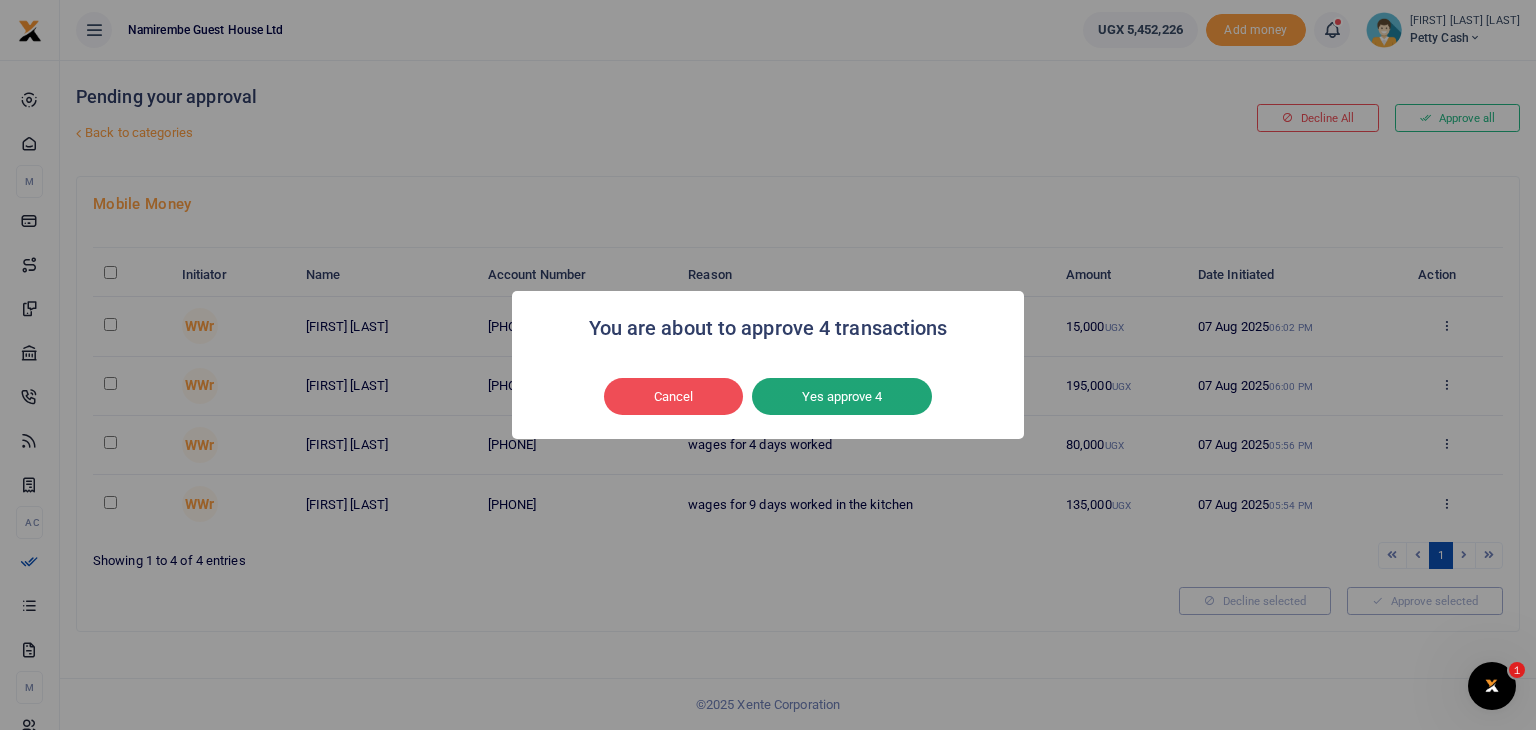 click on "Yes approve 4" at bounding box center [842, 397] 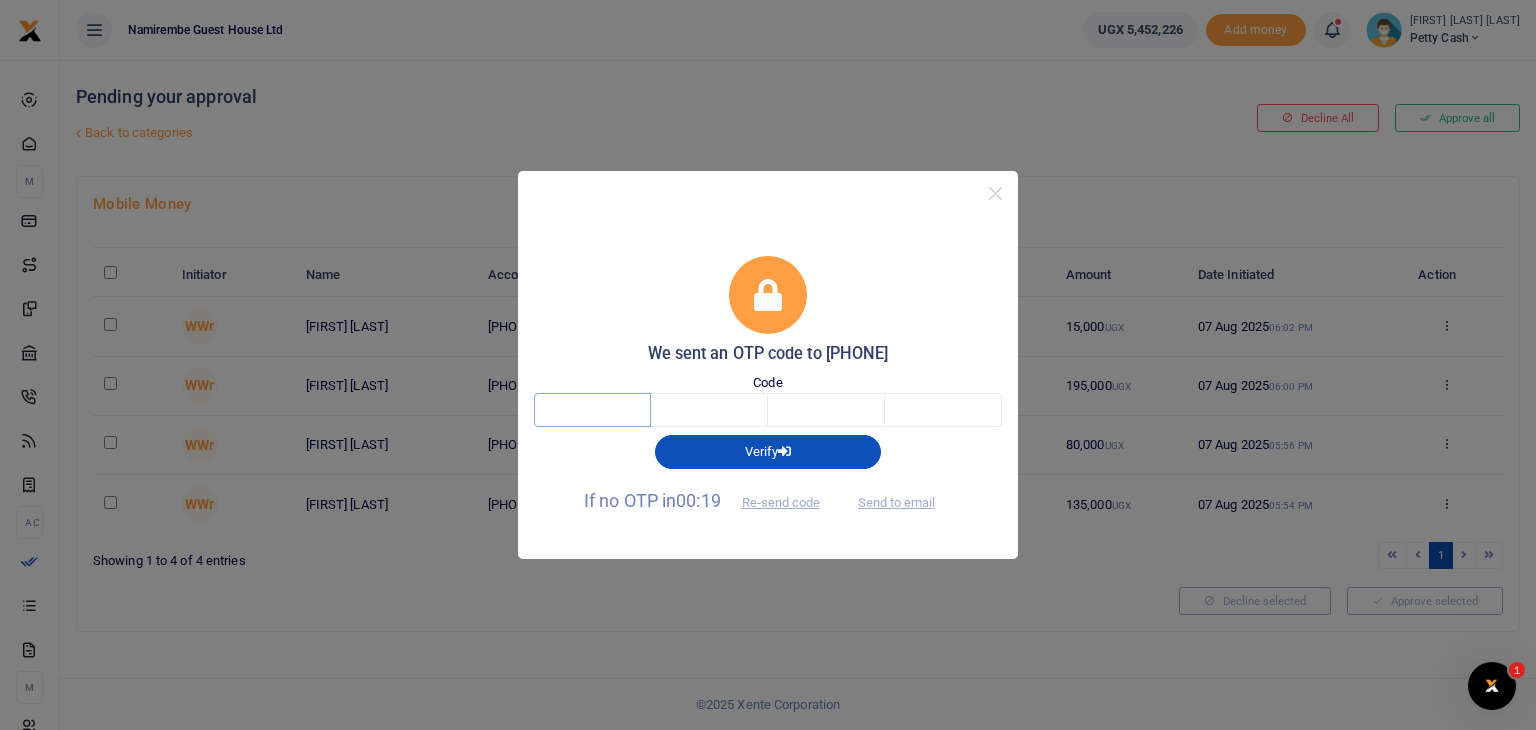 click at bounding box center (592, 410) 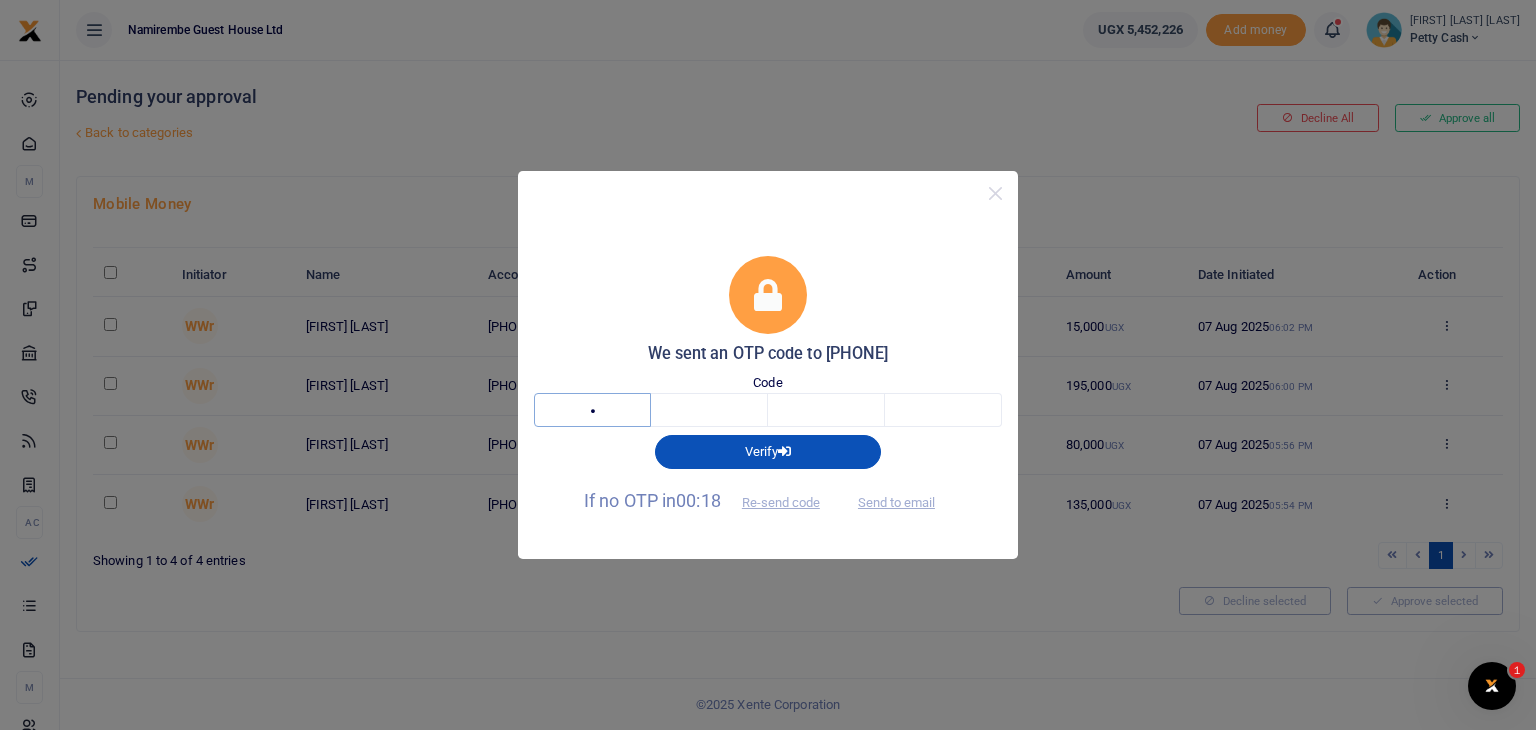 type on "4" 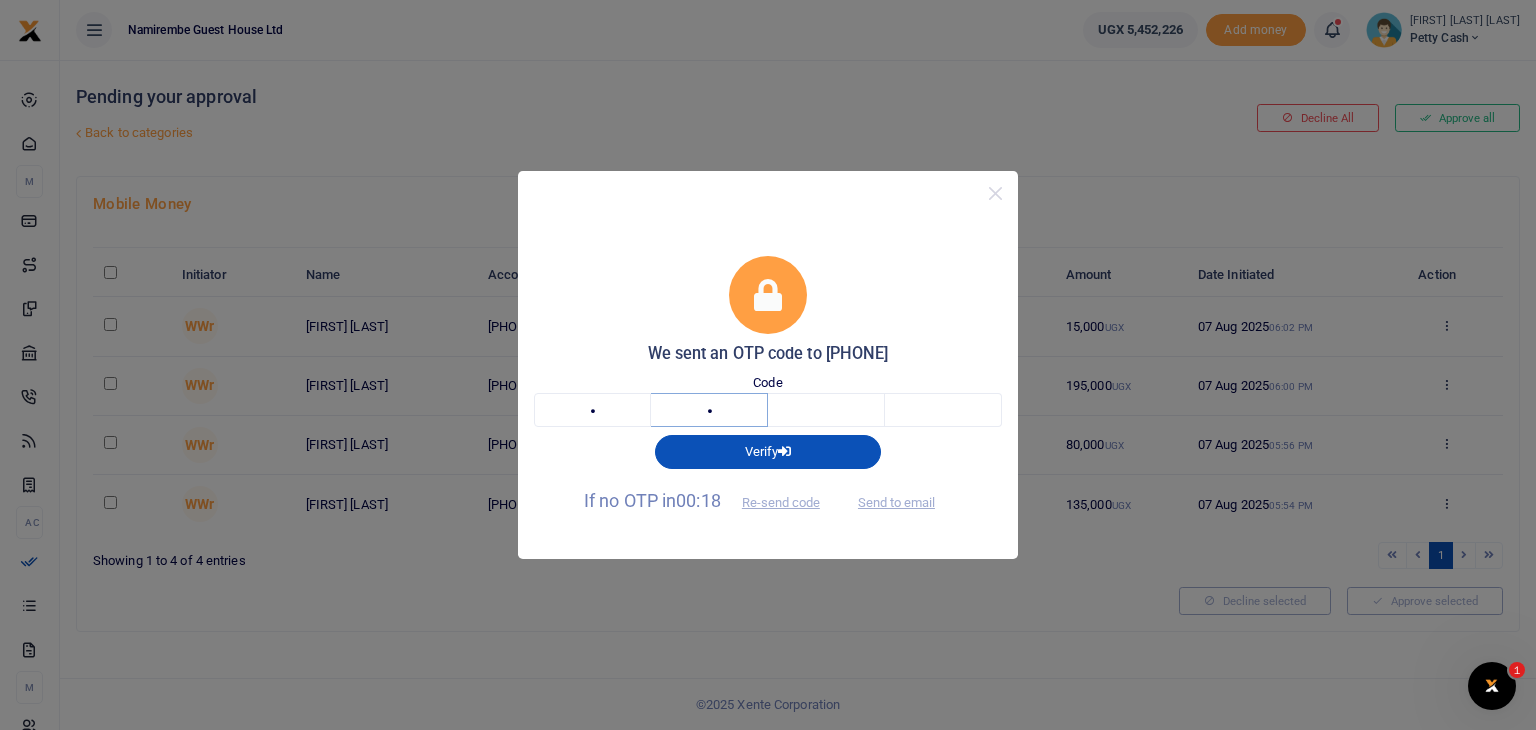 type on "1" 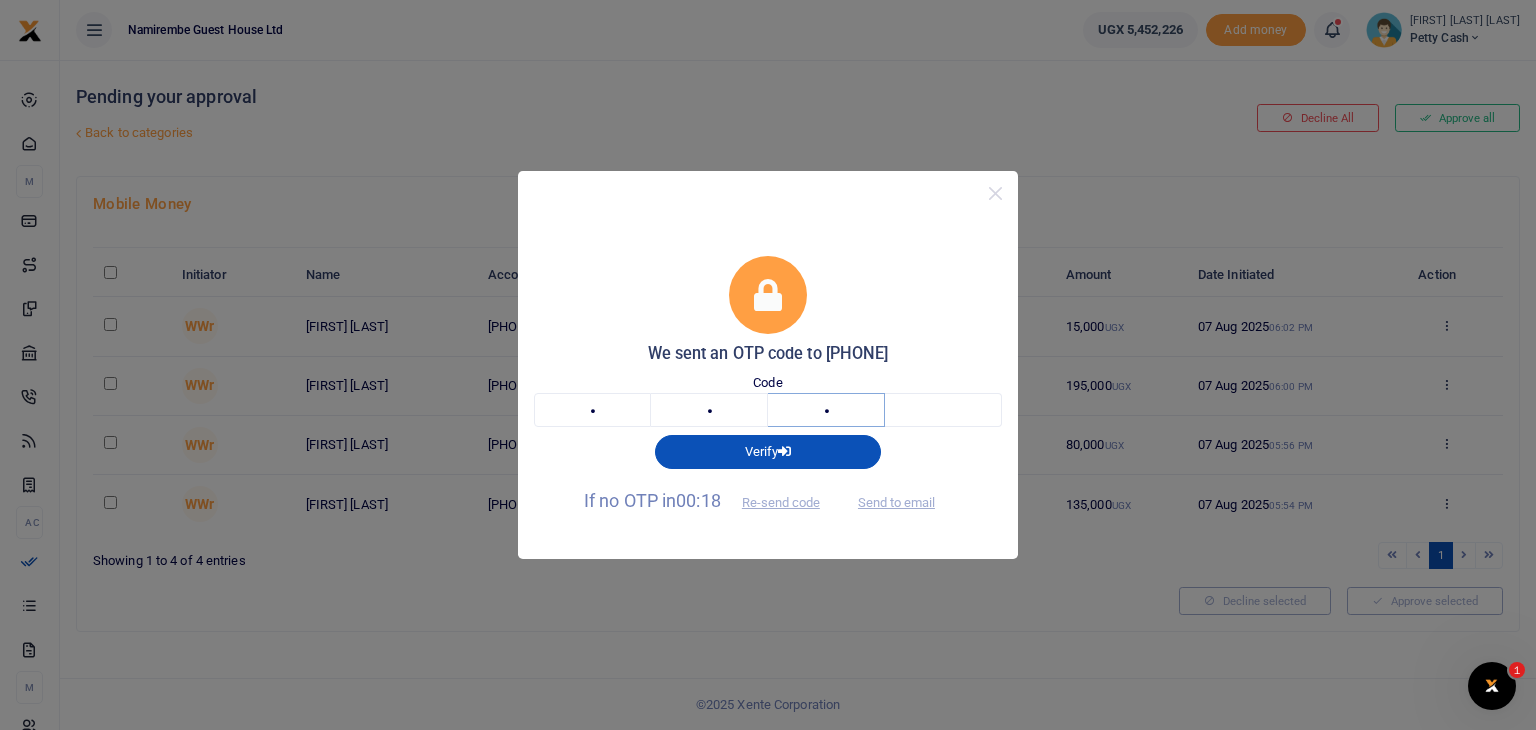 type on "0" 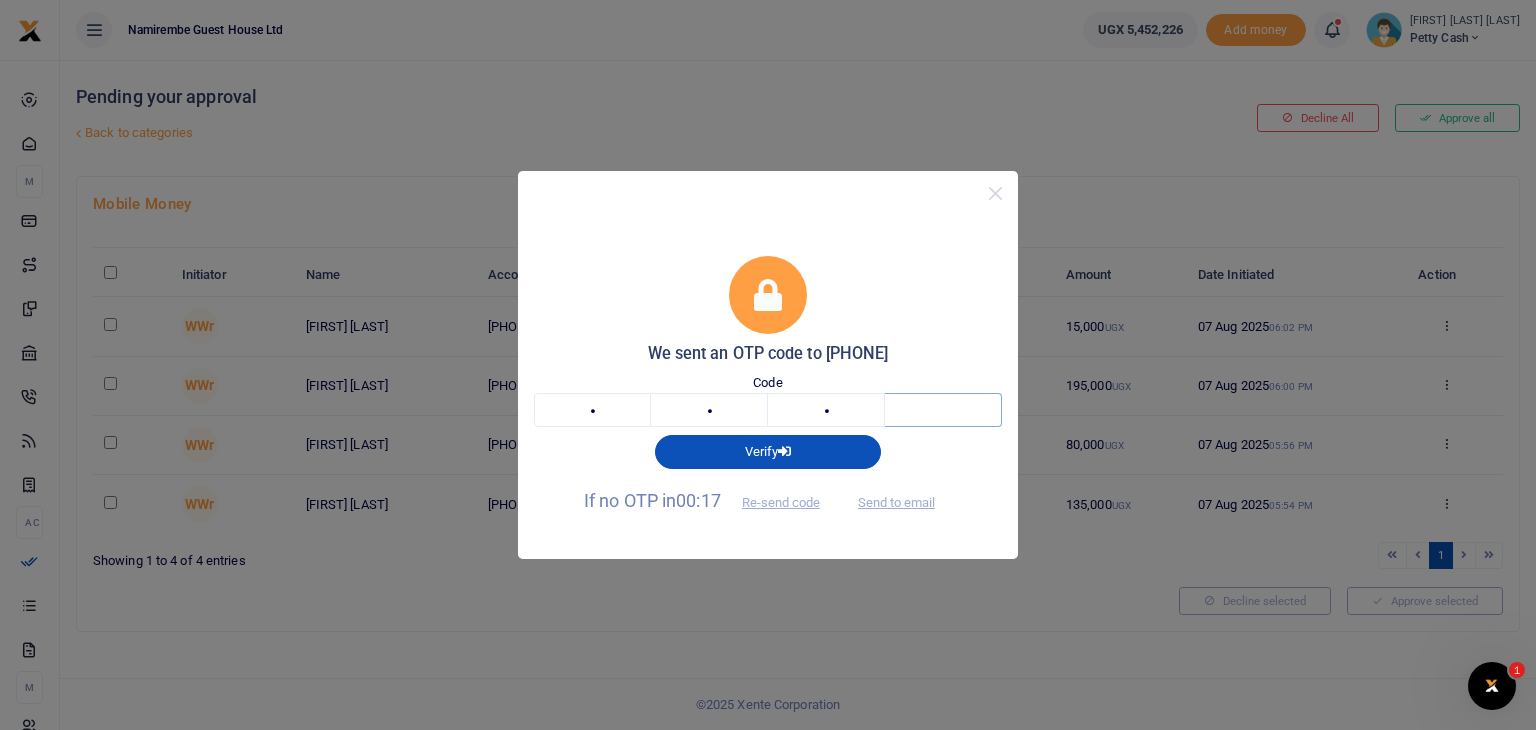 type on "4" 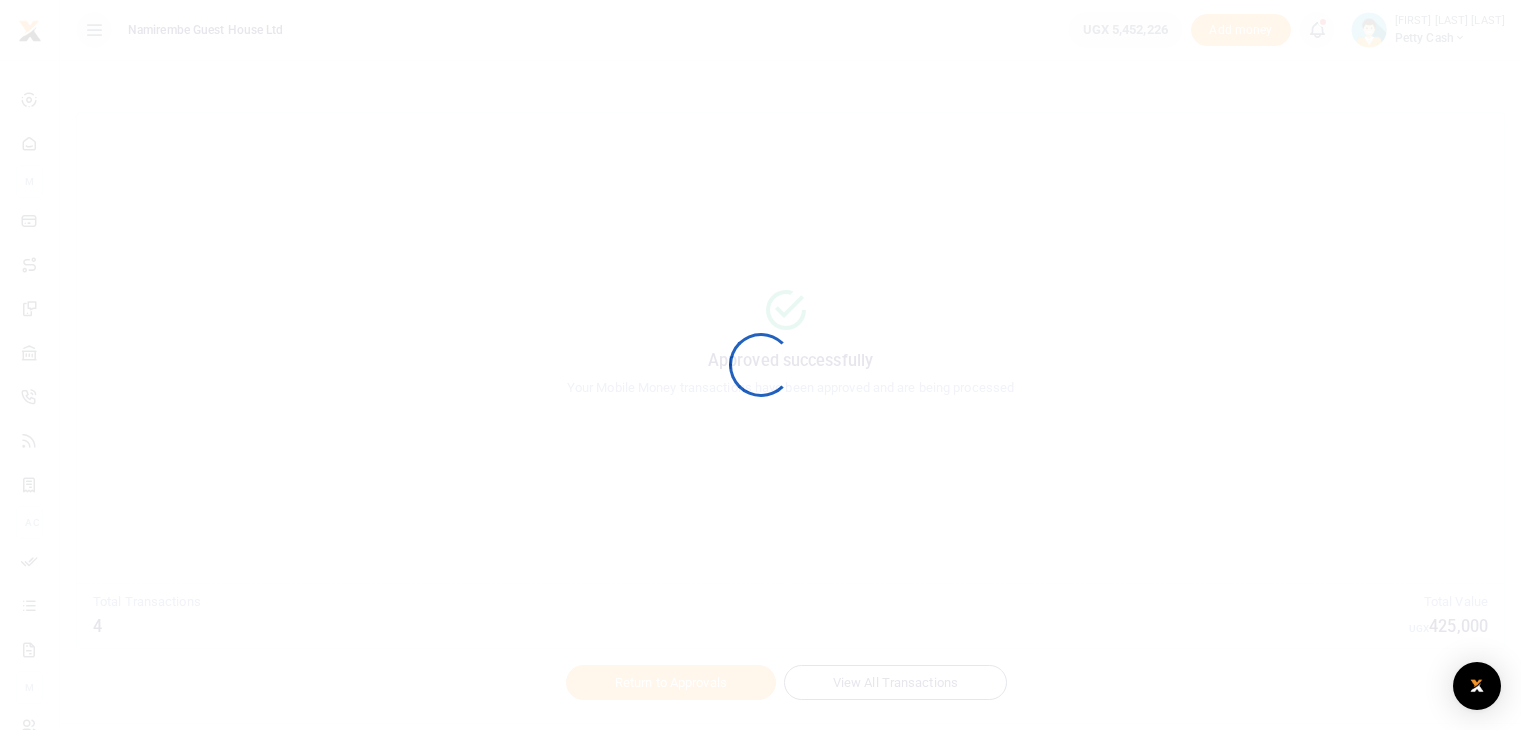 scroll, scrollTop: 0, scrollLeft: 0, axis: both 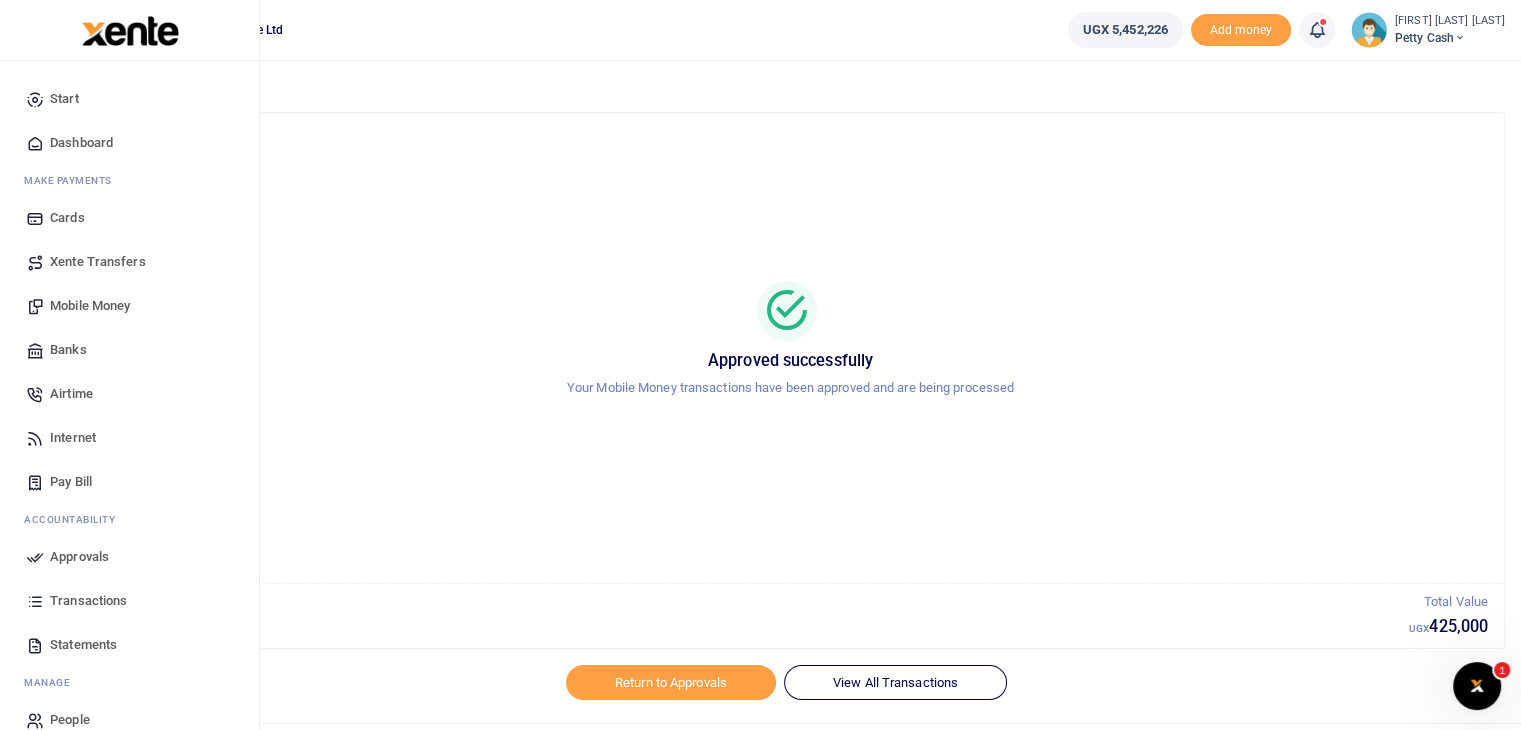 click on "Mobile Money" at bounding box center [90, 306] 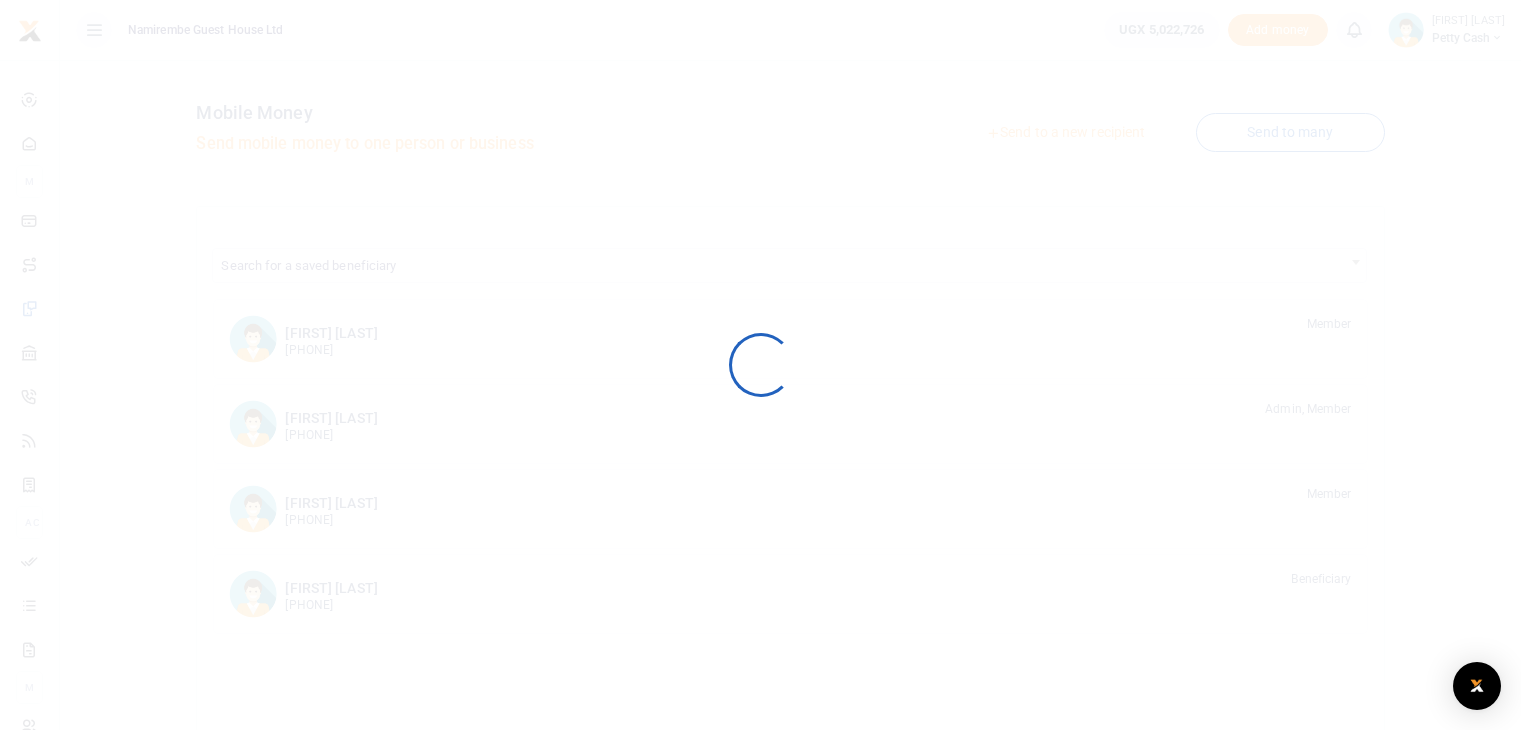 scroll, scrollTop: 0, scrollLeft: 0, axis: both 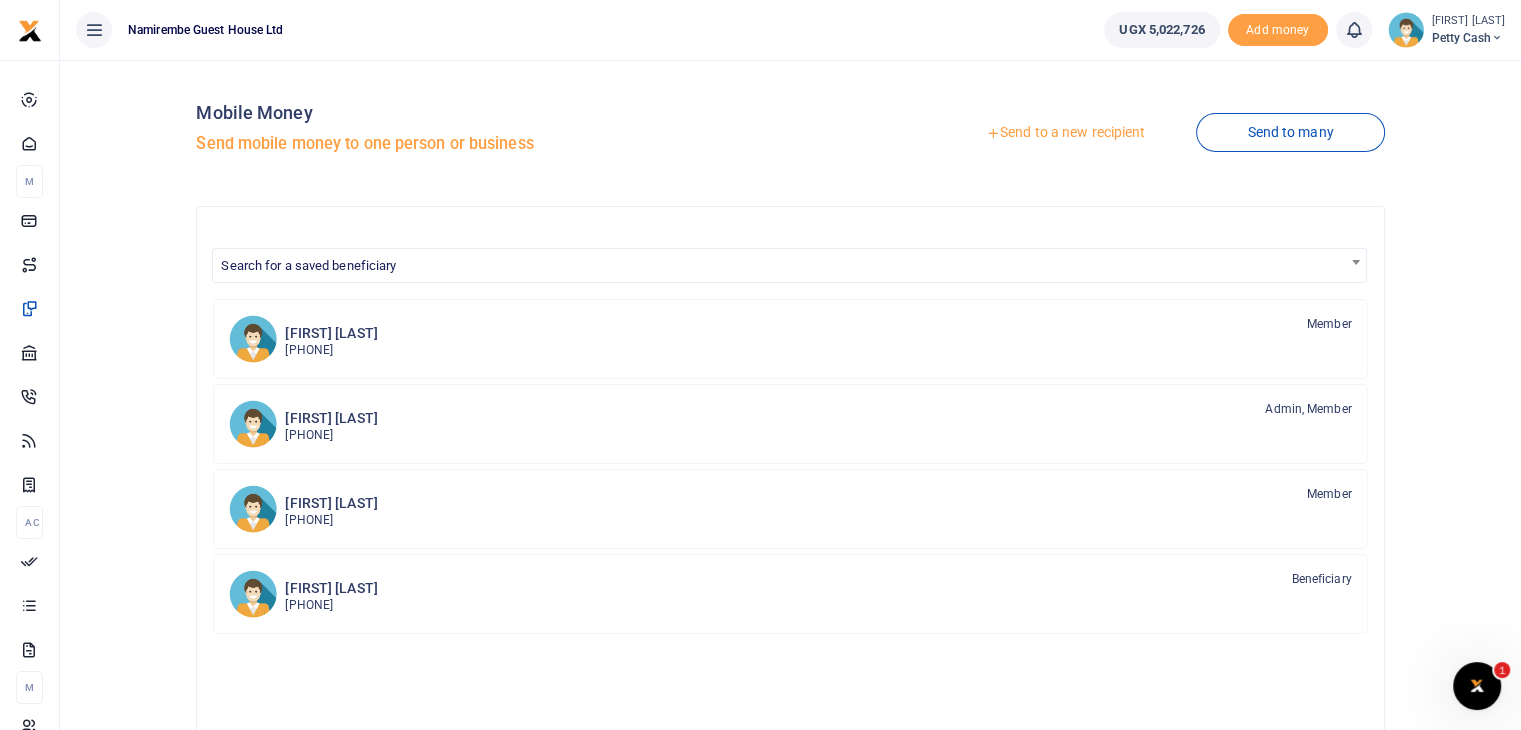 click on "Send to a new recipient" at bounding box center (1065, 133) 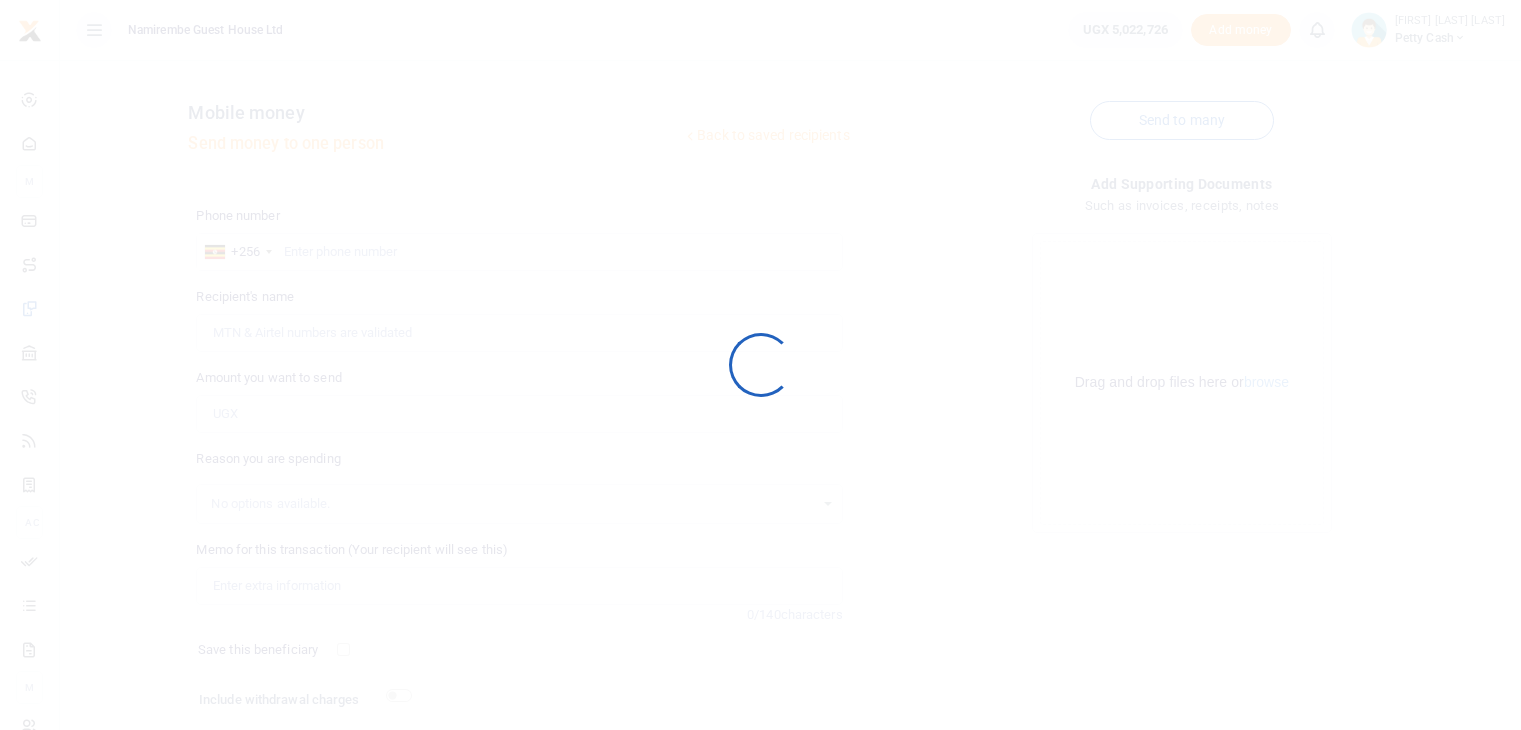 scroll, scrollTop: 0, scrollLeft: 0, axis: both 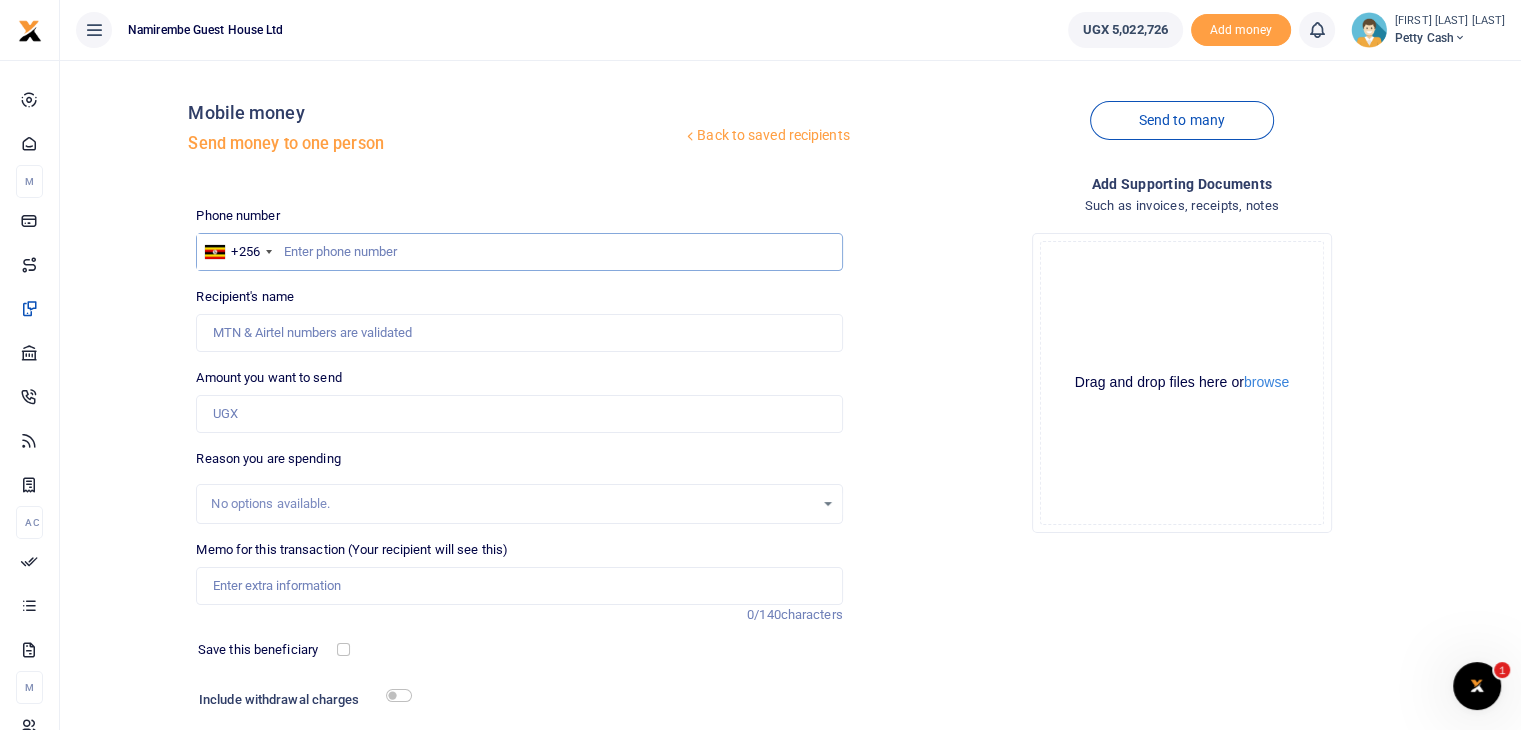 click at bounding box center (519, 252) 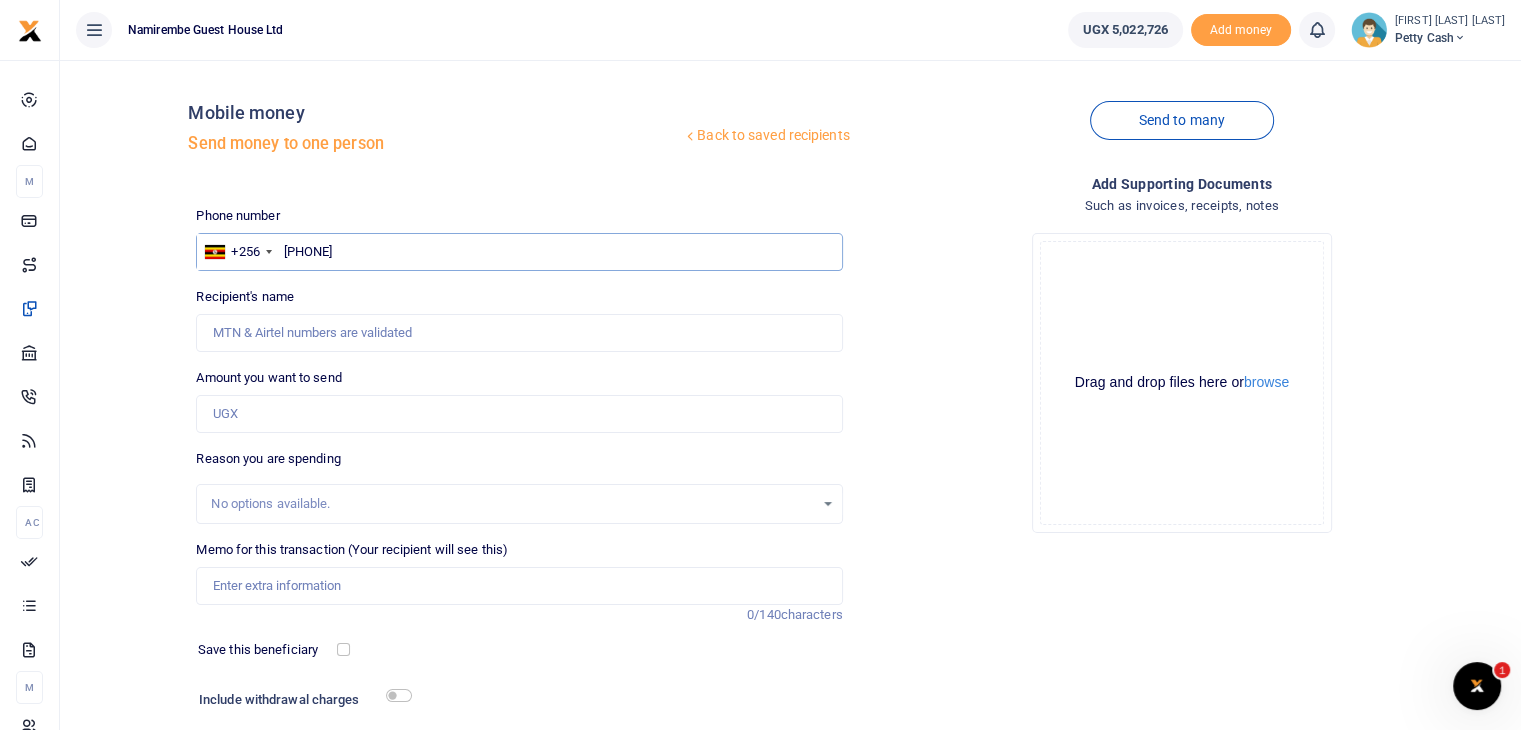 type on "777818414" 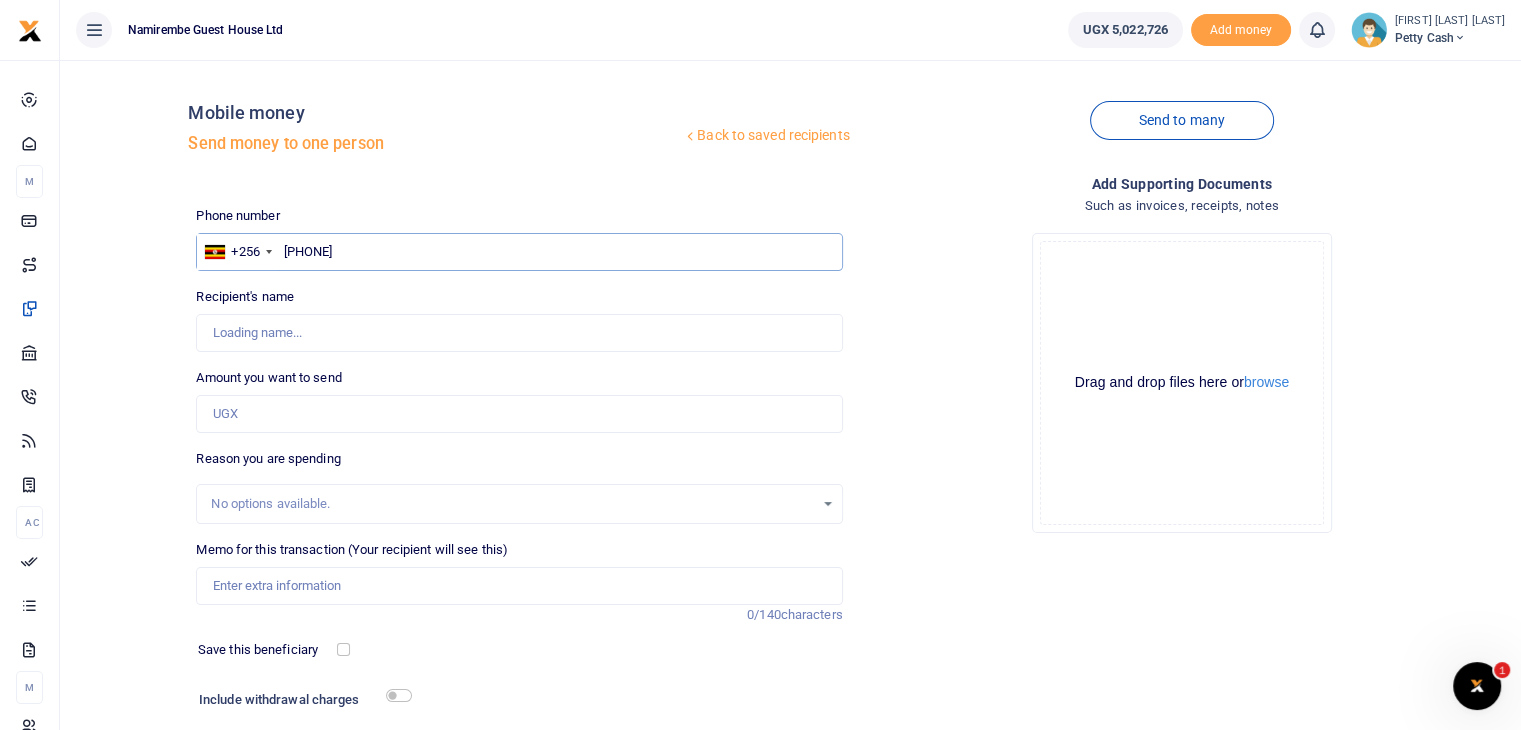 type on "Habart Chance" 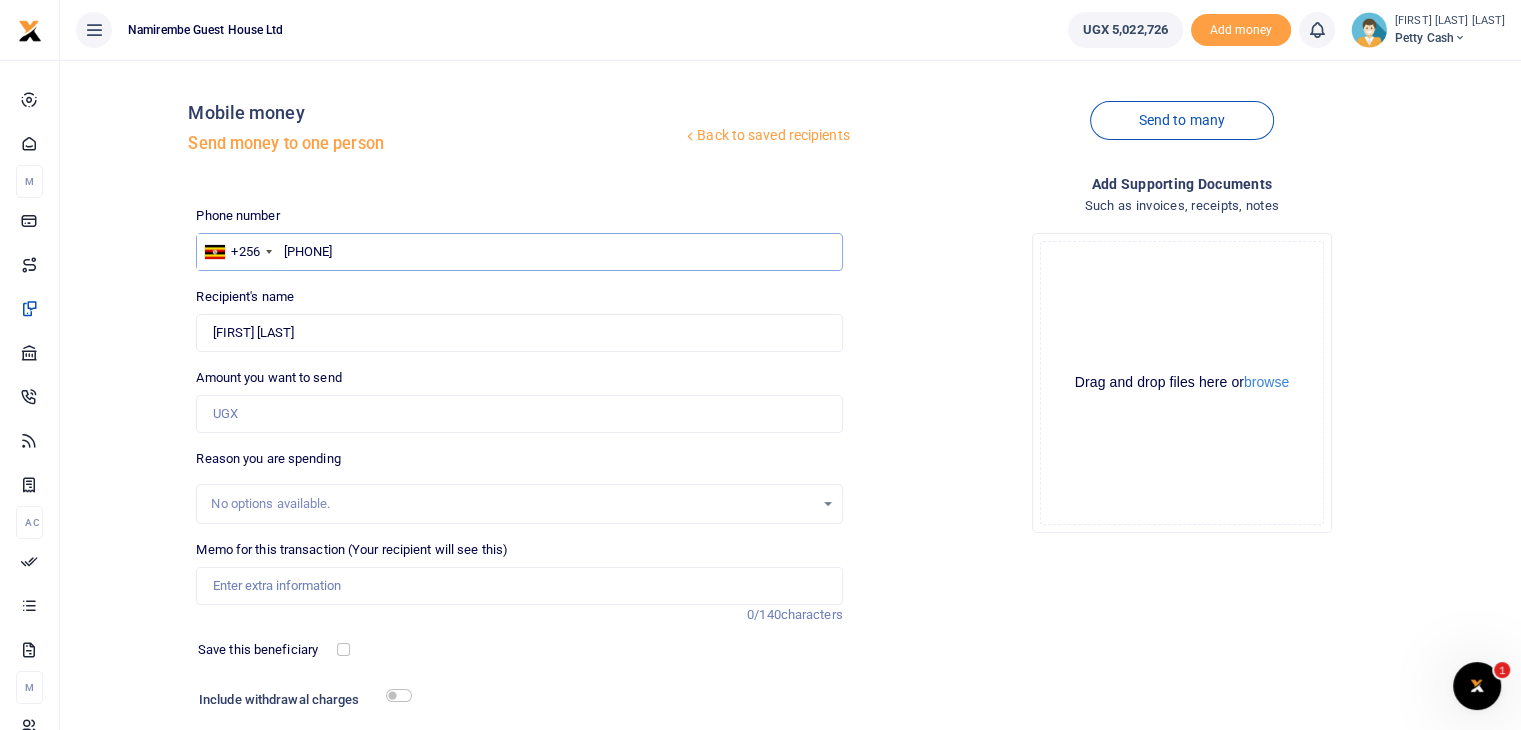 type on "777818414" 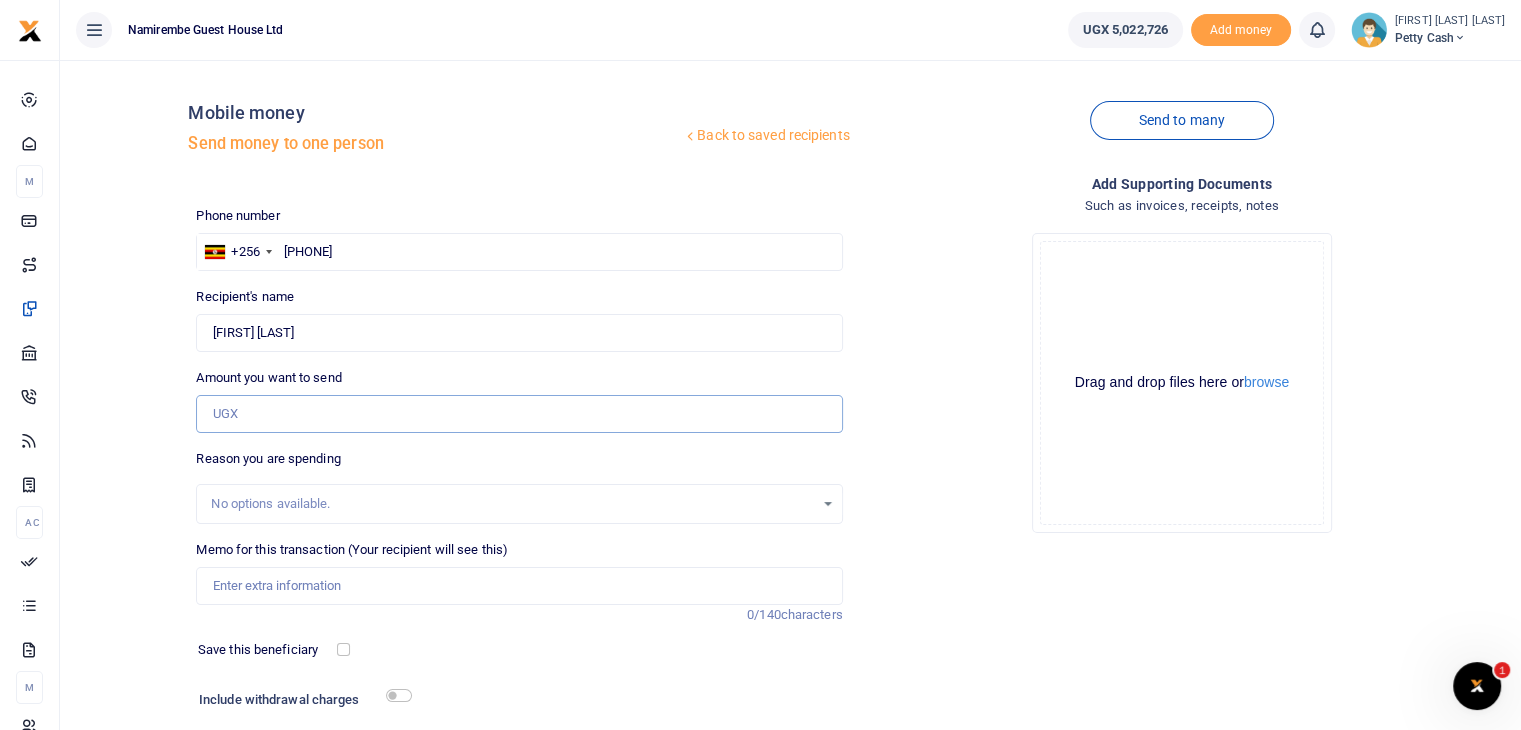 click on "Amount you want to send" at bounding box center [519, 414] 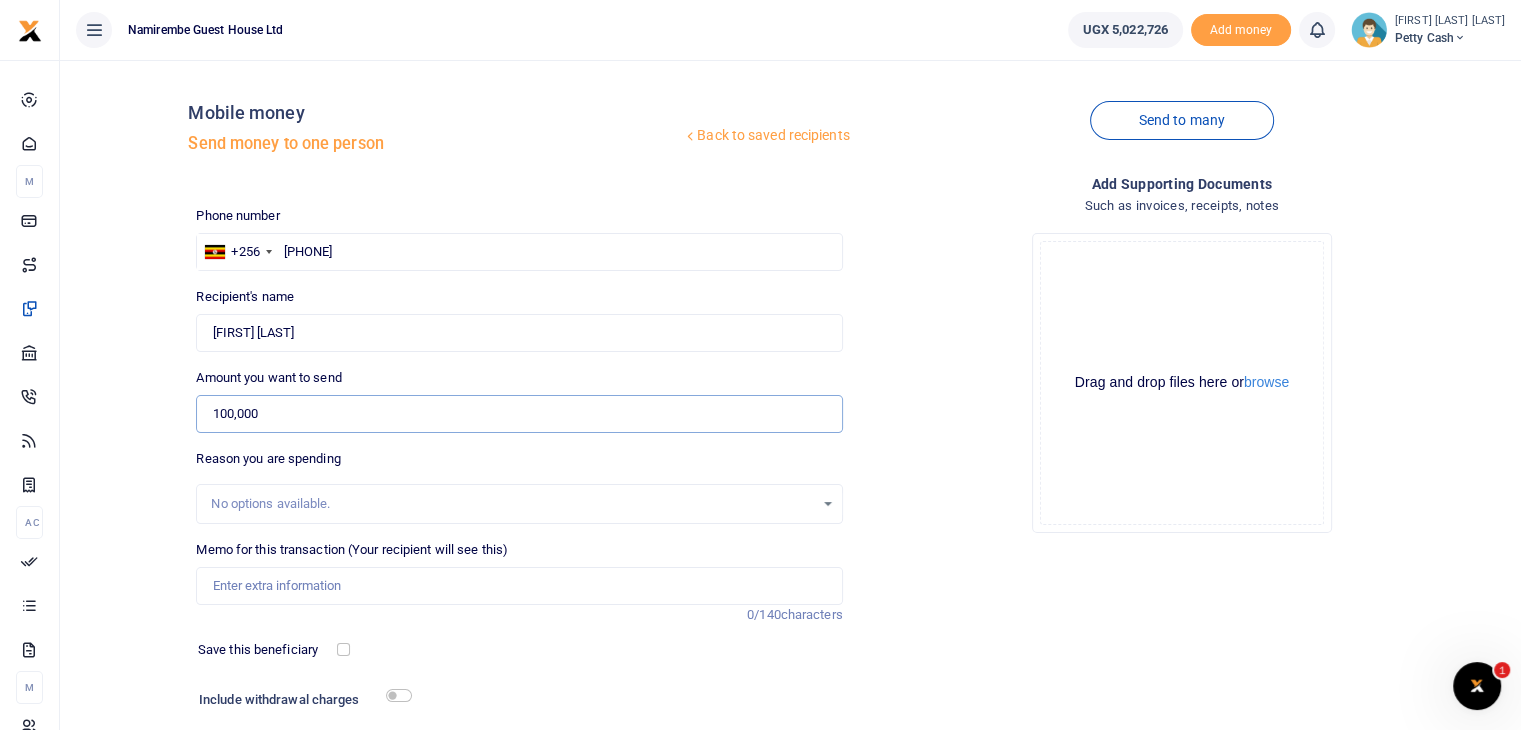 type on "100,000" 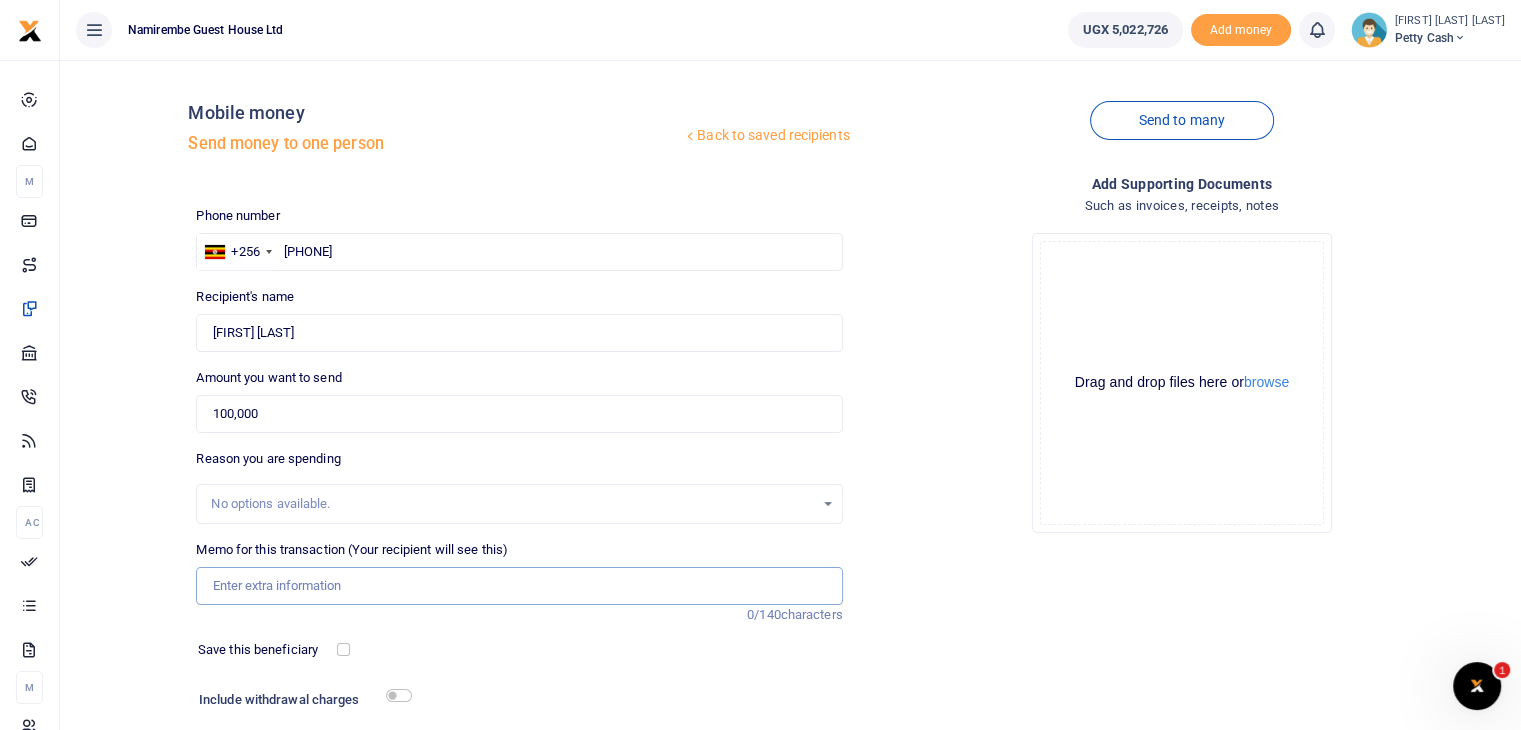 click on "Memo for this transaction (Your recipient will see this)" at bounding box center (519, 586) 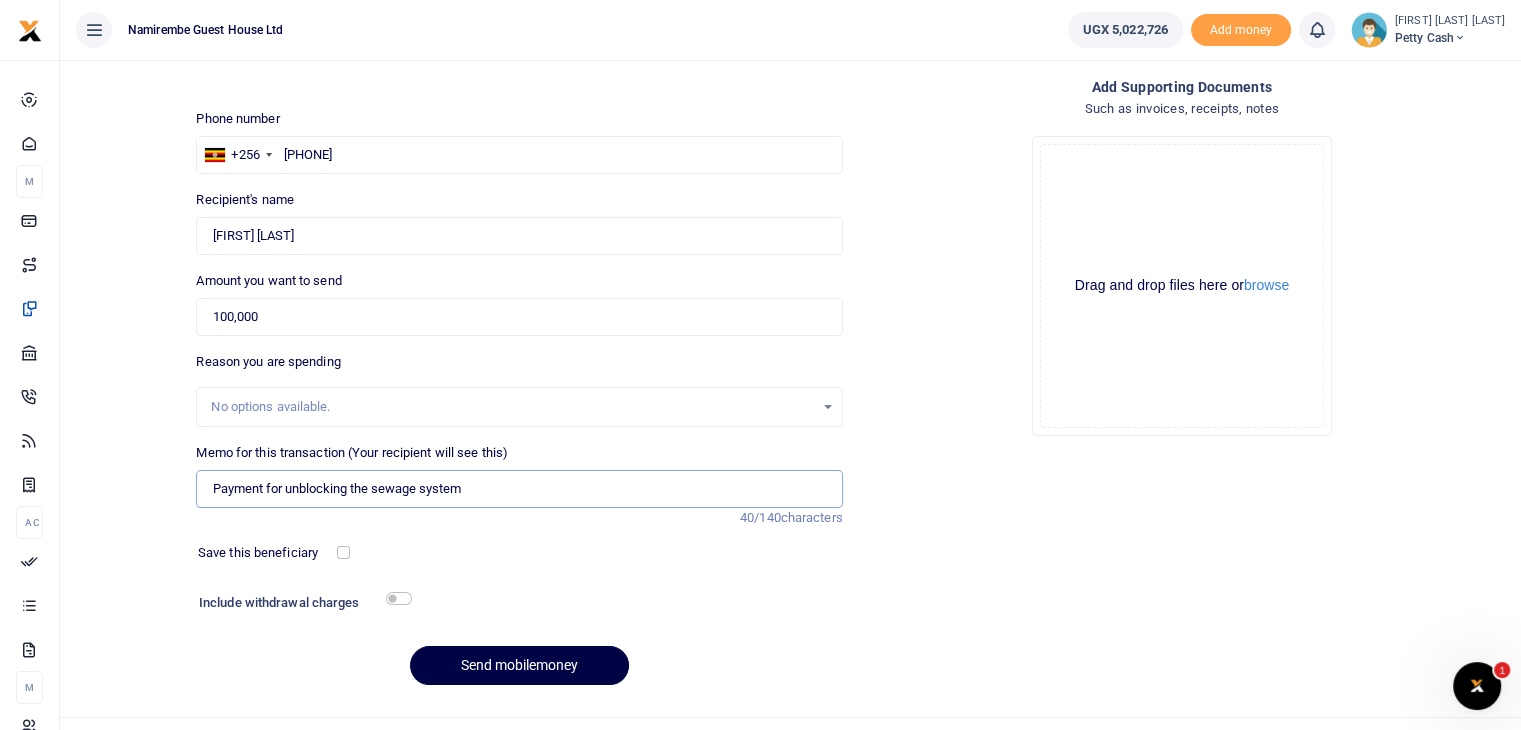 scroll, scrollTop: 136, scrollLeft: 0, axis: vertical 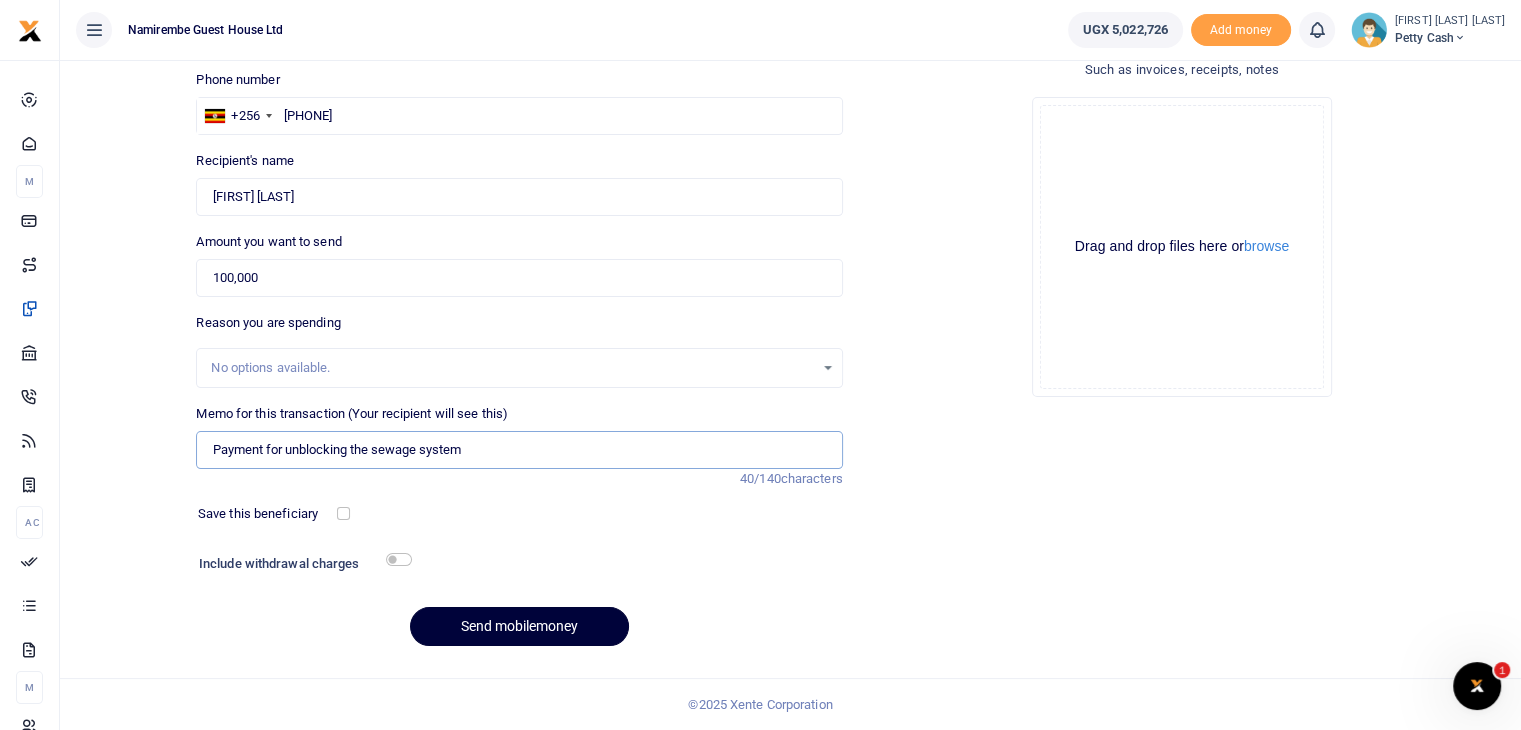 type on "Payment for unblocking the sewage system" 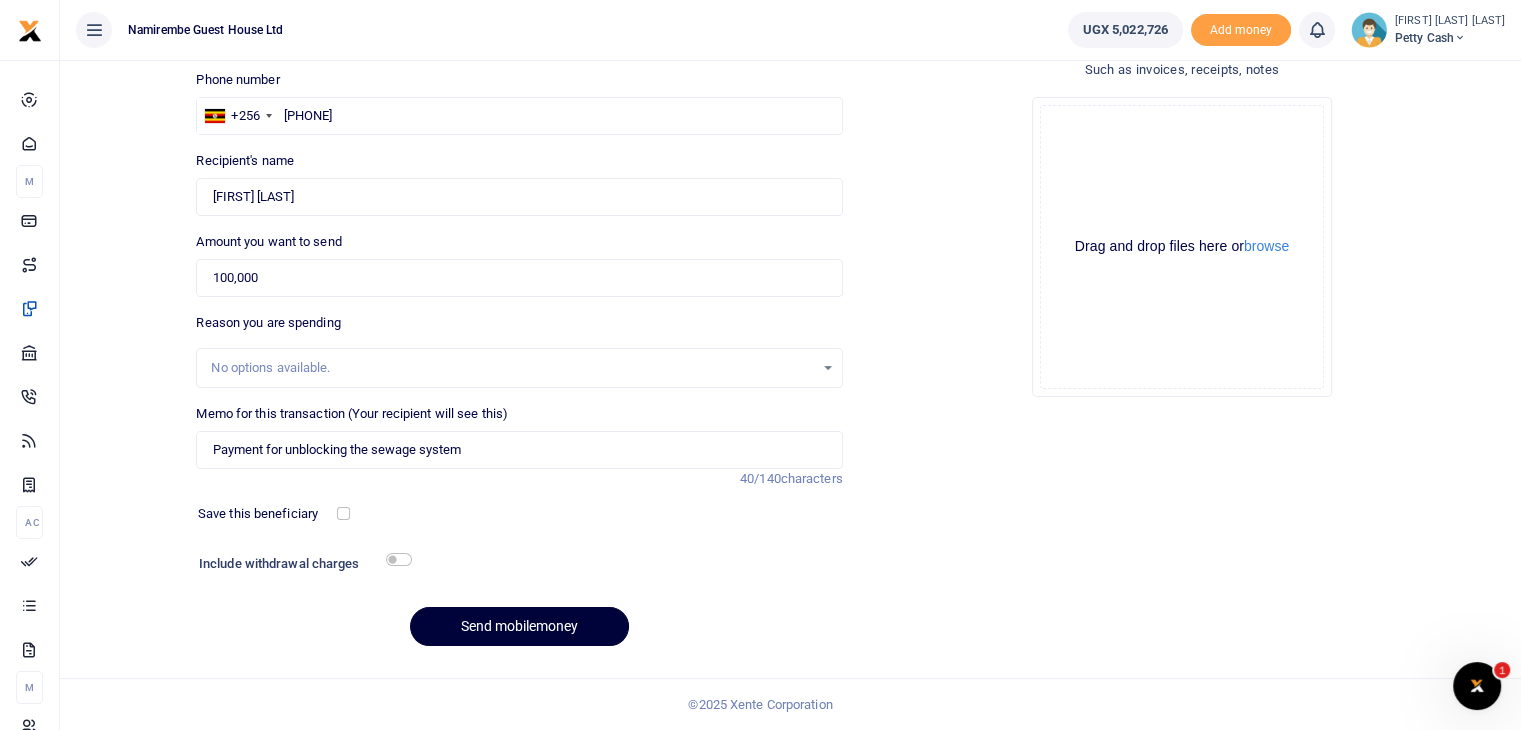 click on "Send mobilemoney" at bounding box center [519, 626] 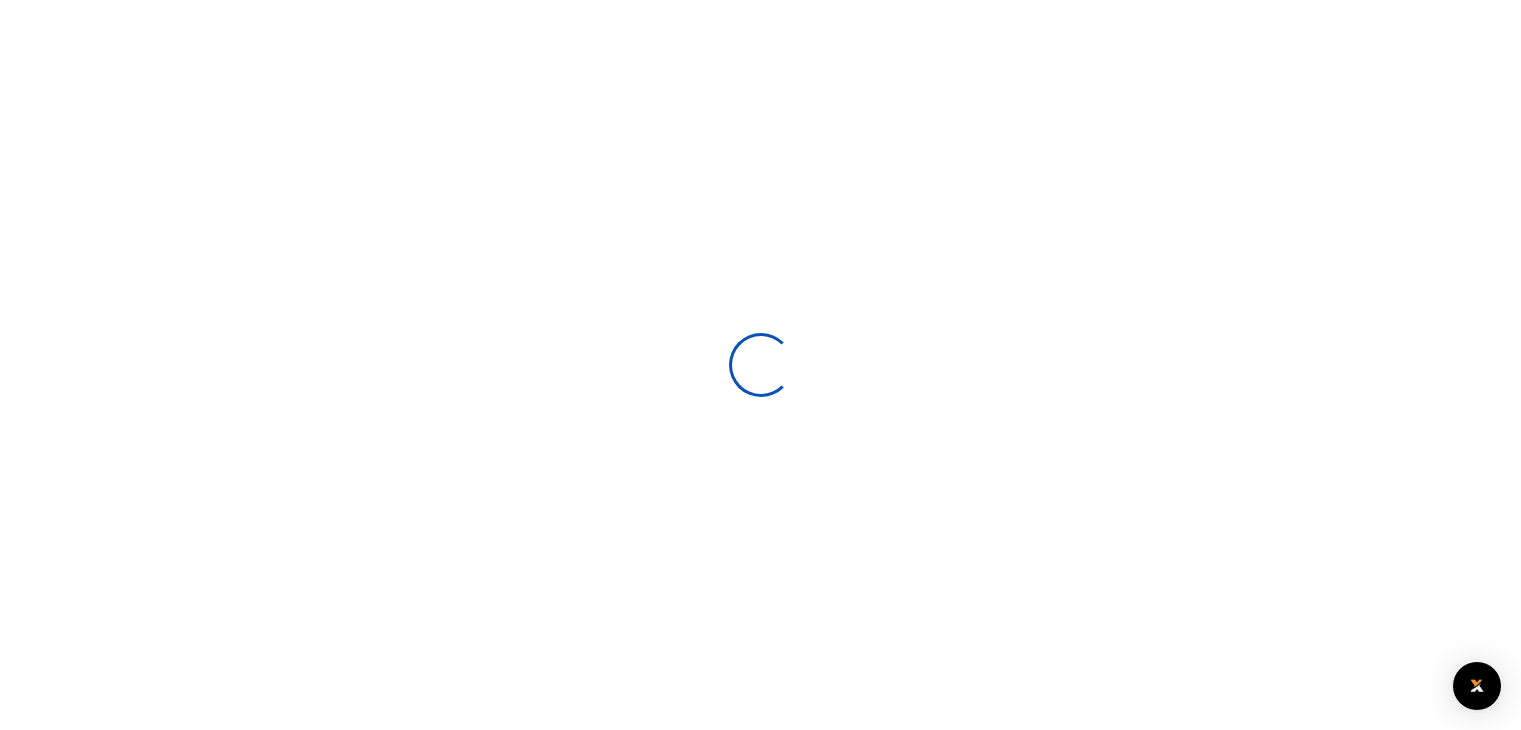 scroll, scrollTop: 136, scrollLeft: 0, axis: vertical 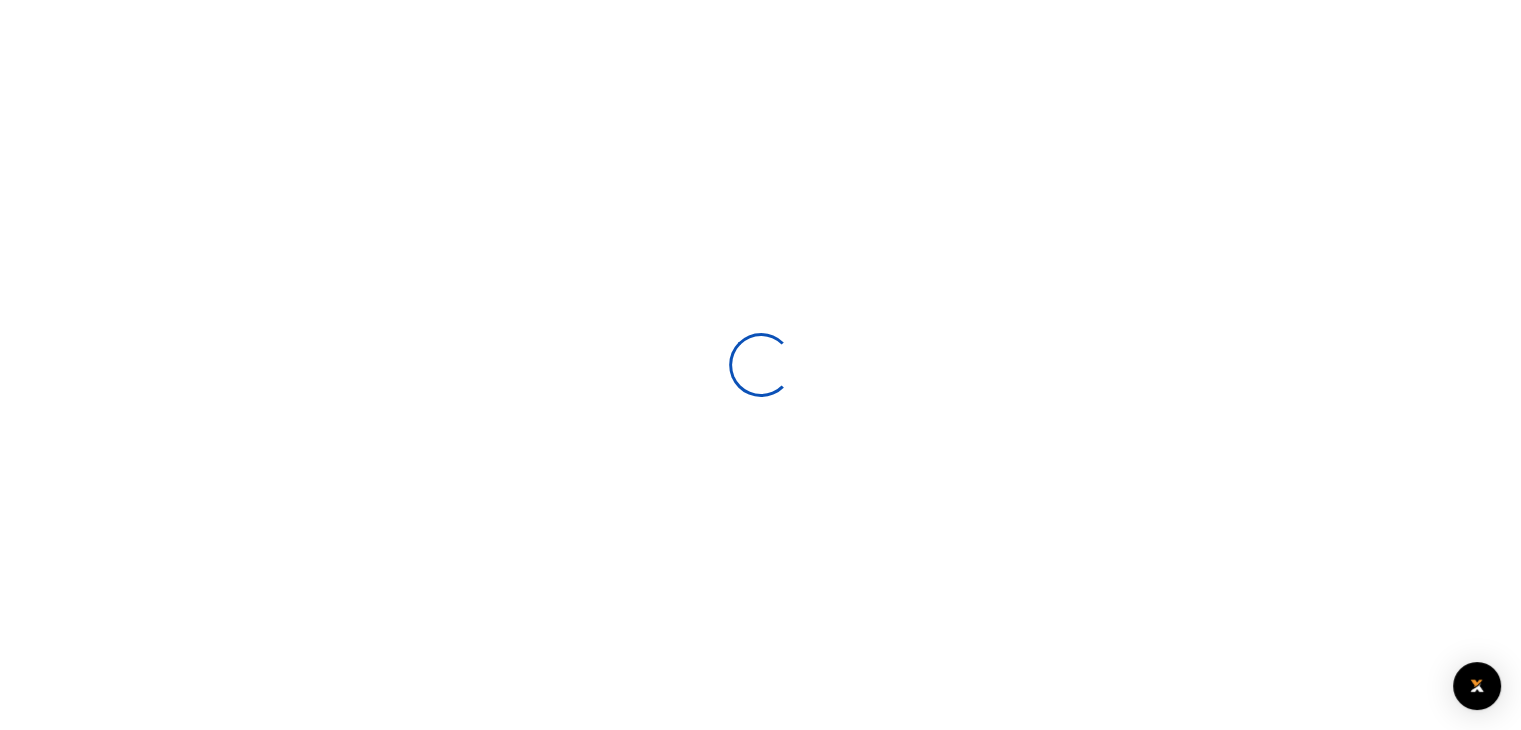 select 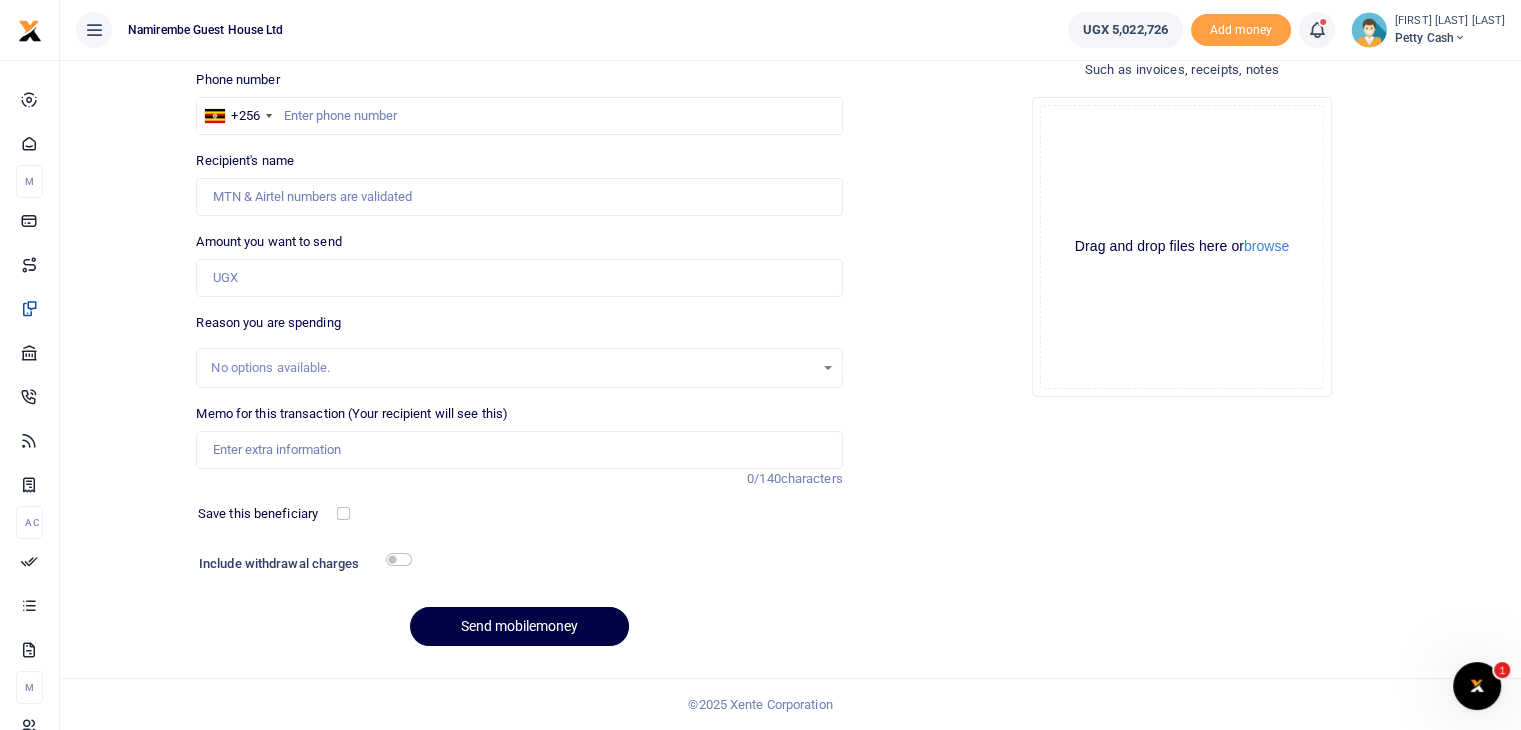 scroll, scrollTop: 0, scrollLeft: 0, axis: both 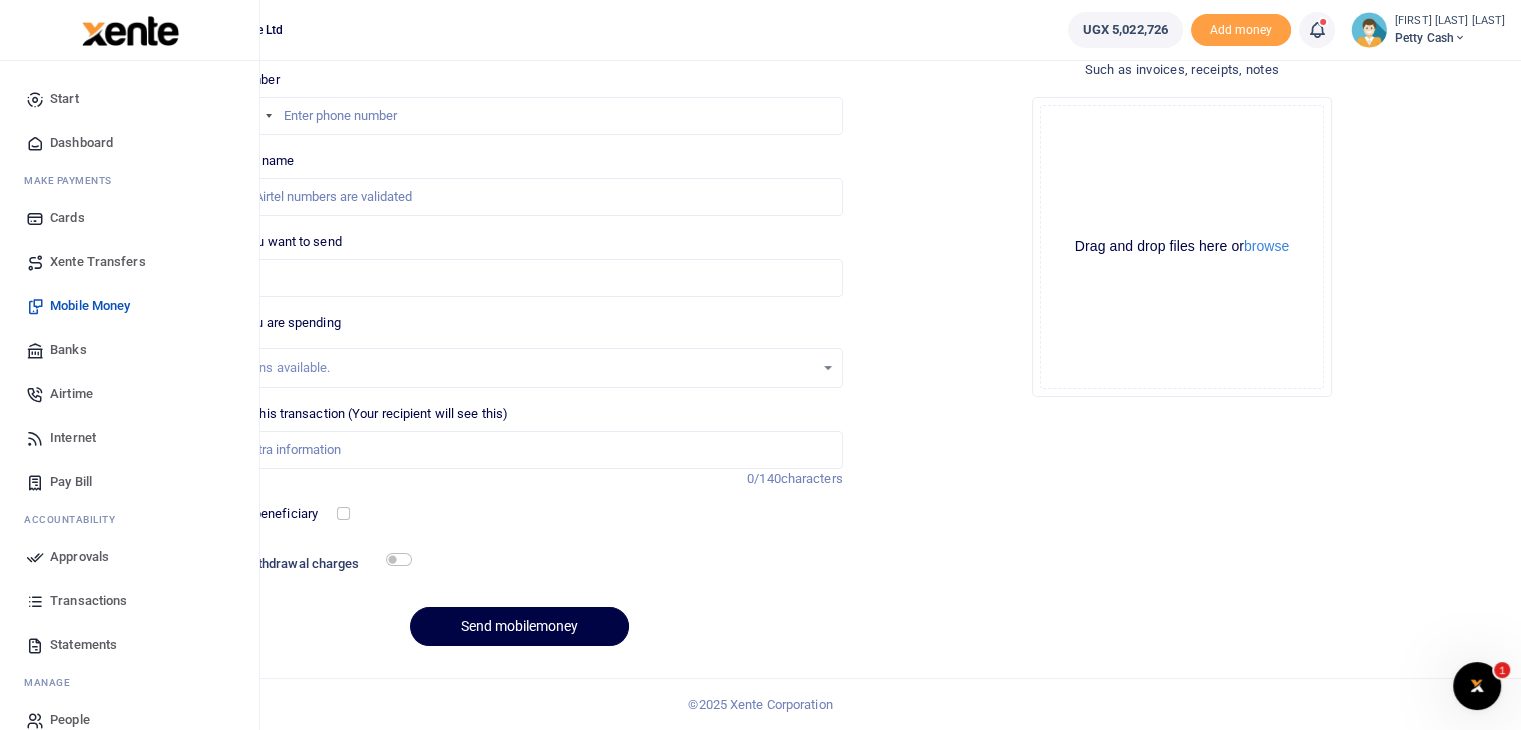 click on "Approvals" at bounding box center [79, 557] 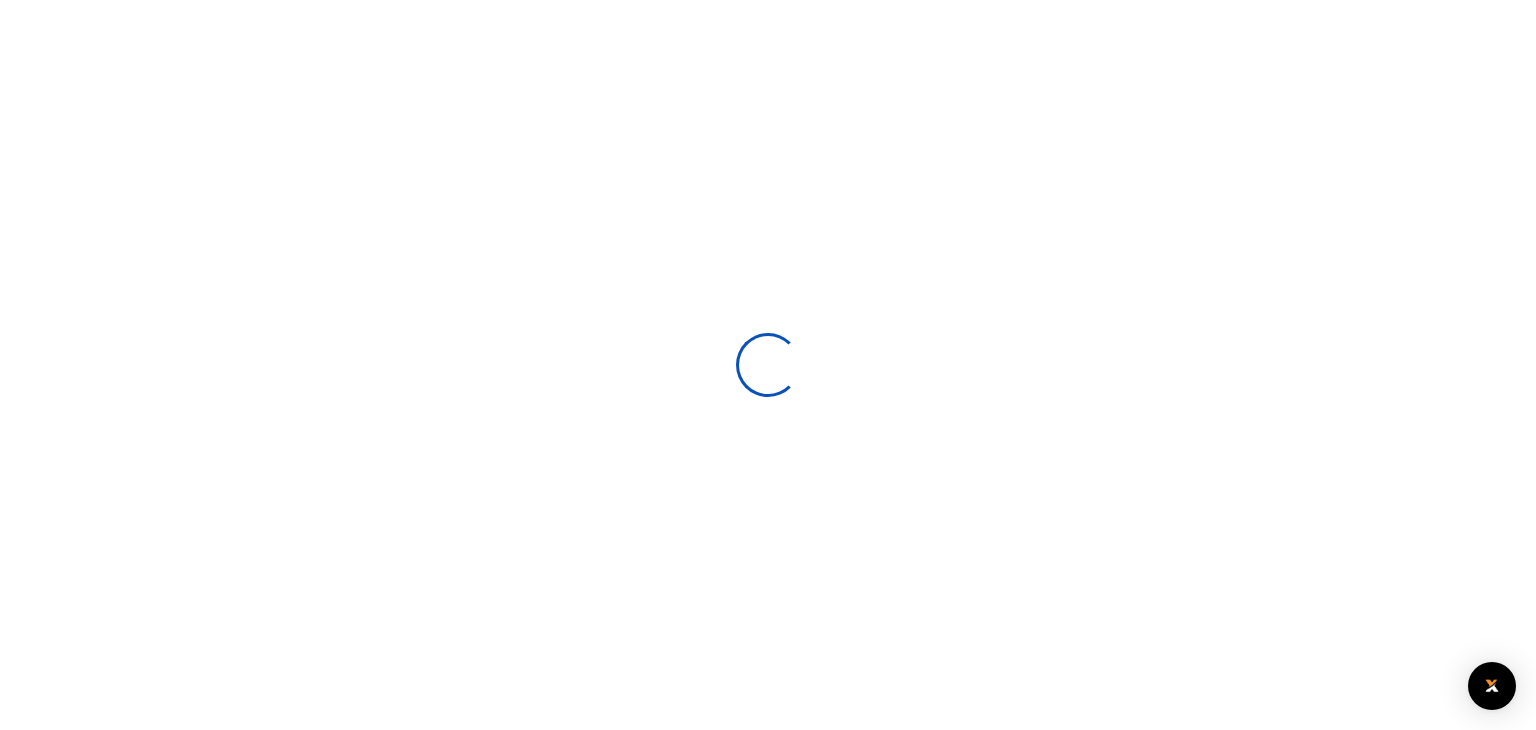 scroll, scrollTop: 0, scrollLeft: 0, axis: both 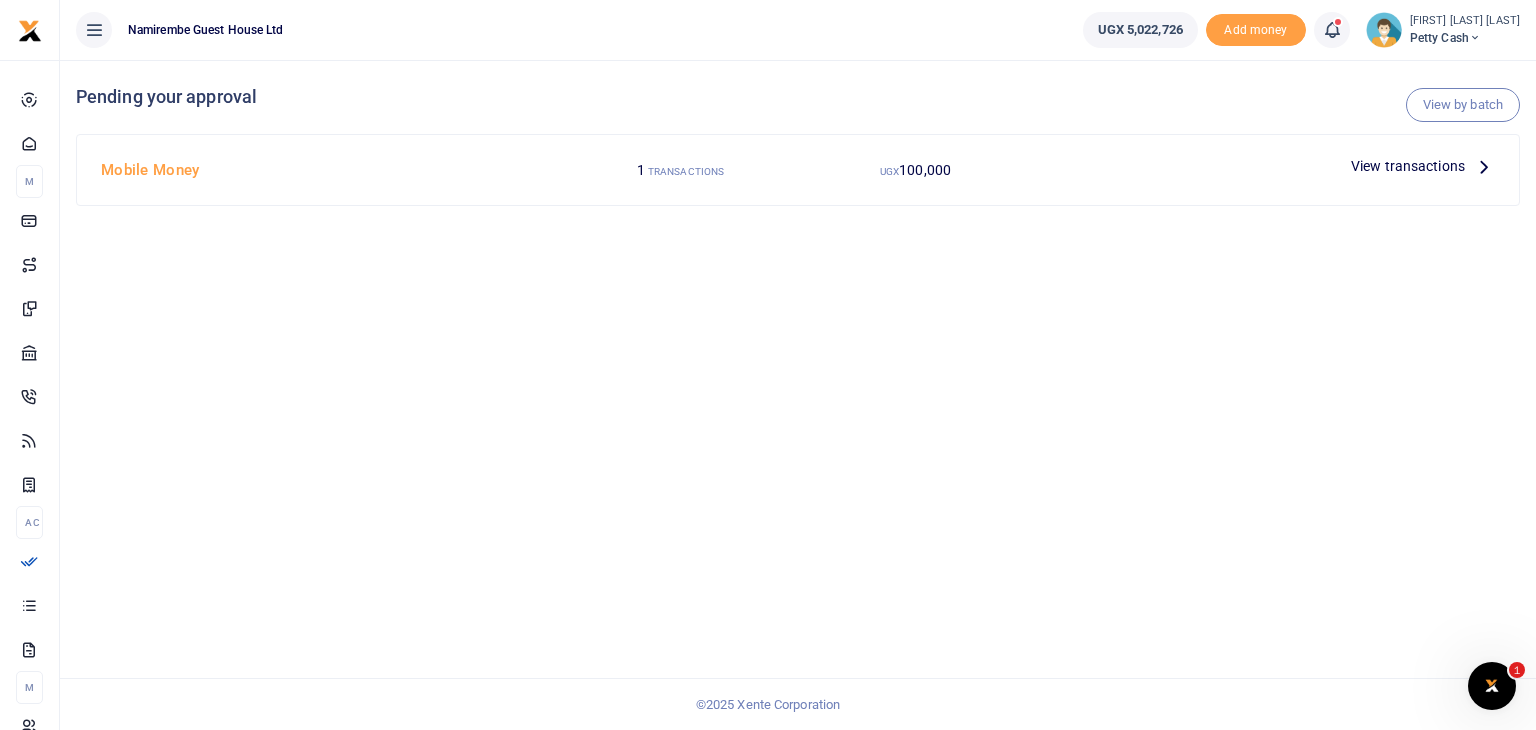 click on "View transactions" at bounding box center [1408, 166] 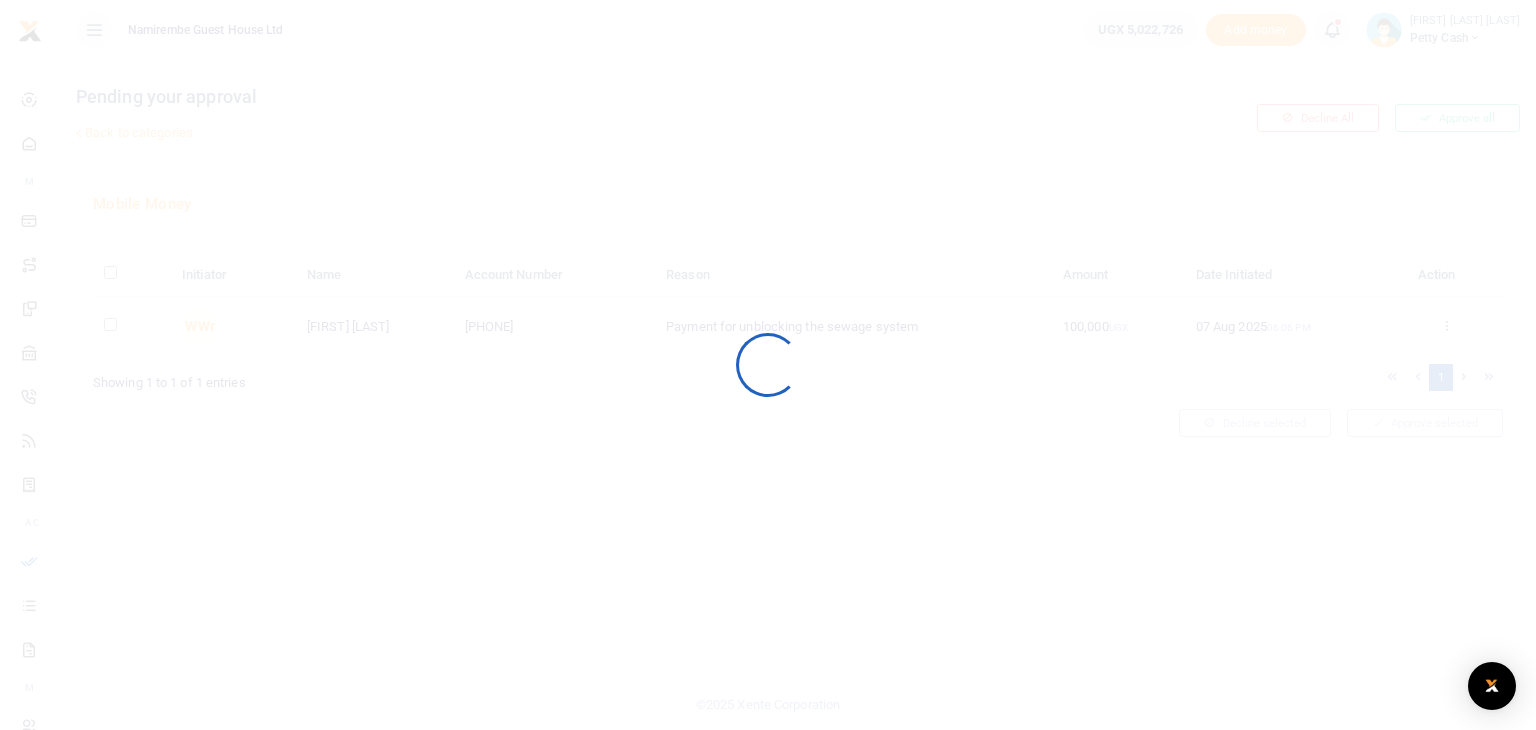 scroll, scrollTop: 0, scrollLeft: 0, axis: both 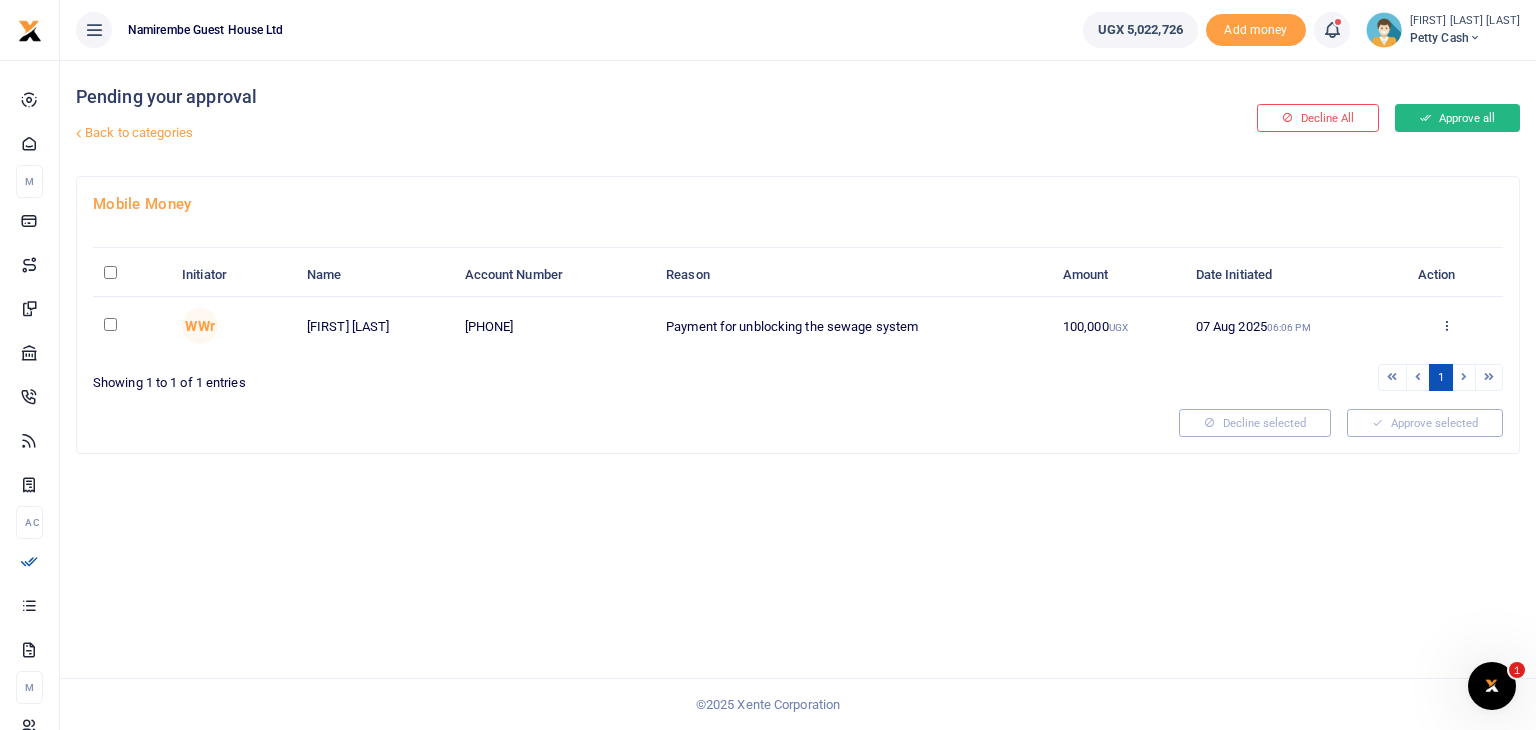 click on "Approve all" at bounding box center (1457, 118) 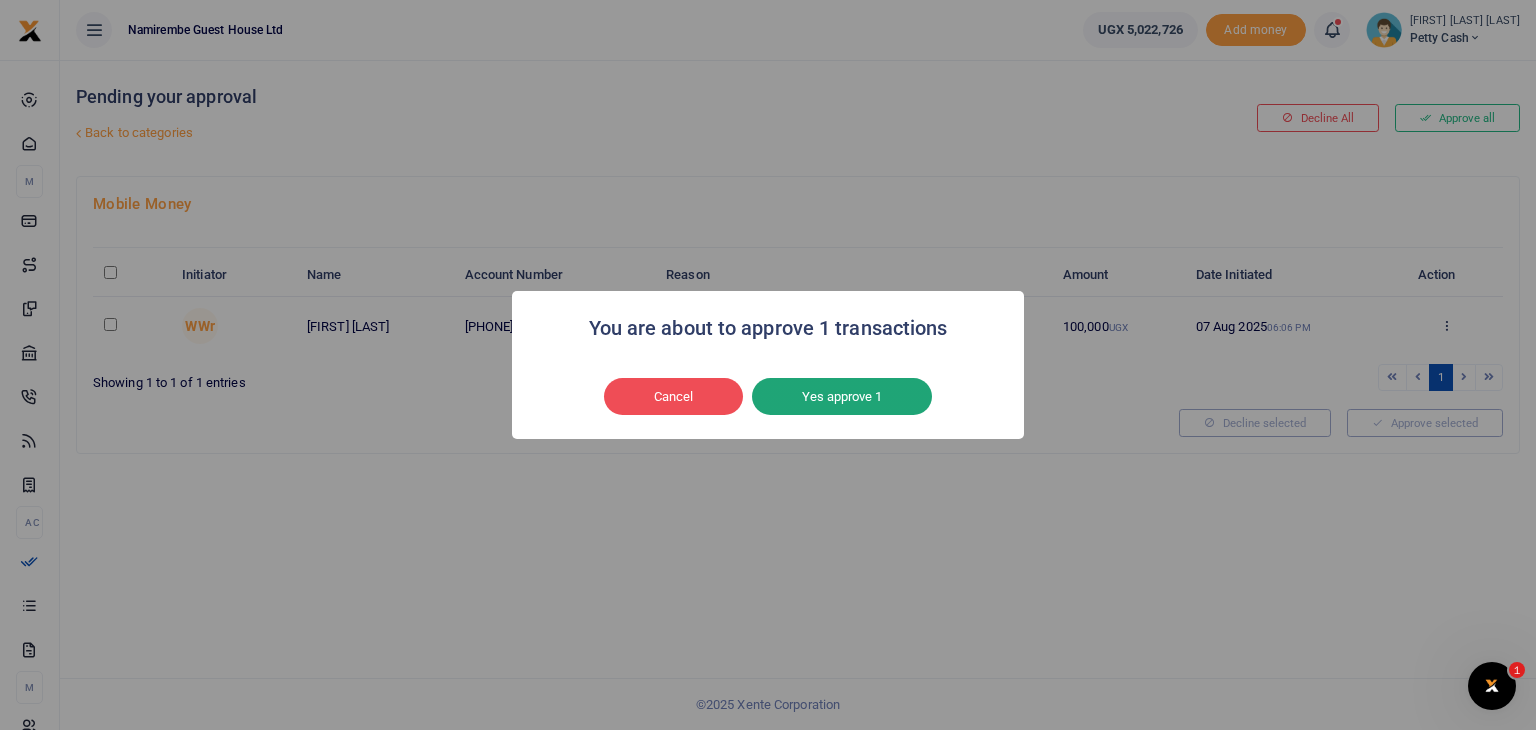 click on "Yes approve 1" at bounding box center (842, 397) 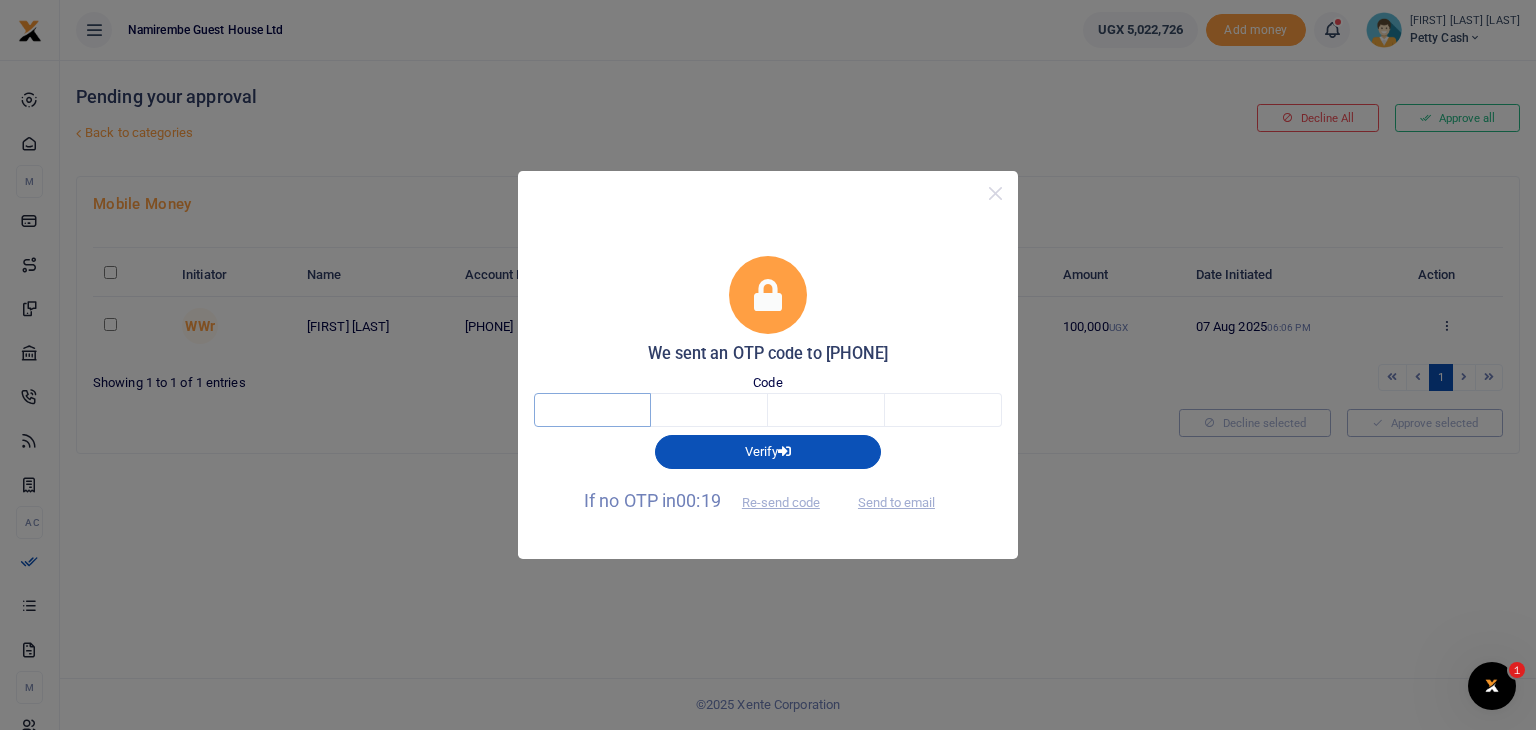 click at bounding box center [592, 410] 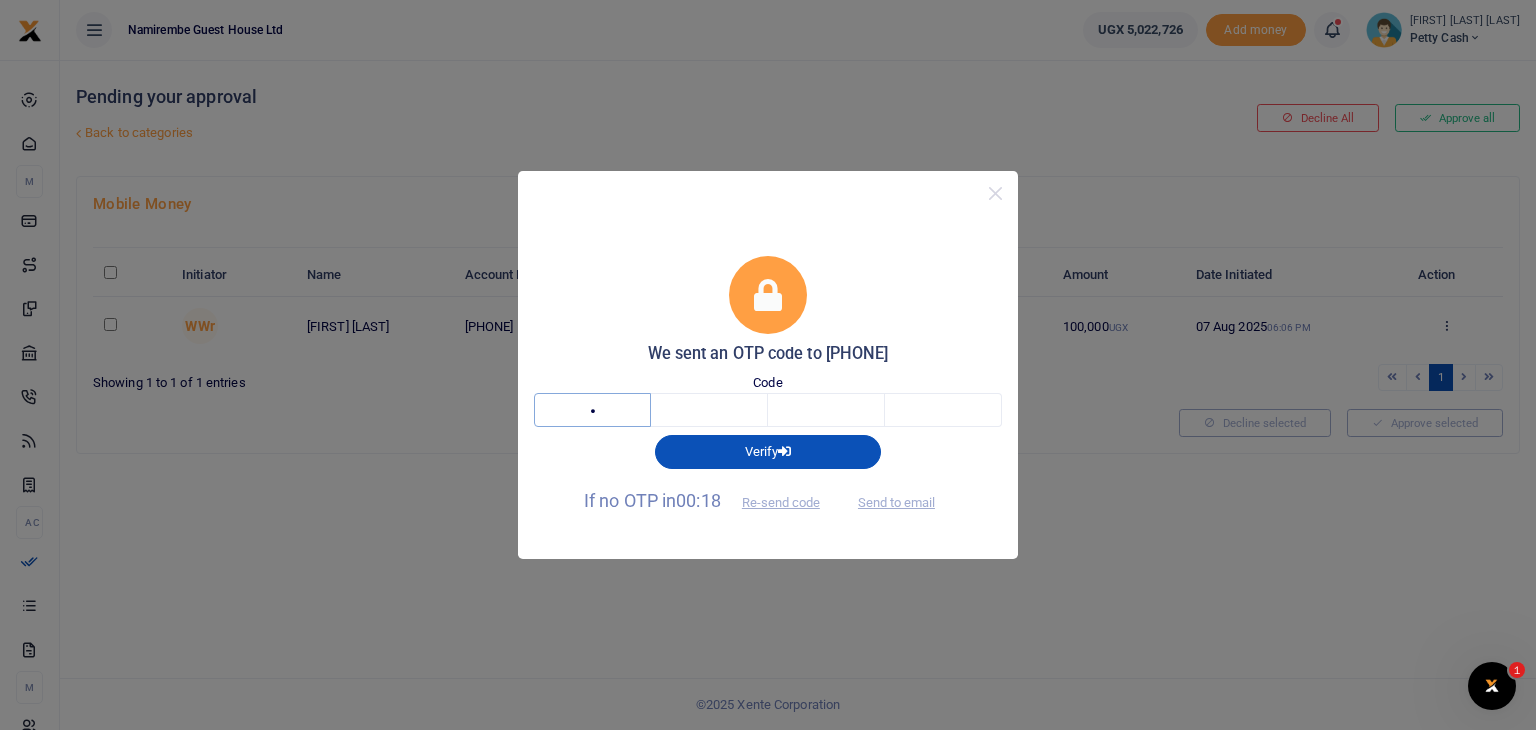type on "1" 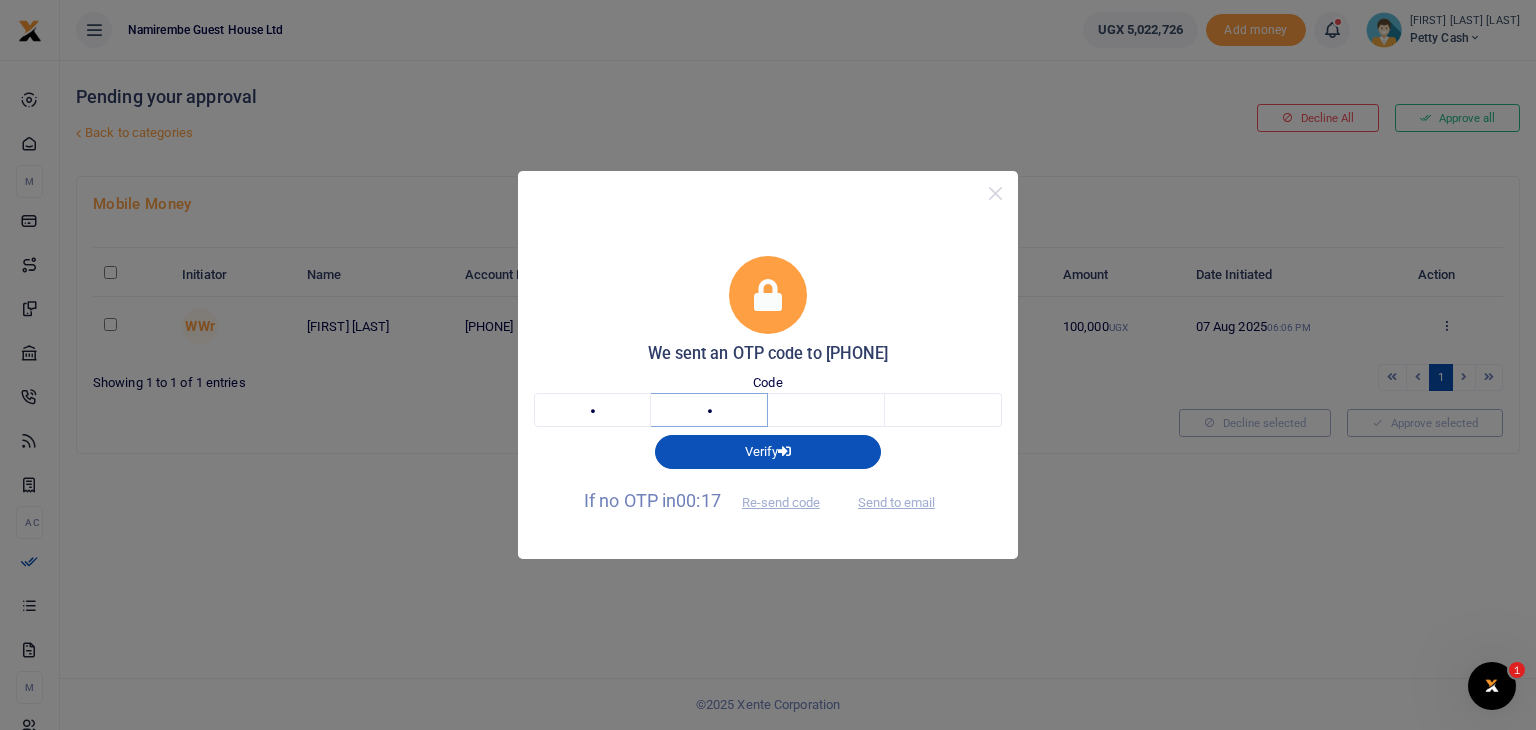 type on "1" 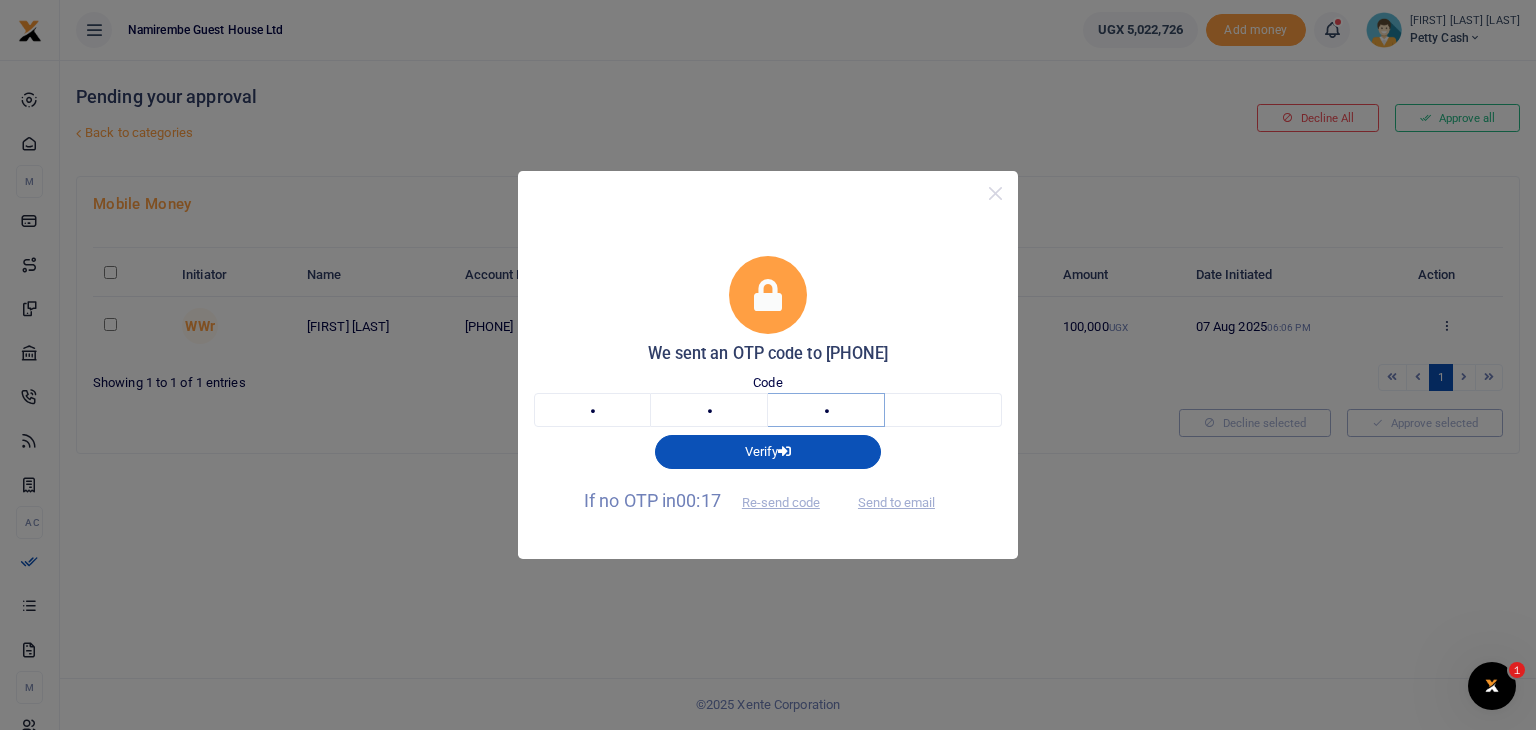 type on "1" 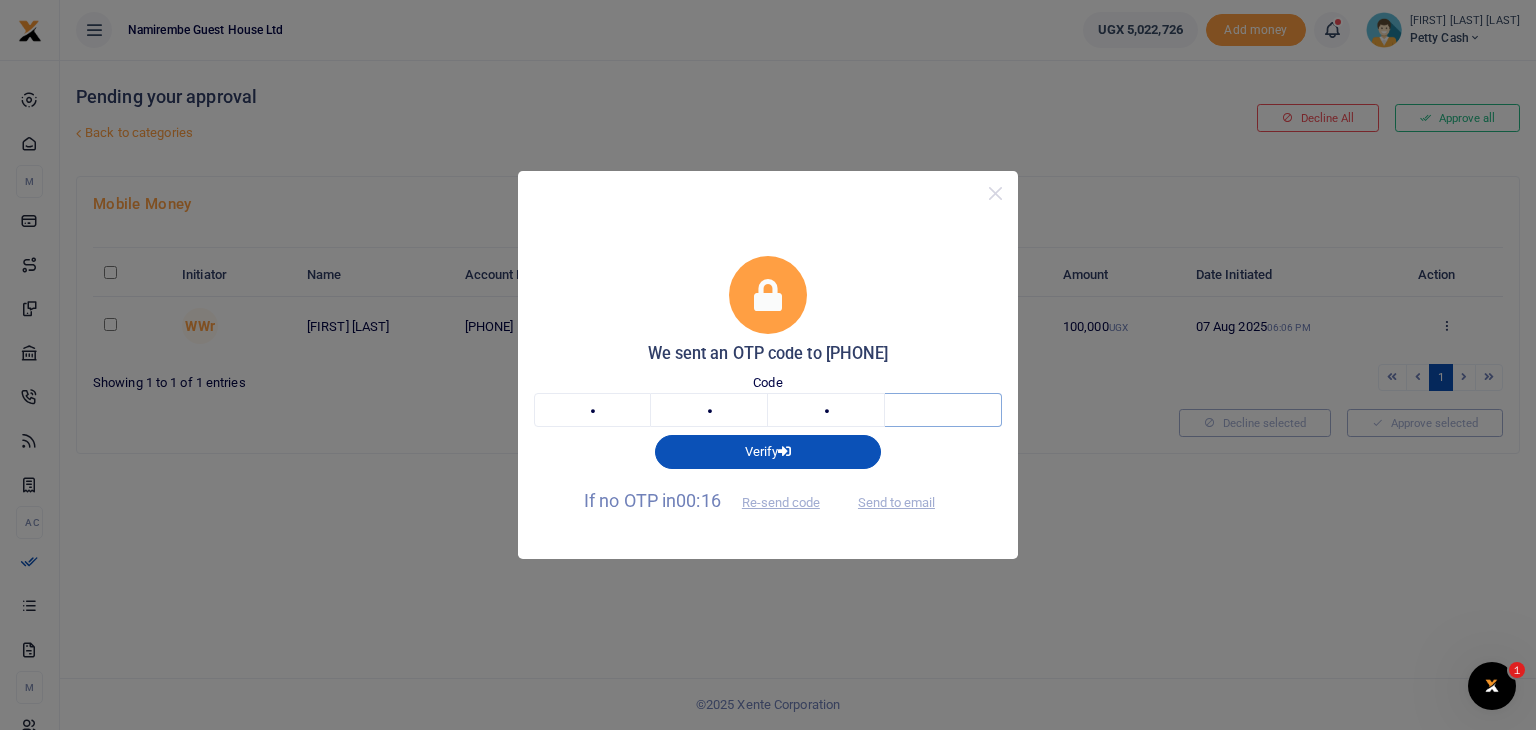type on "9" 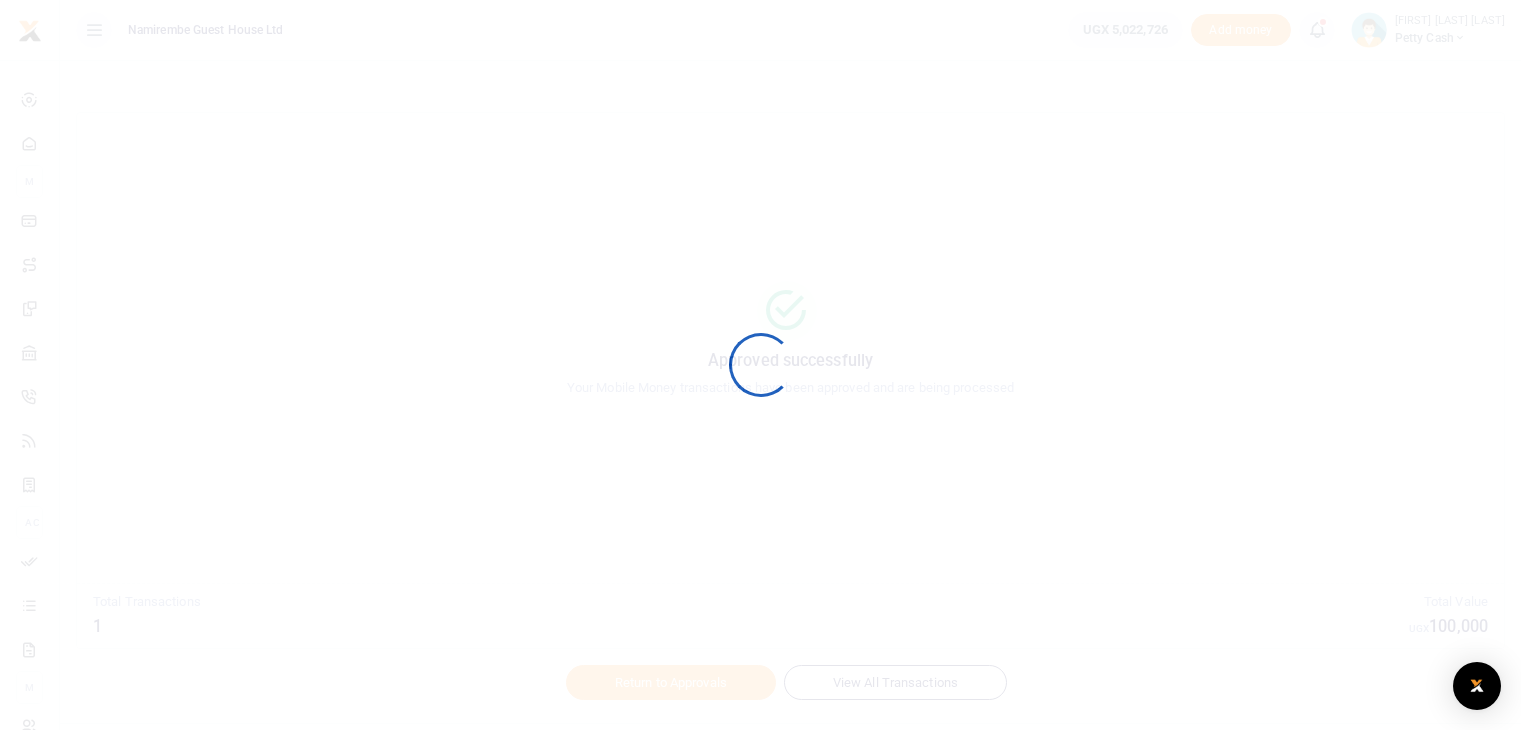 scroll, scrollTop: 0, scrollLeft: 0, axis: both 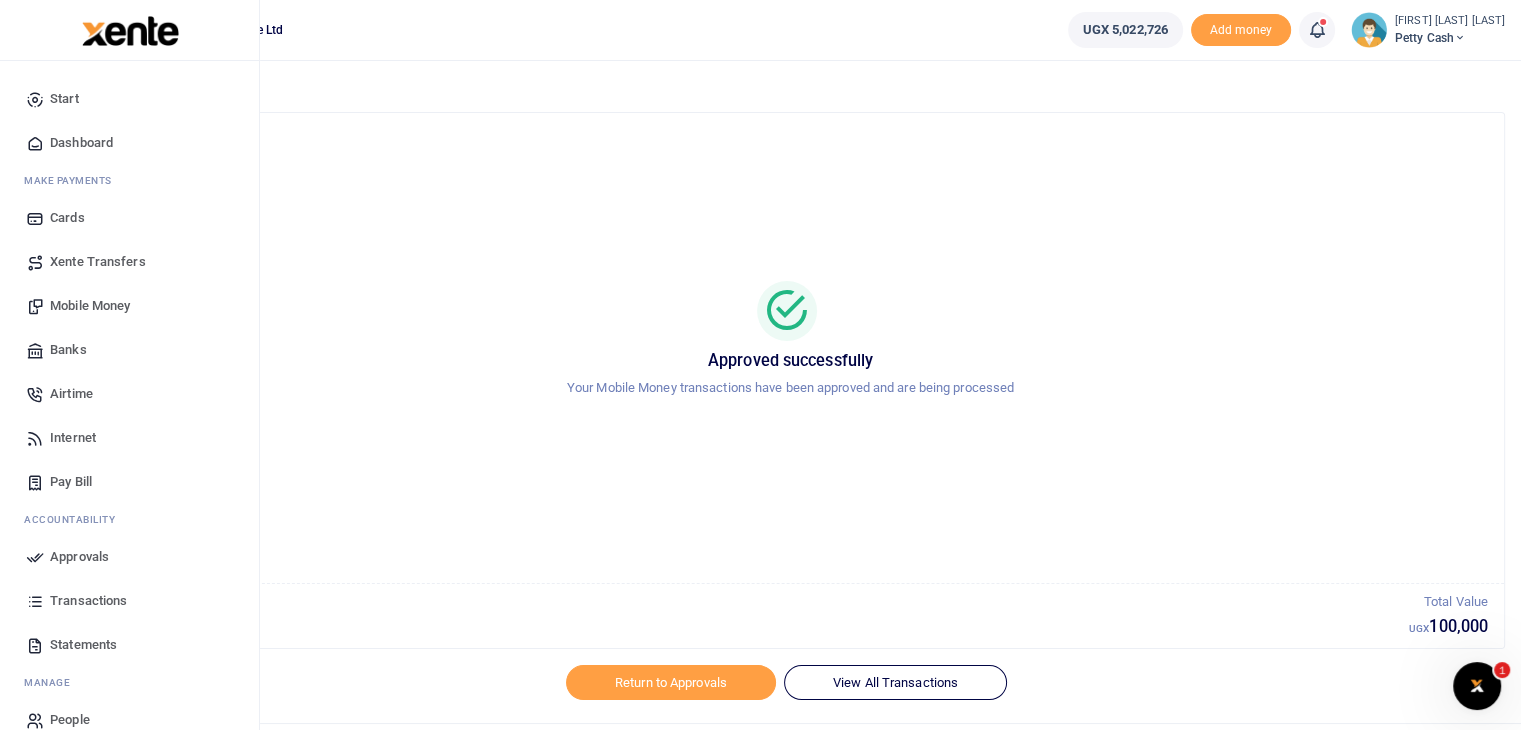 click on "Mobile Money" at bounding box center (90, 306) 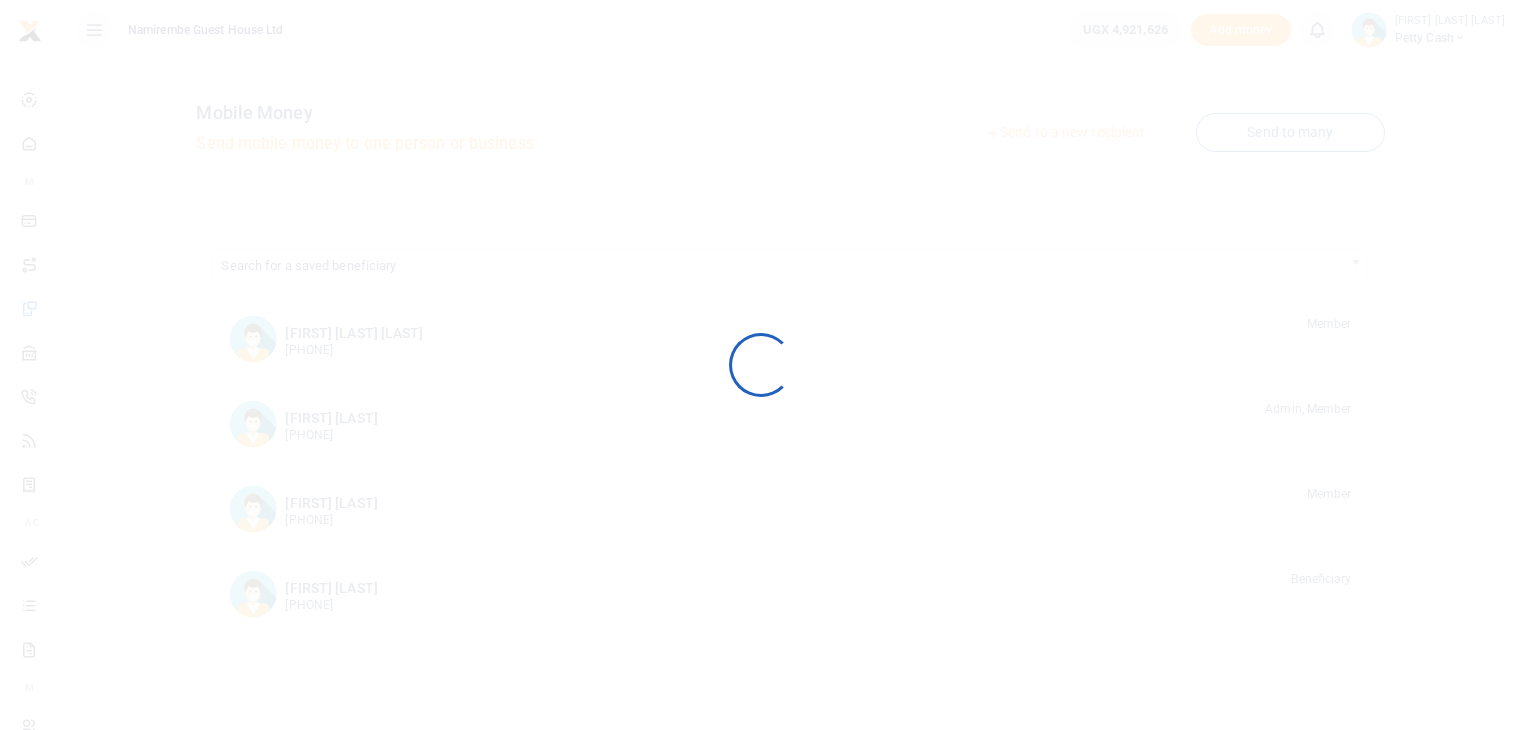 scroll, scrollTop: 0, scrollLeft: 0, axis: both 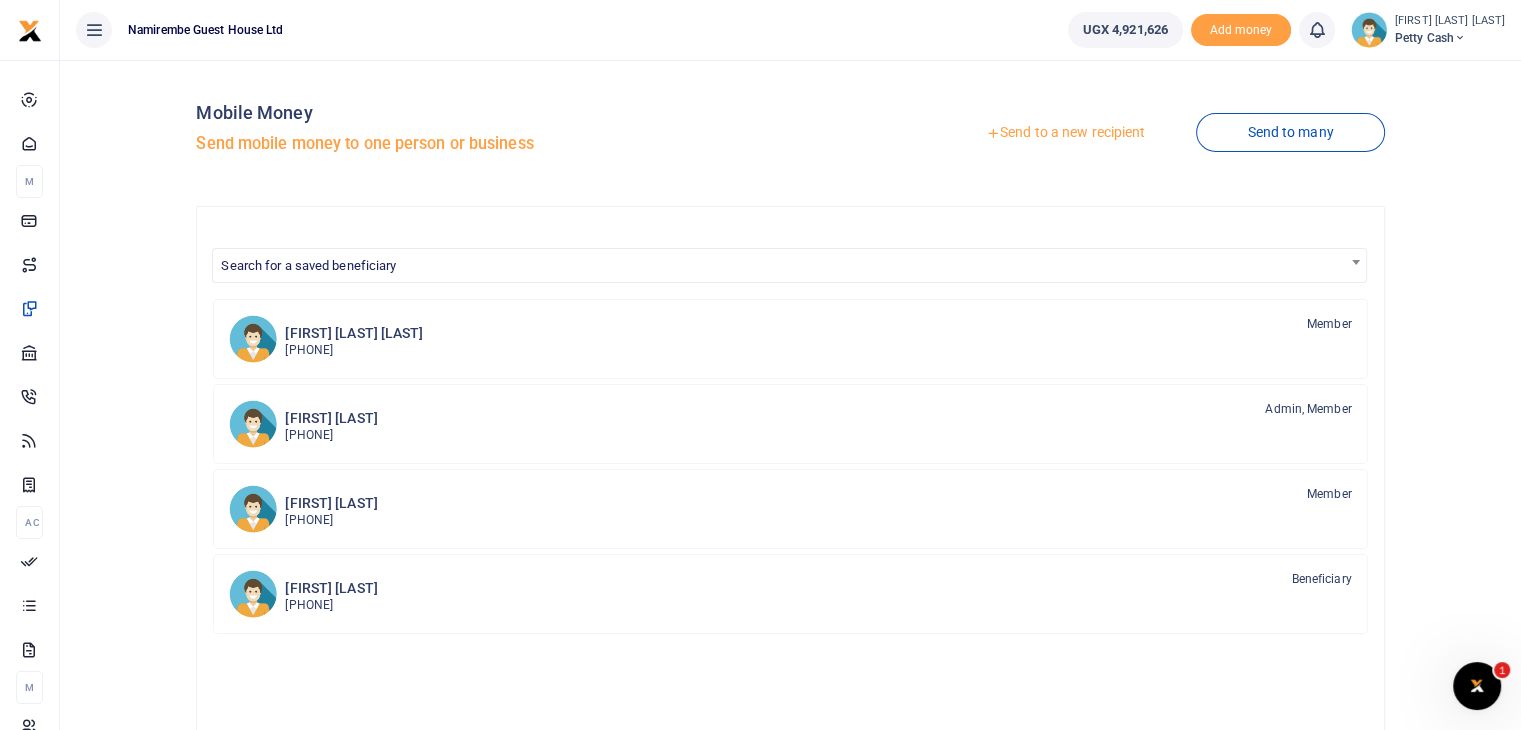 click on "Send to a new recipient" at bounding box center (1065, 133) 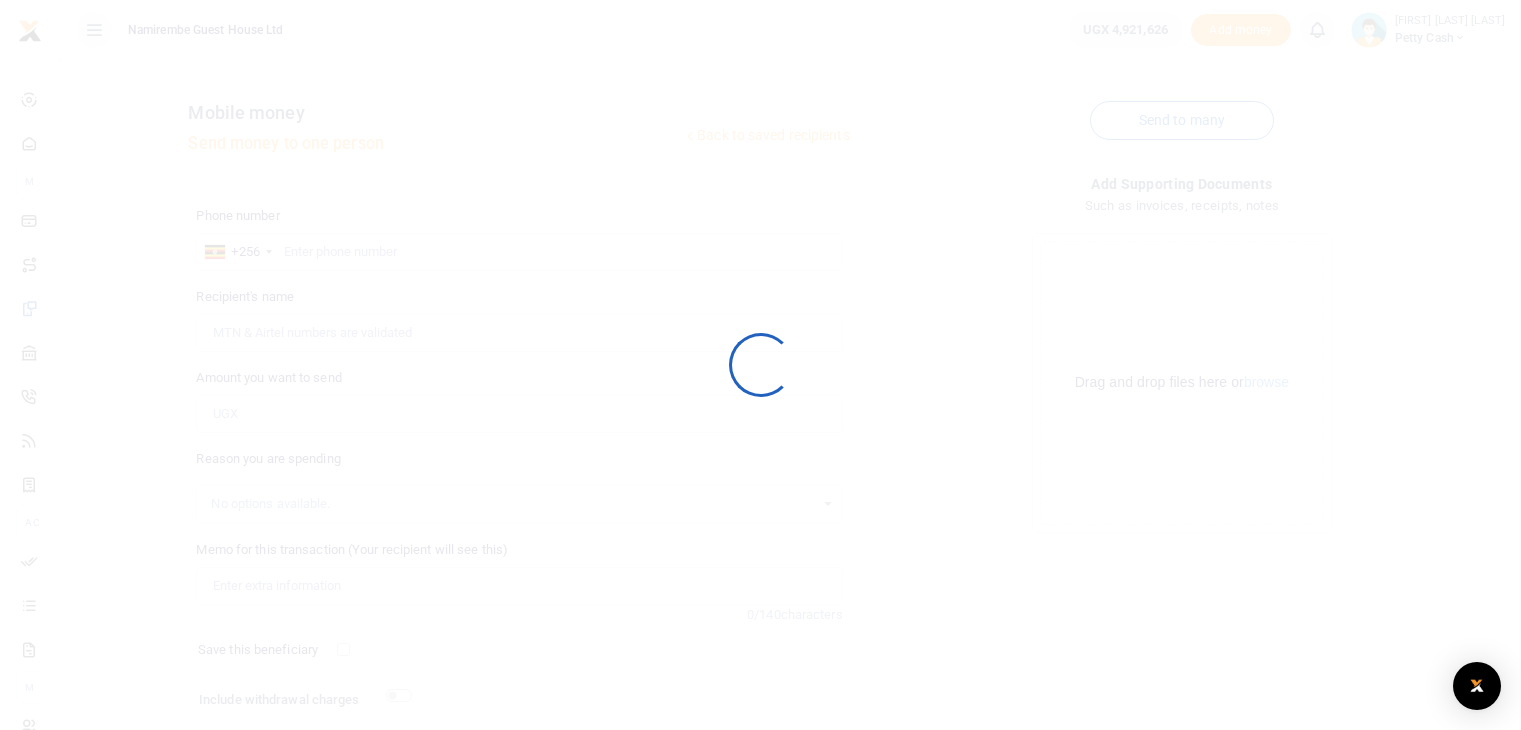 scroll, scrollTop: 0, scrollLeft: 0, axis: both 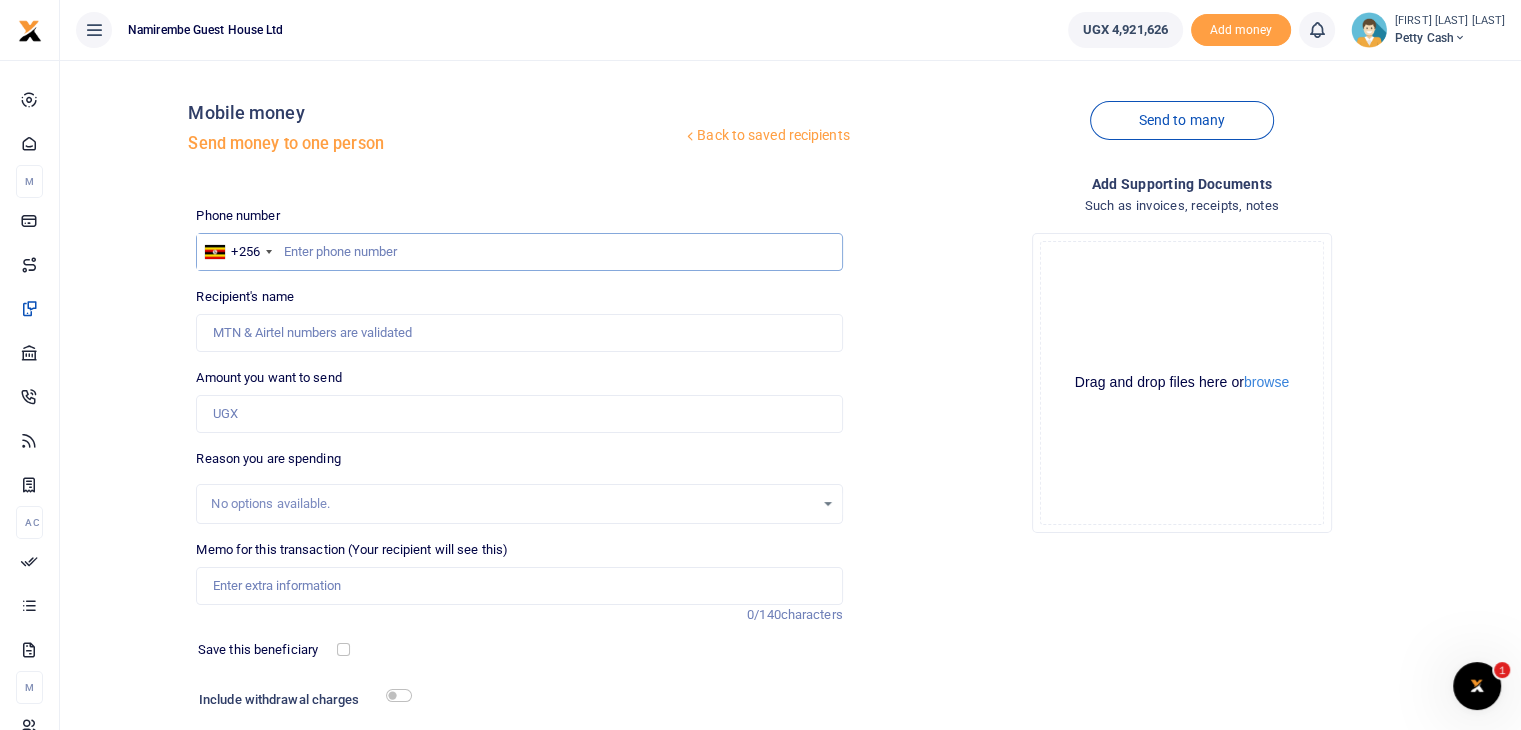 click at bounding box center (519, 252) 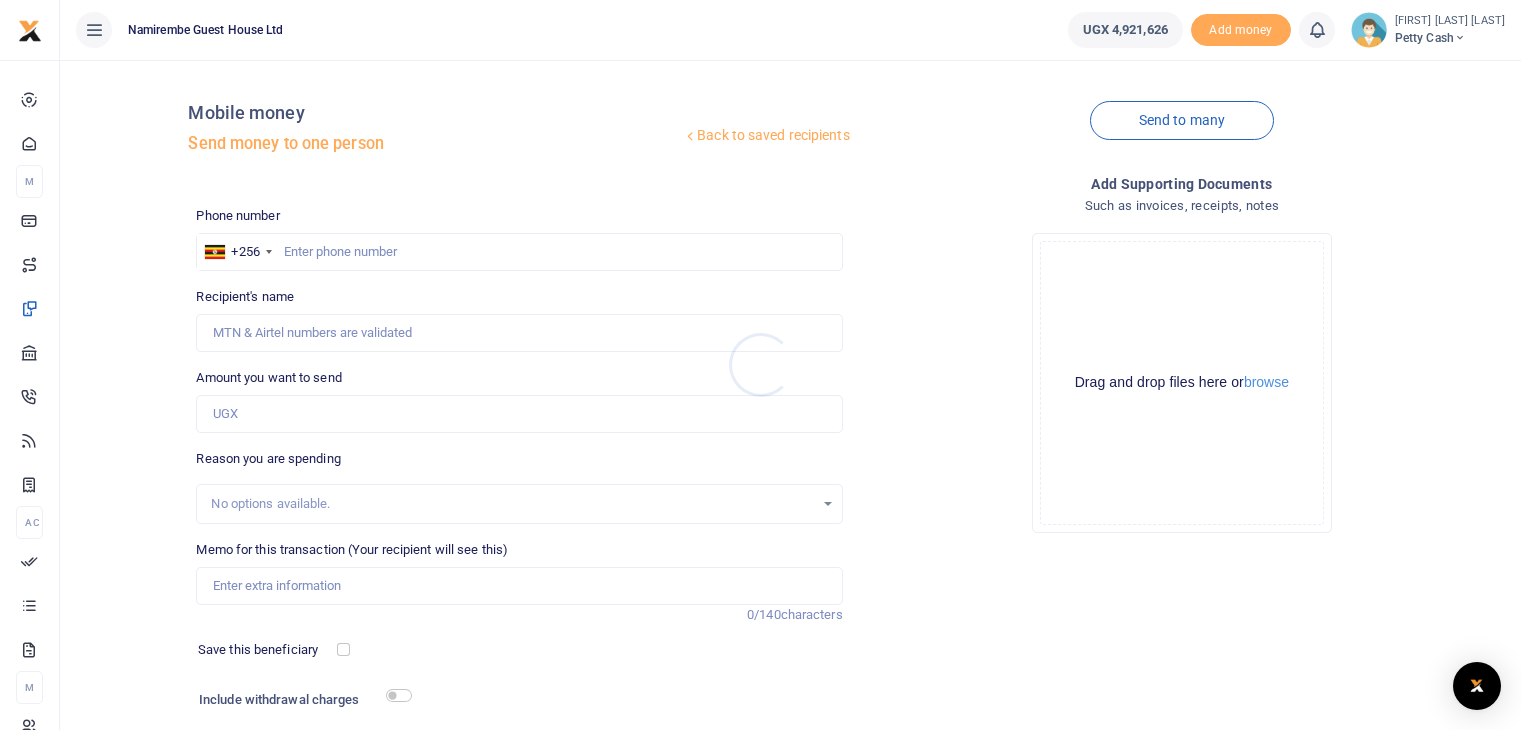 scroll, scrollTop: 0, scrollLeft: 0, axis: both 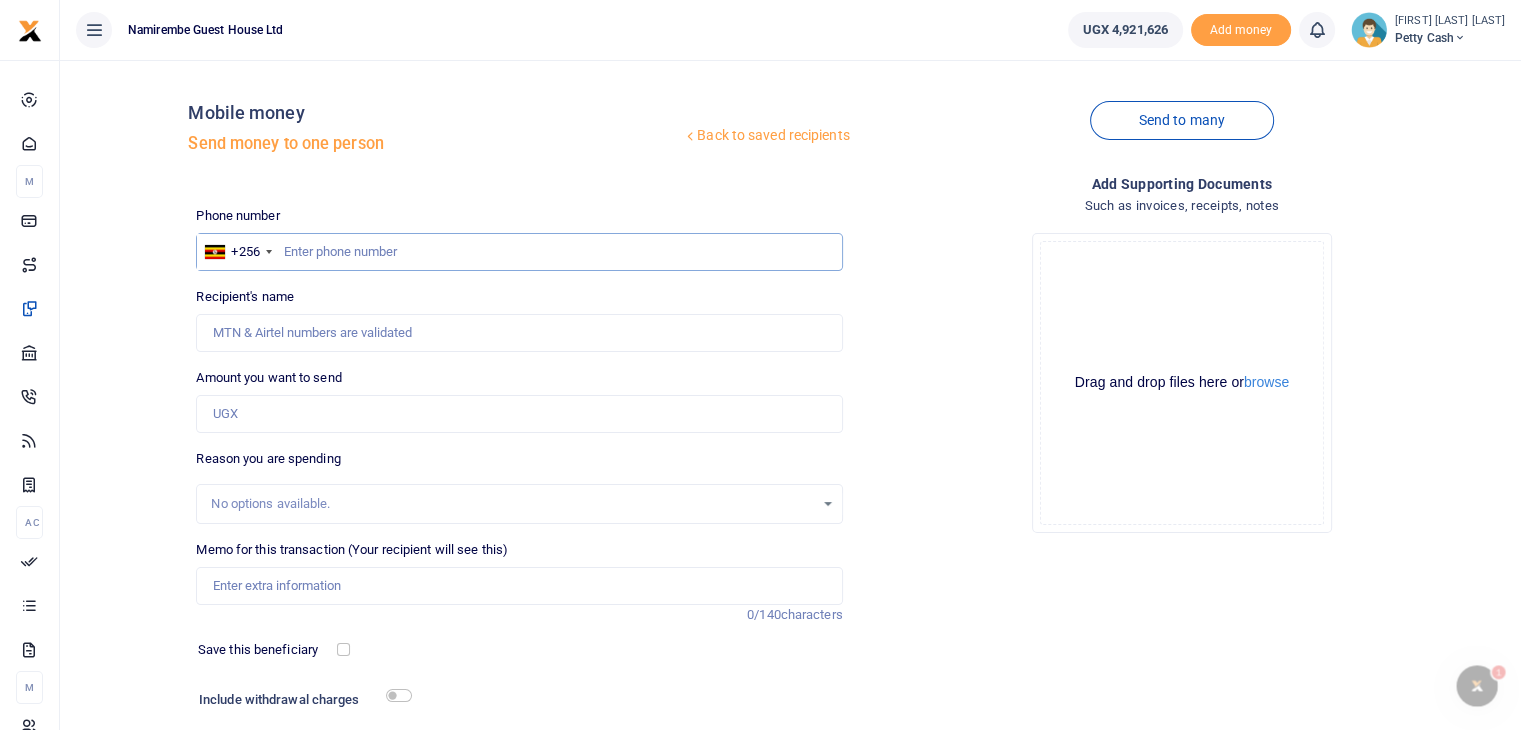 click at bounding box center [519, 252] 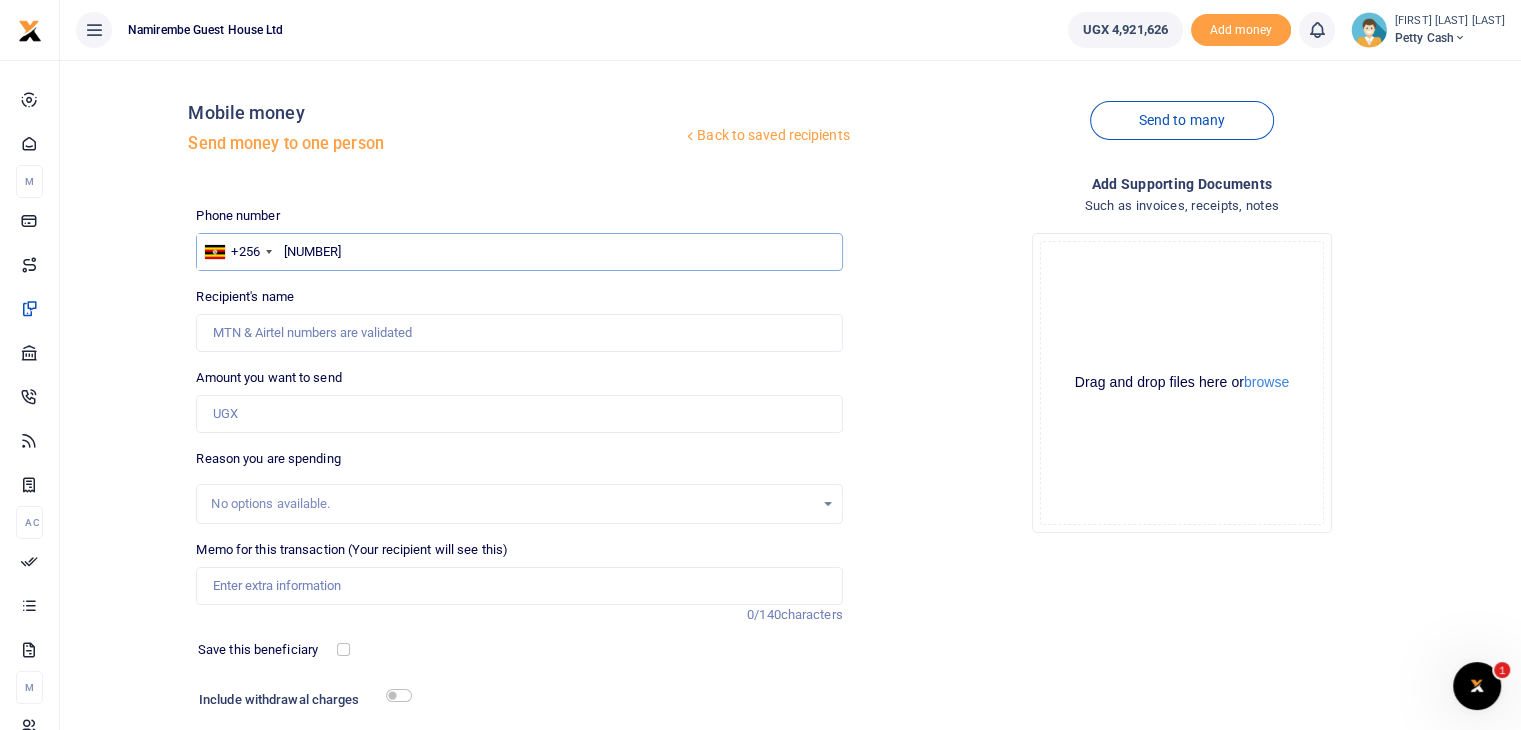 type on "[PHONE]" 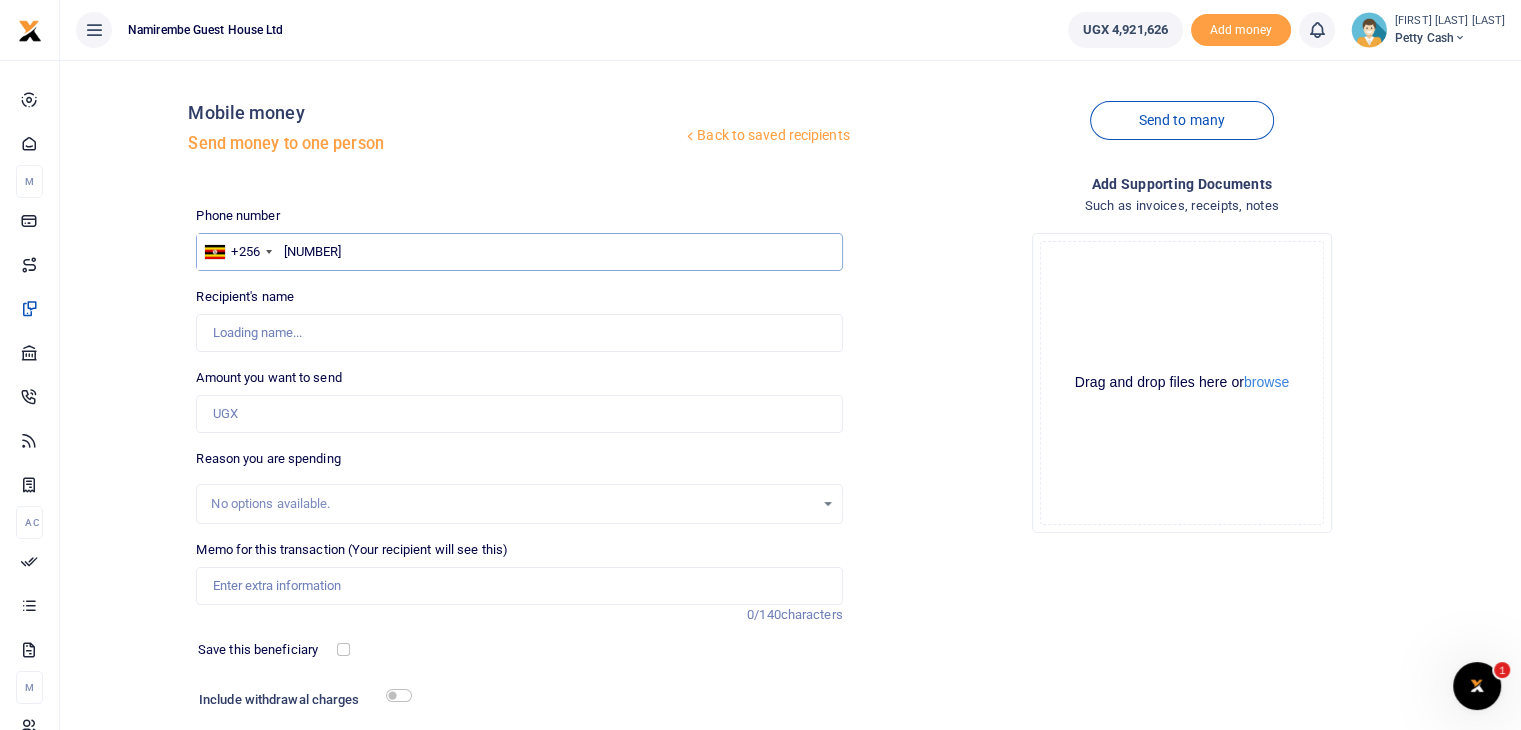 type on "[FIRST] [LAST]" 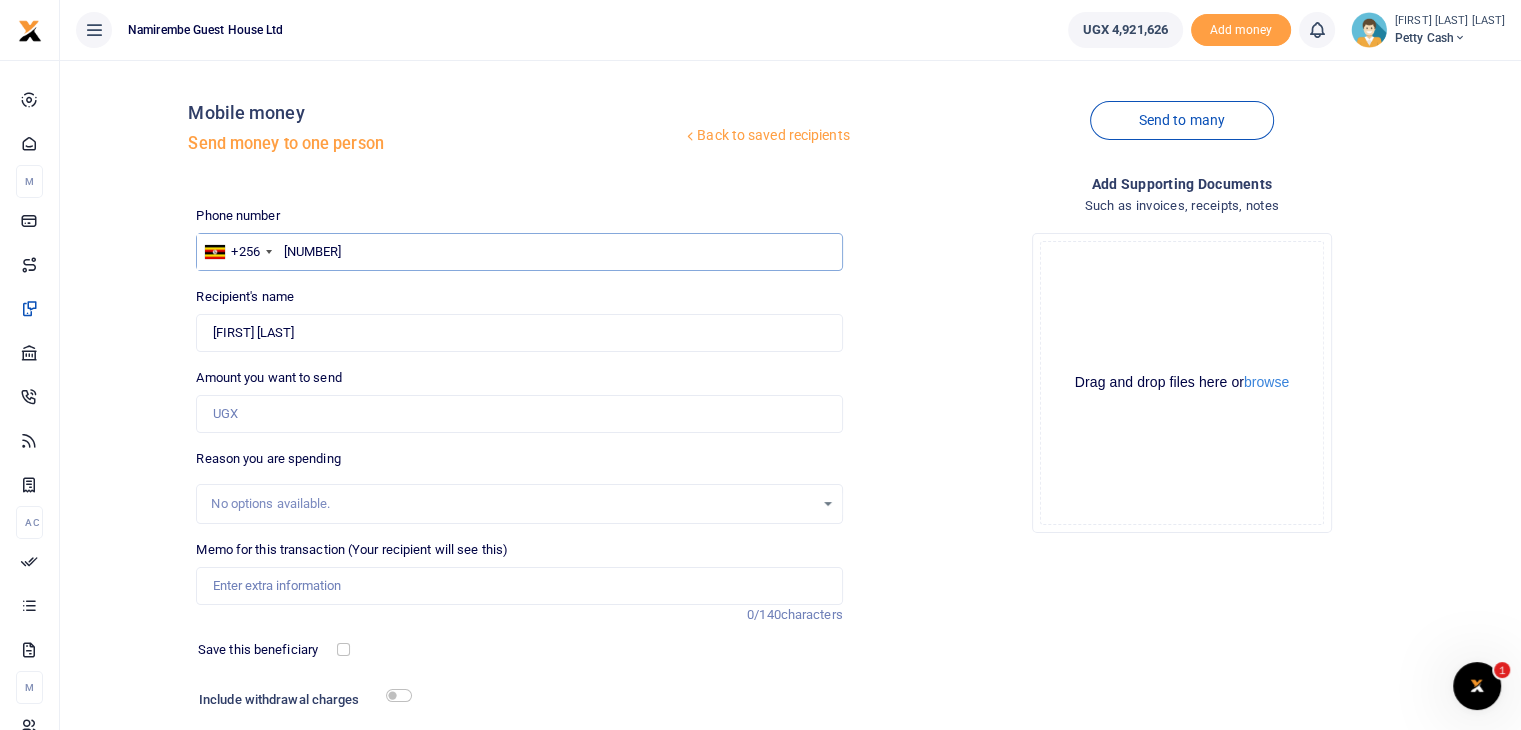 type on "[PHONE]" 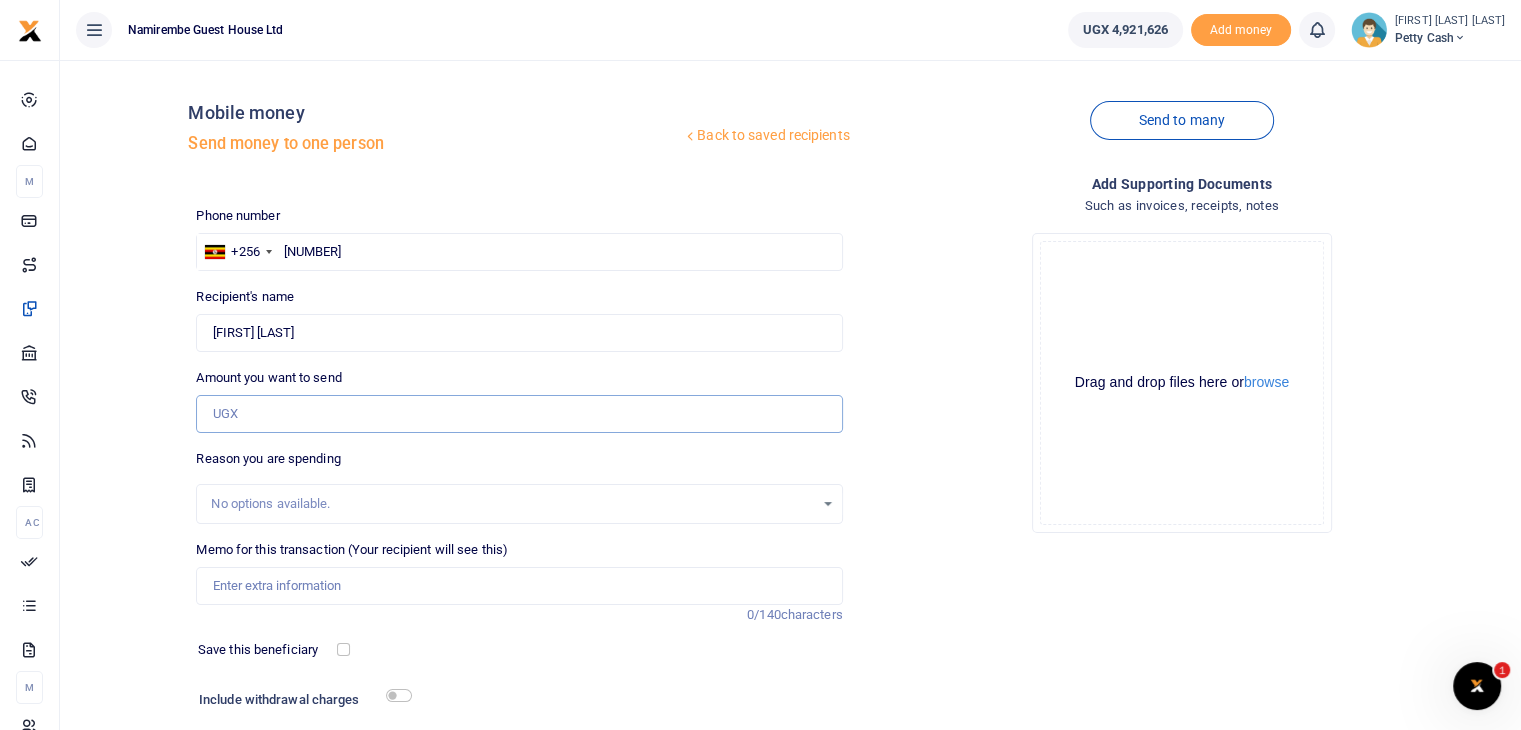 click on "Amount you want to send" at bounding box center [519, 414] 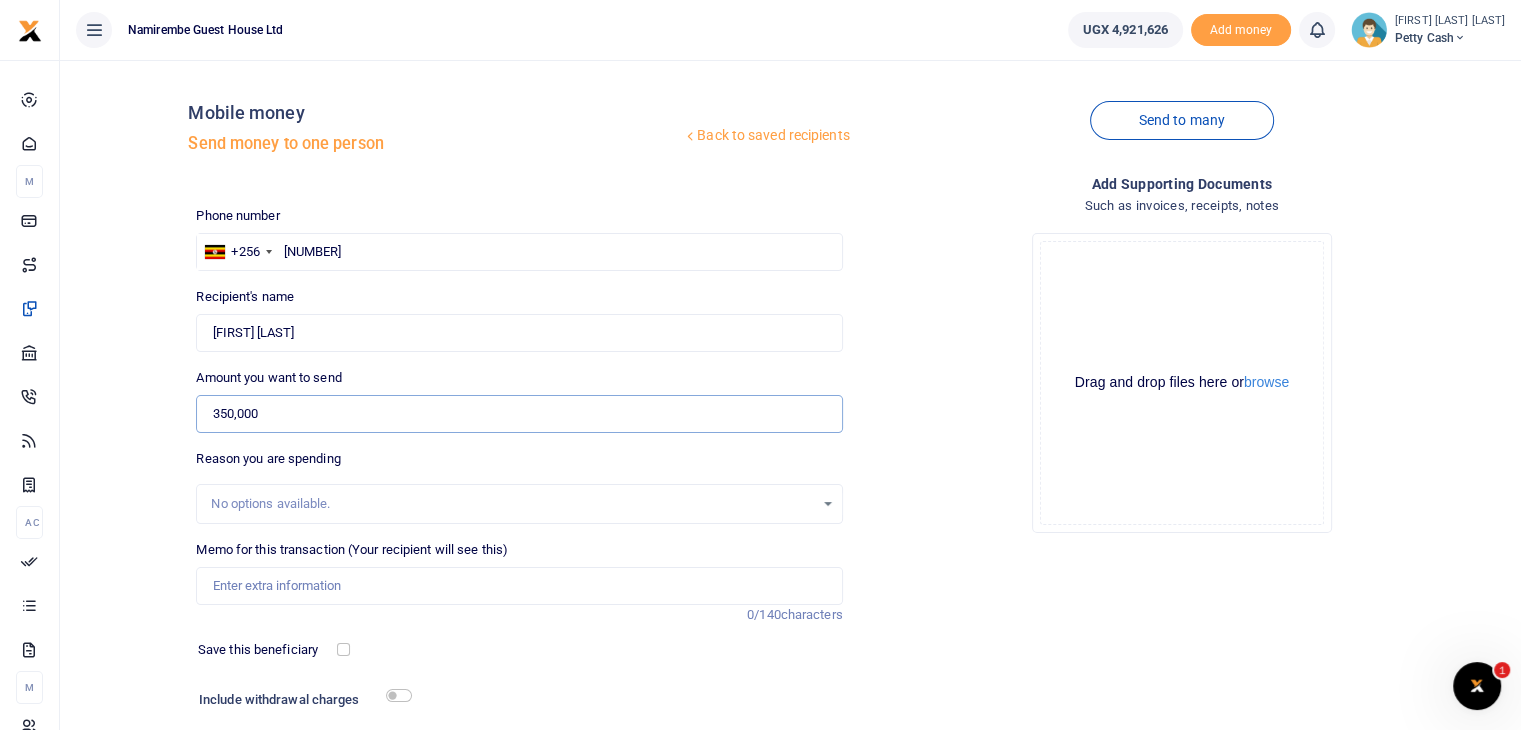 type on "350,000" 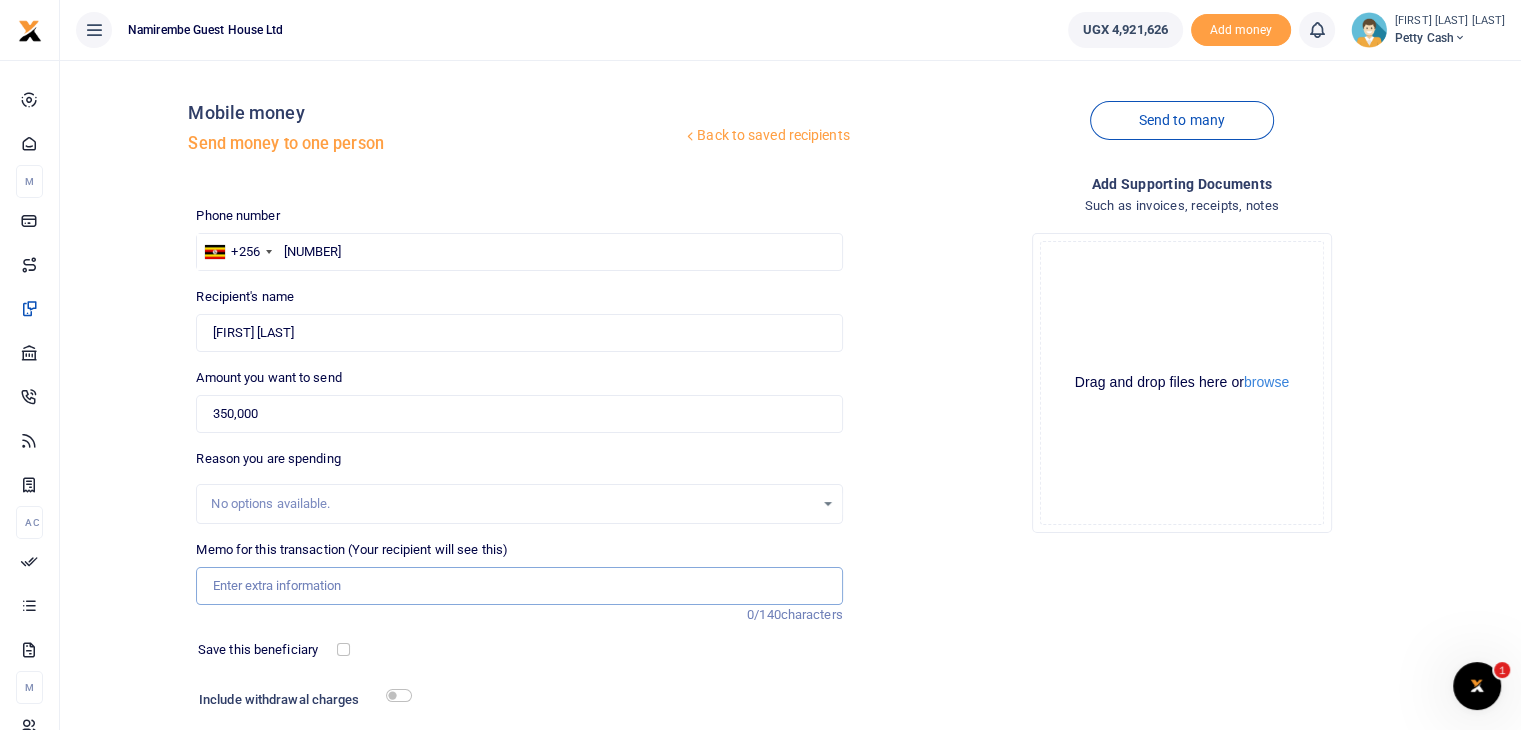 click on "Memo for this transaction (Your recipient will see this)" at bounding box center (519, 586) 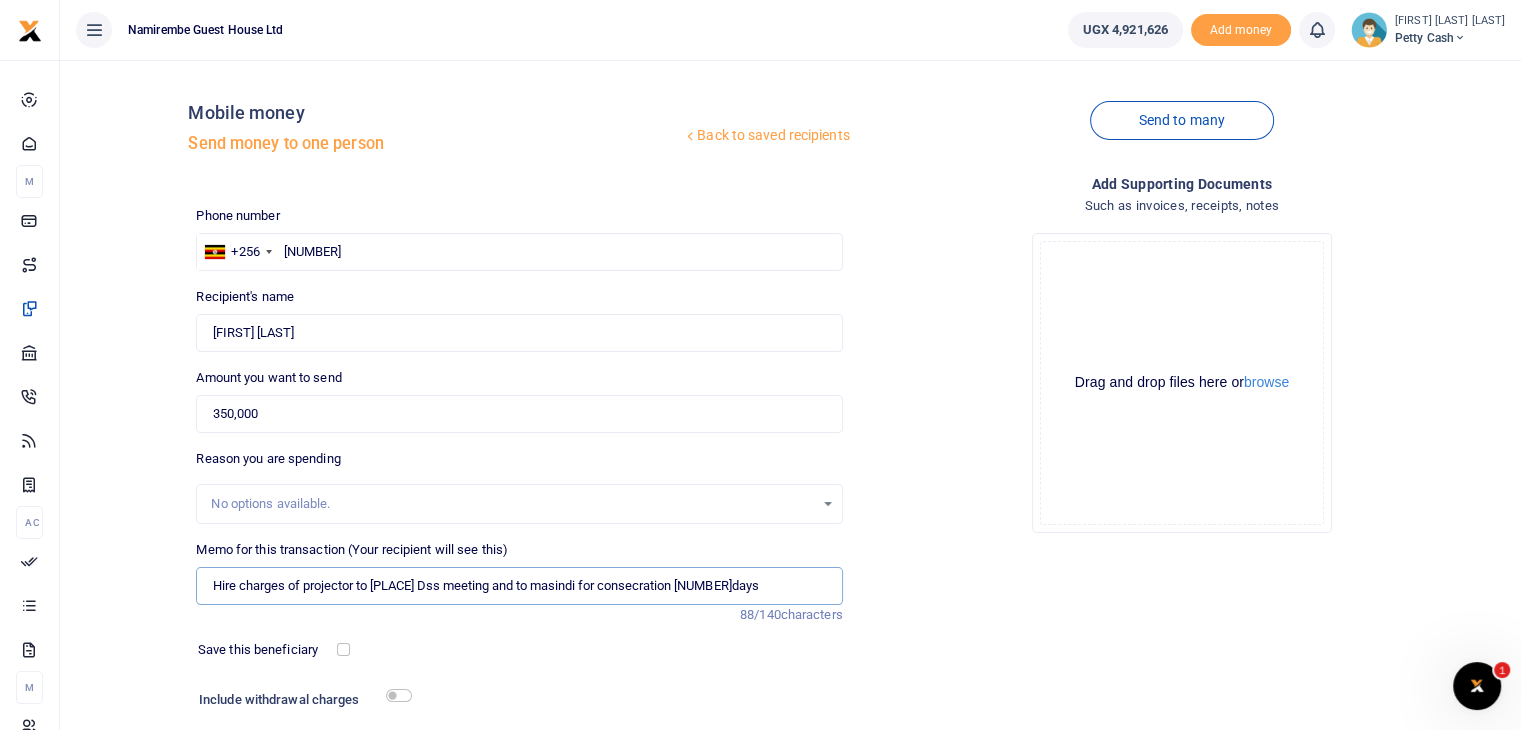 click on "Hire charges of projector  to Nabugabo Dss meeting and to masindi for consecration 7days" at bounding box center [519, 586] 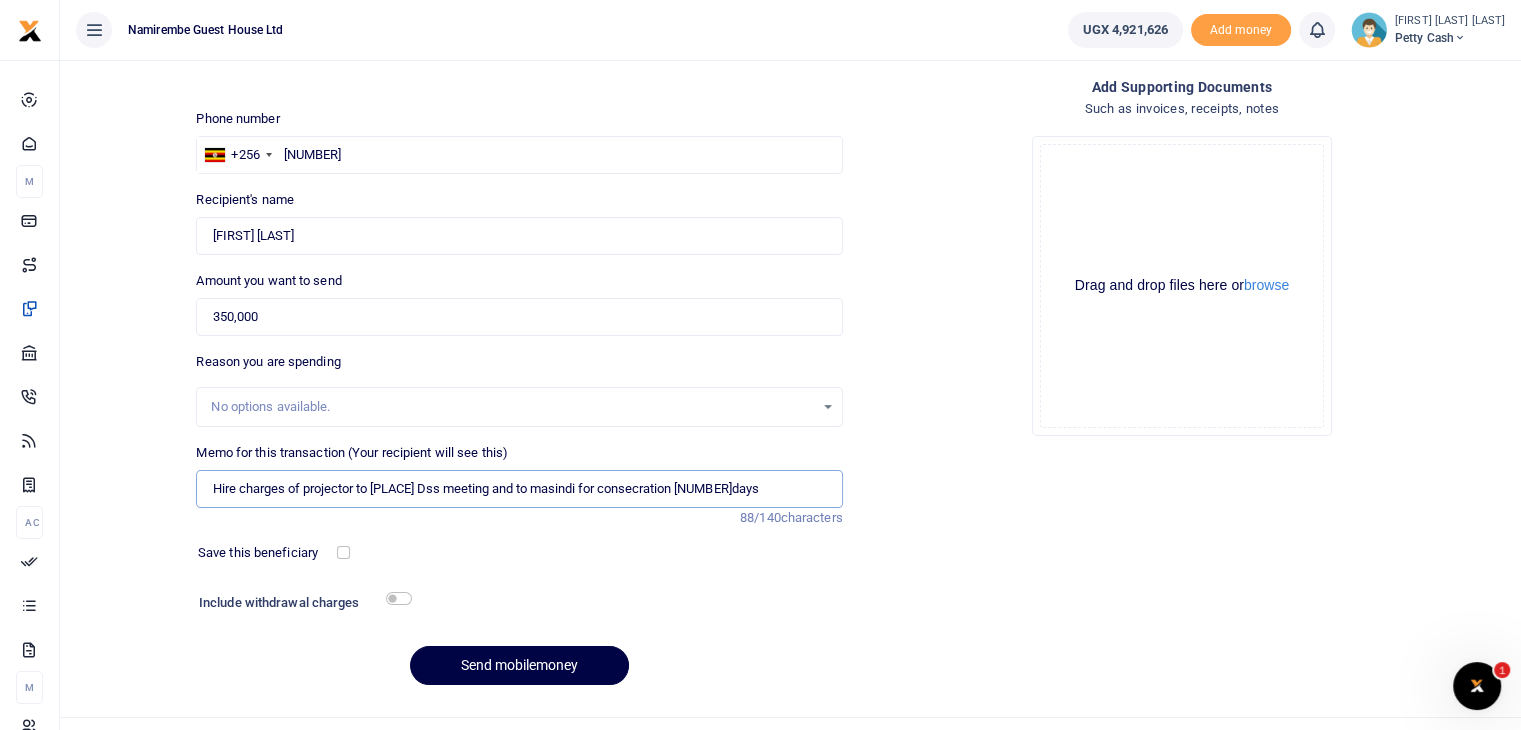 scroll, scrollTop: 136, scrollLeft: 0, axis: vertical 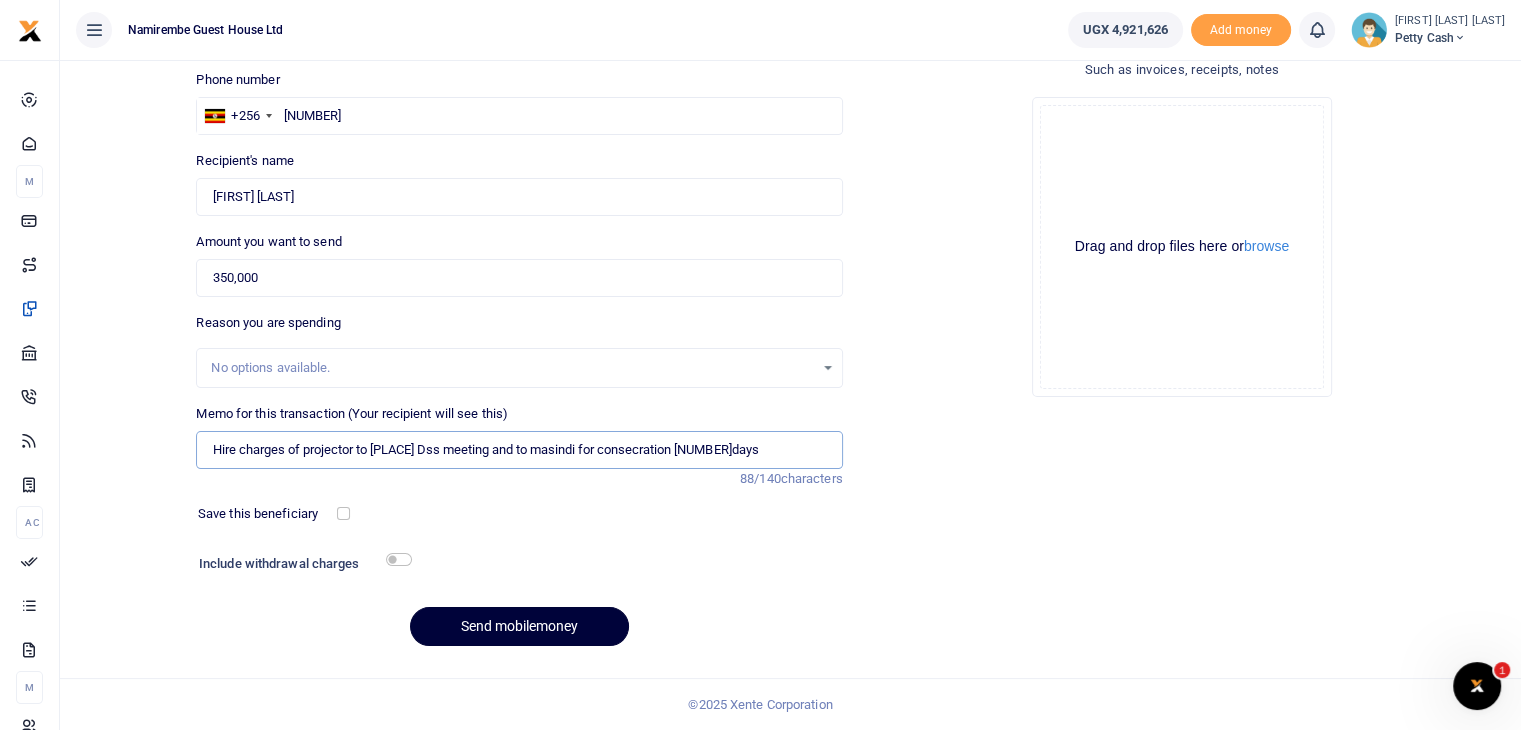 type on "Hire charges of projector  to Nabugabo Dss meeting and to masindi for consecration 7days" 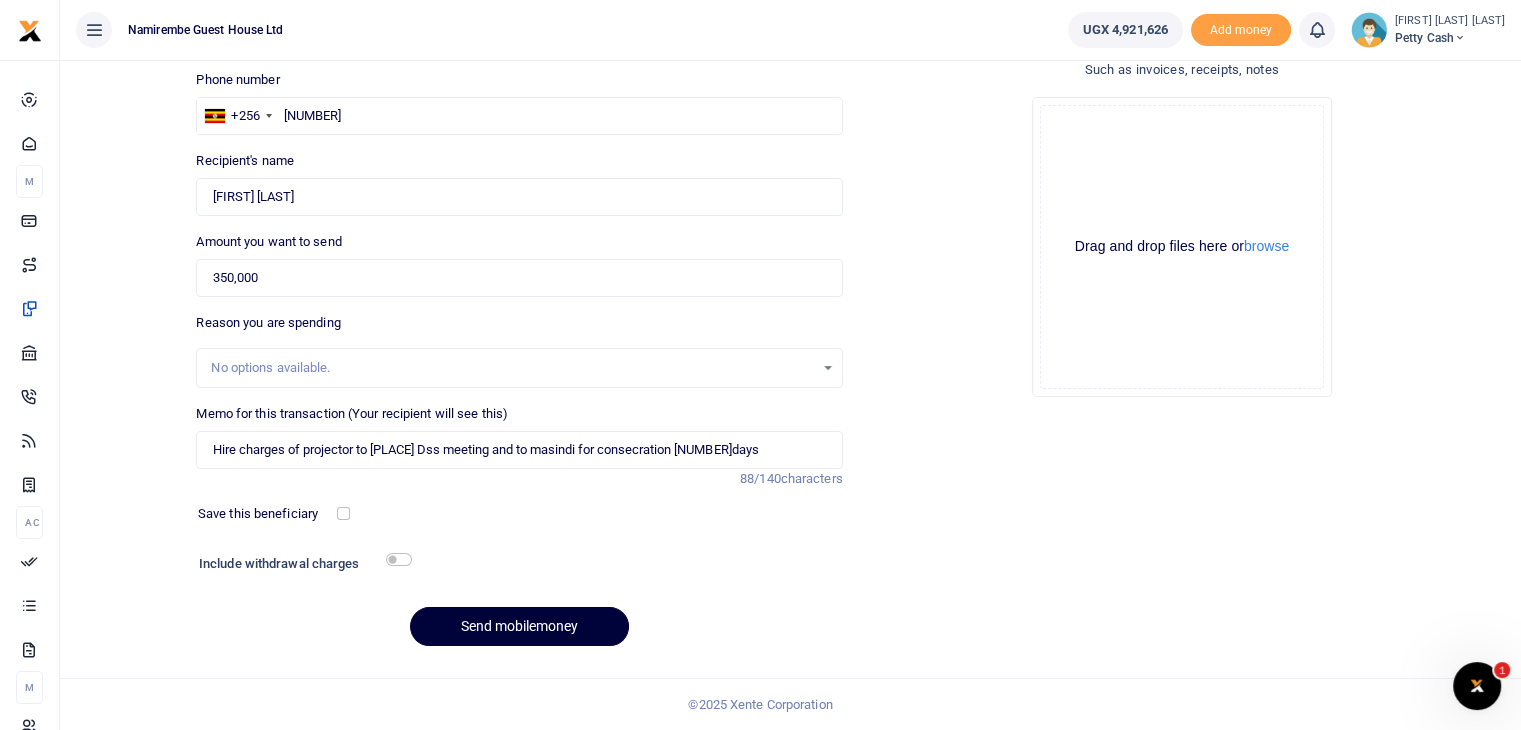 click on "Send mobilemoney" at bounding box center [519, 626] 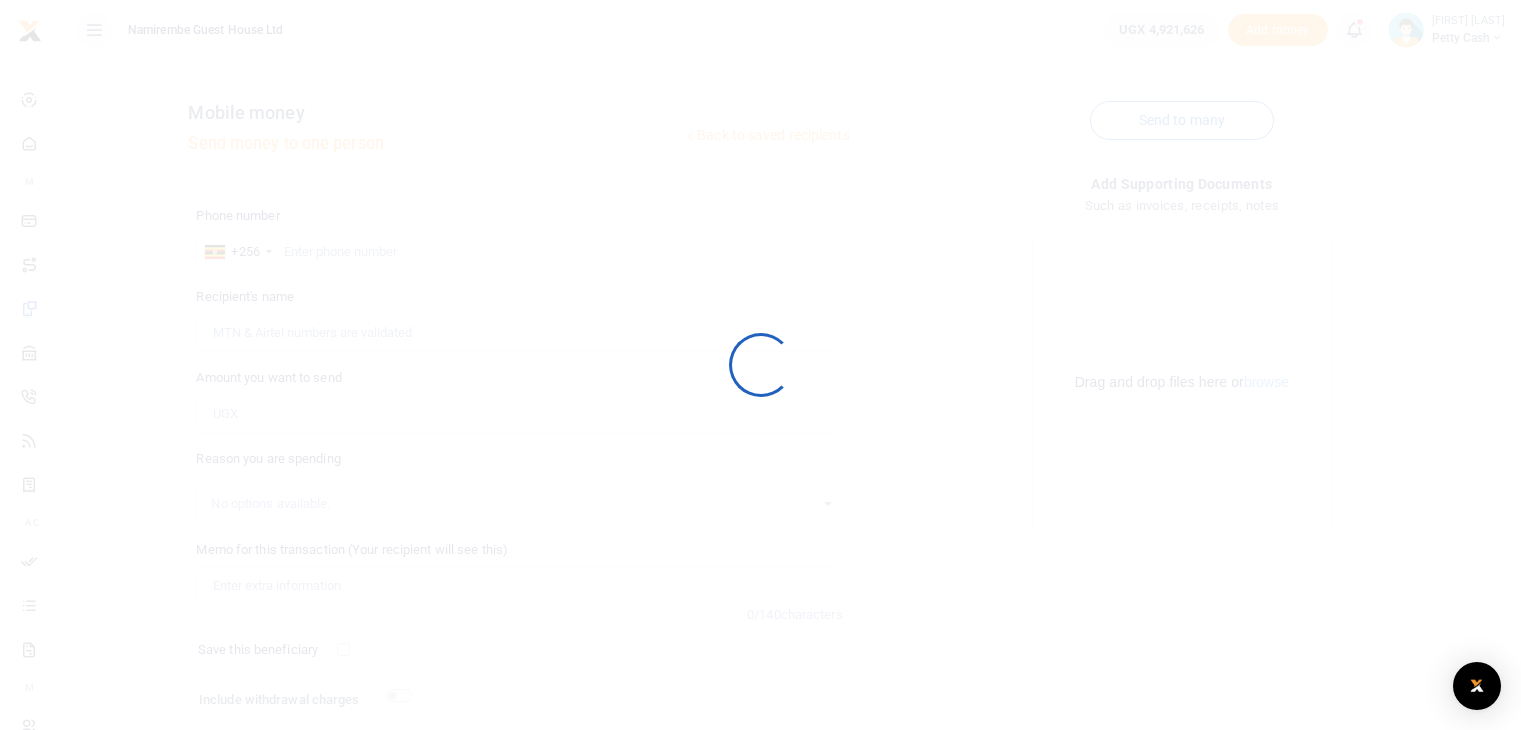 scroll, scrollTop: 136, scrollLeft: 0, axis: vertical 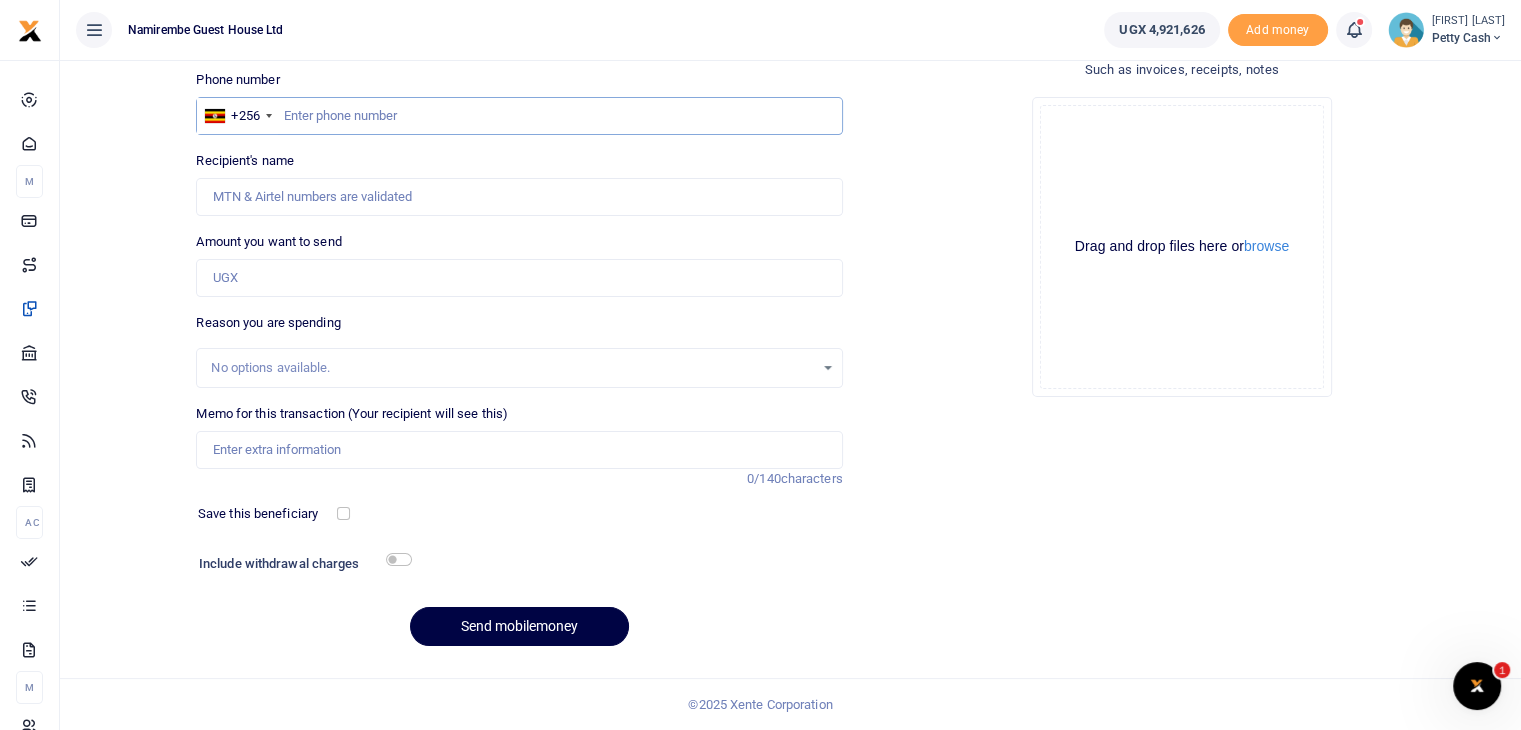 click at bounding box center (519, 116) 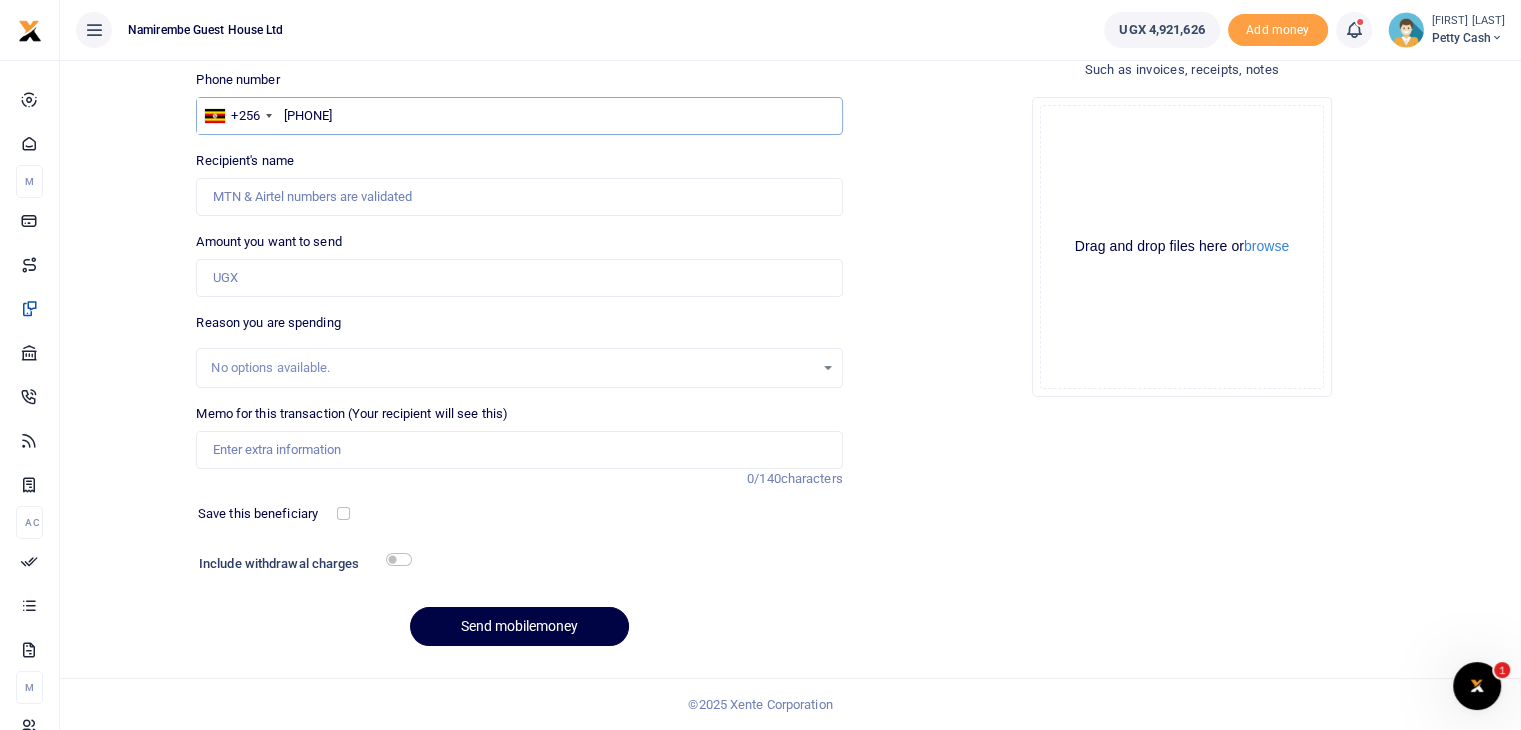 type on "[PHONE]" 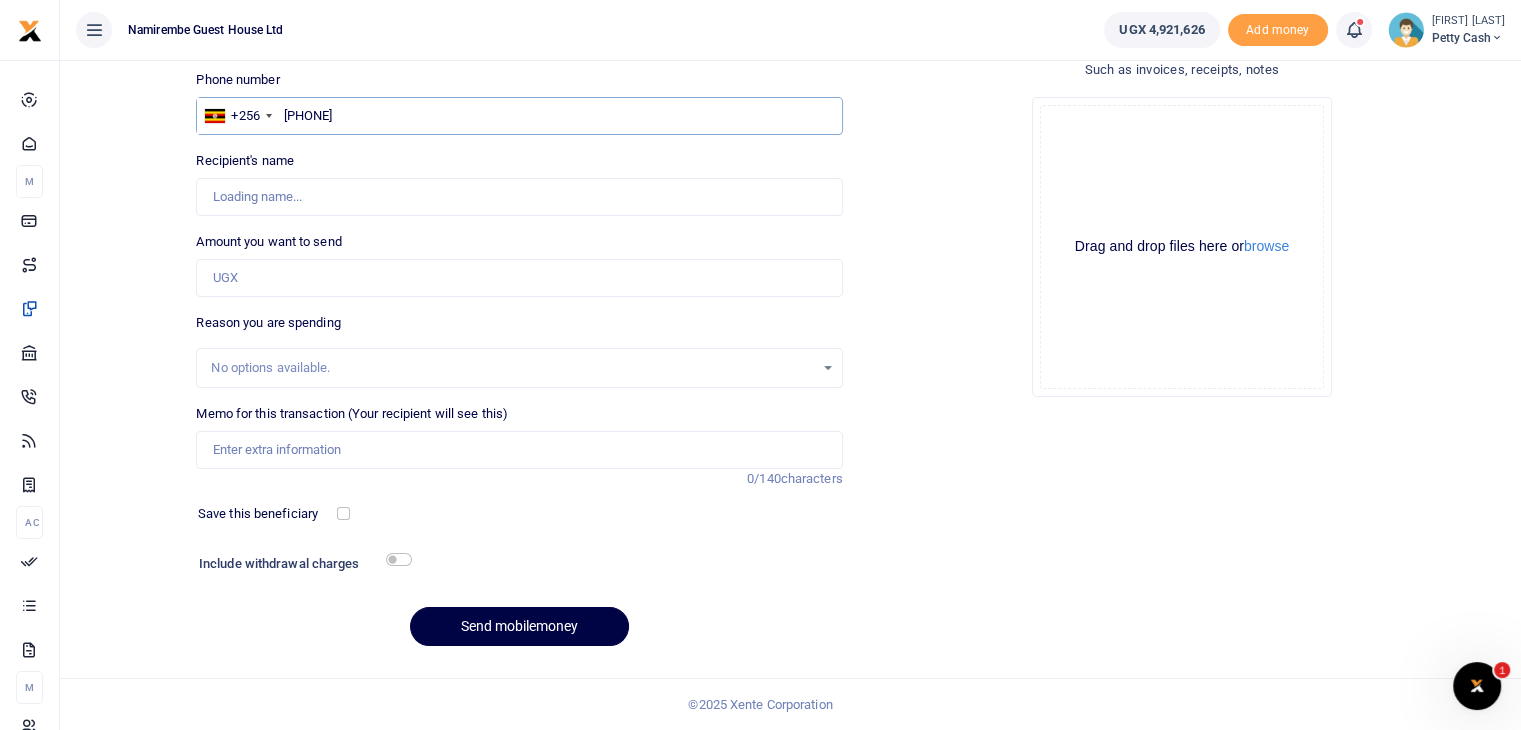 type on "[FIRST] [LAST]" 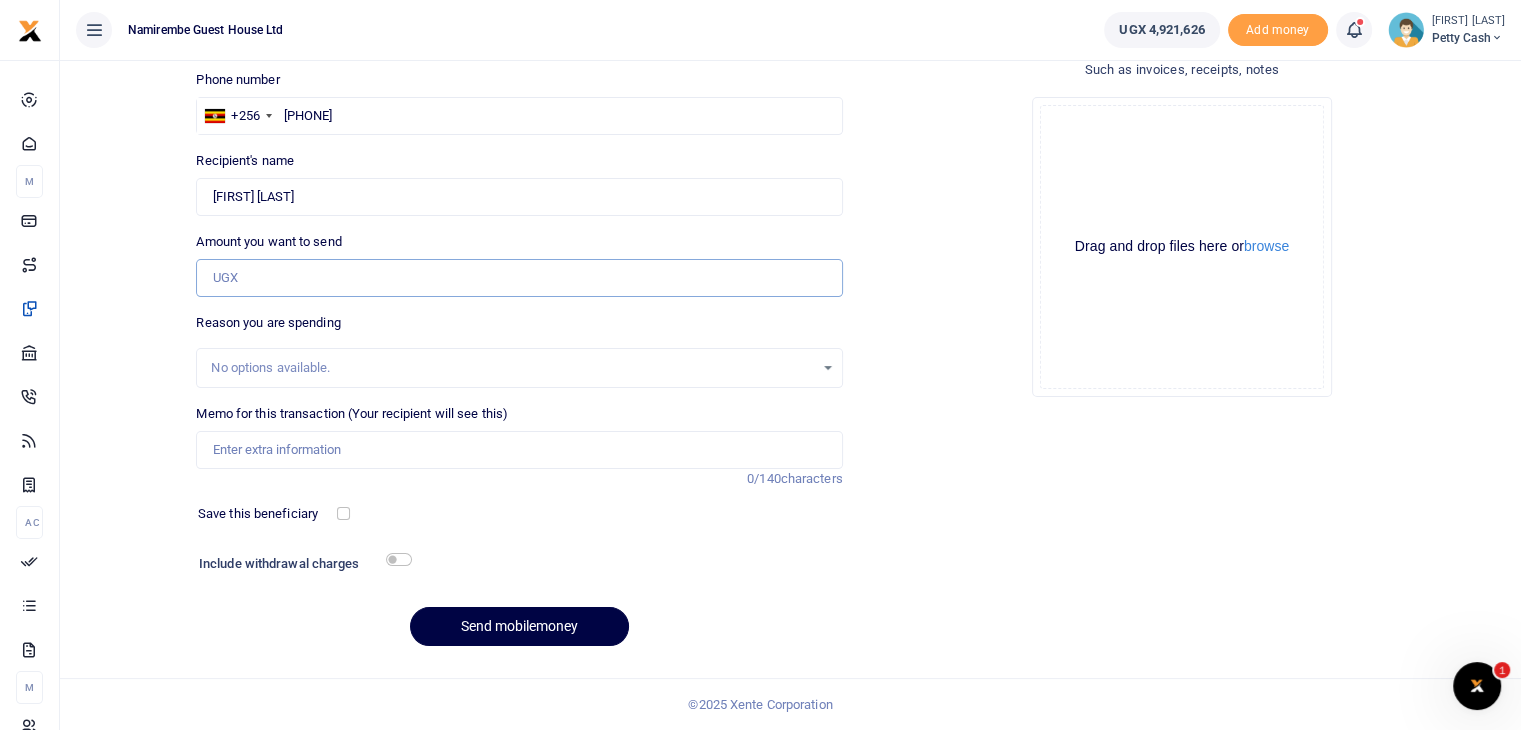 click on "Amount you want to send" at bounding box center (519, 278) 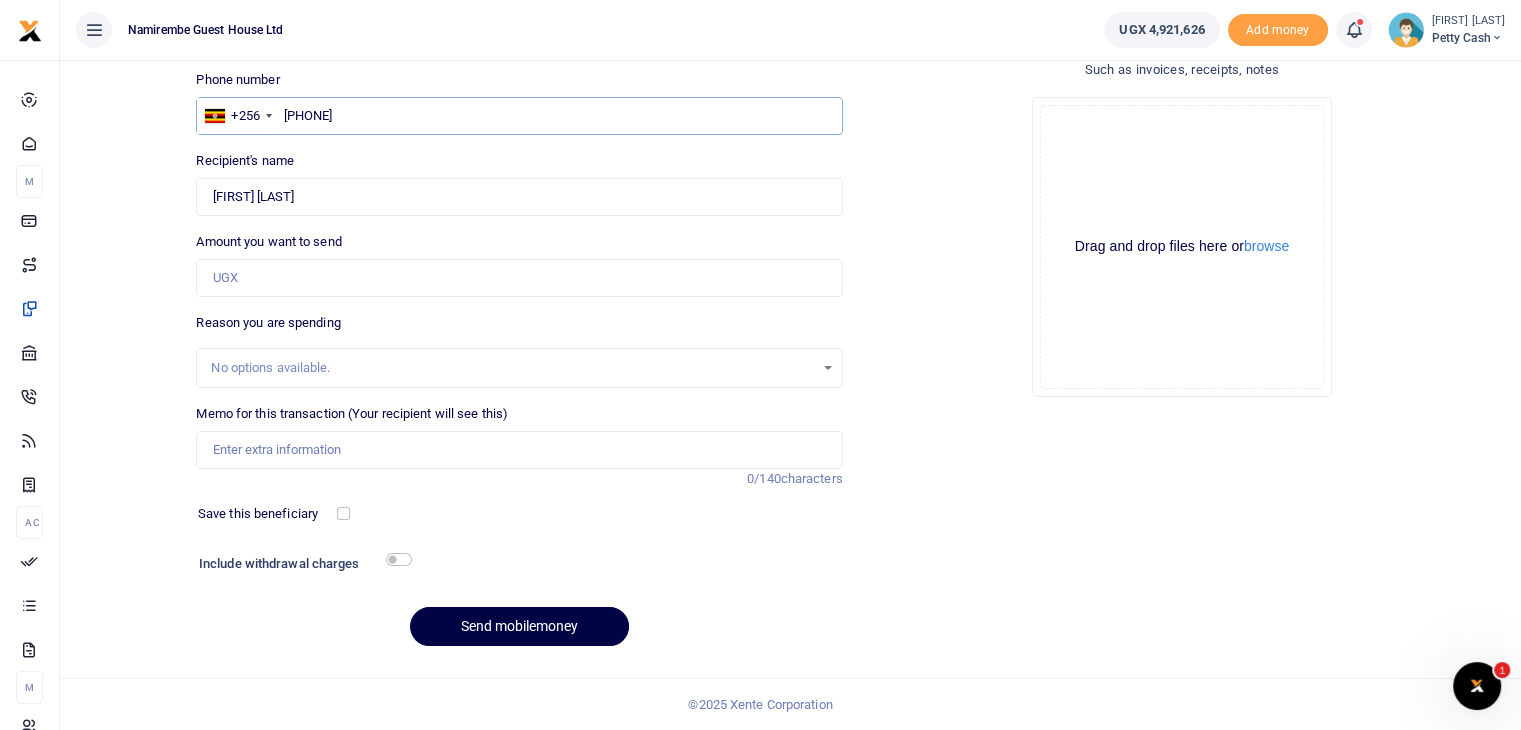 click on "705803142" at bounding box center (519, 116) 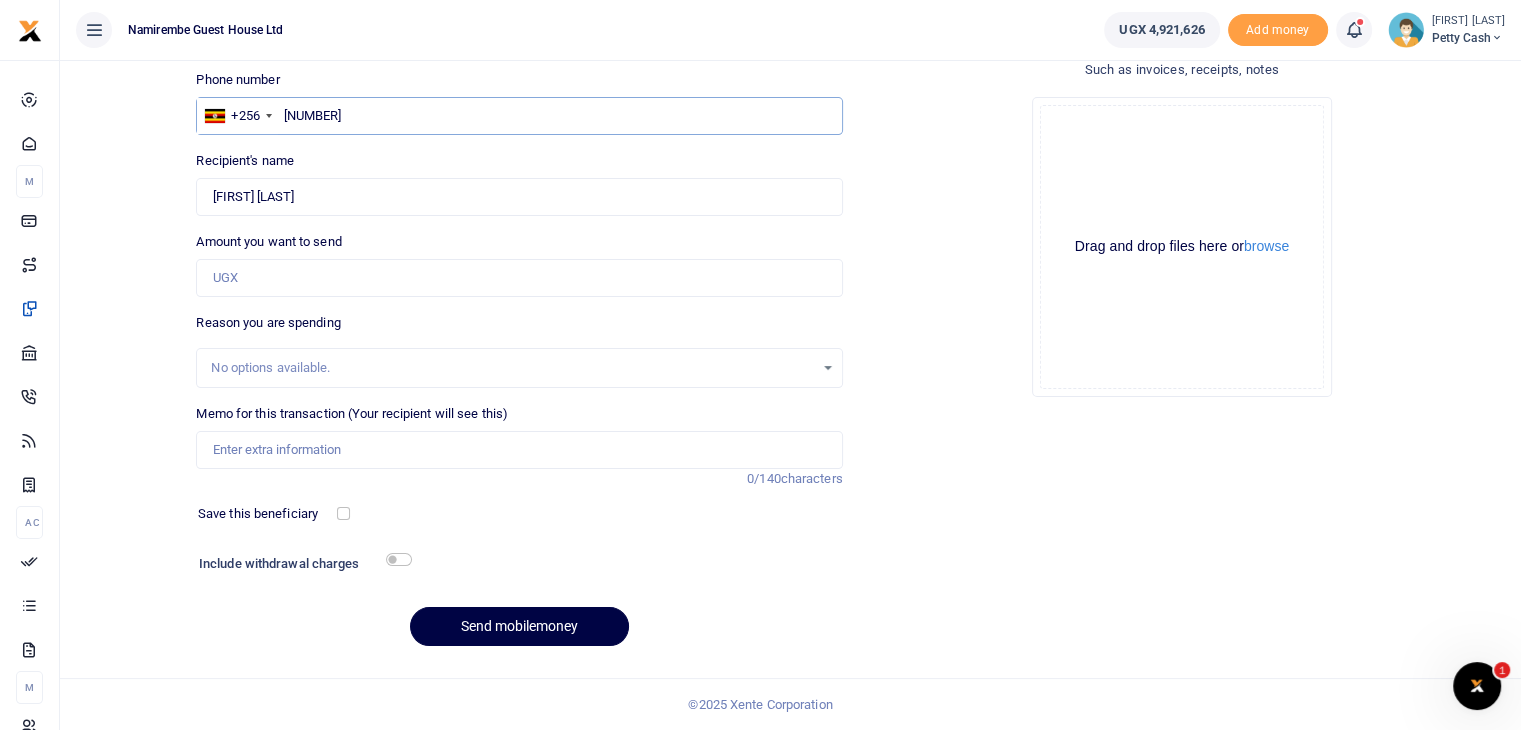 type on "776685474" 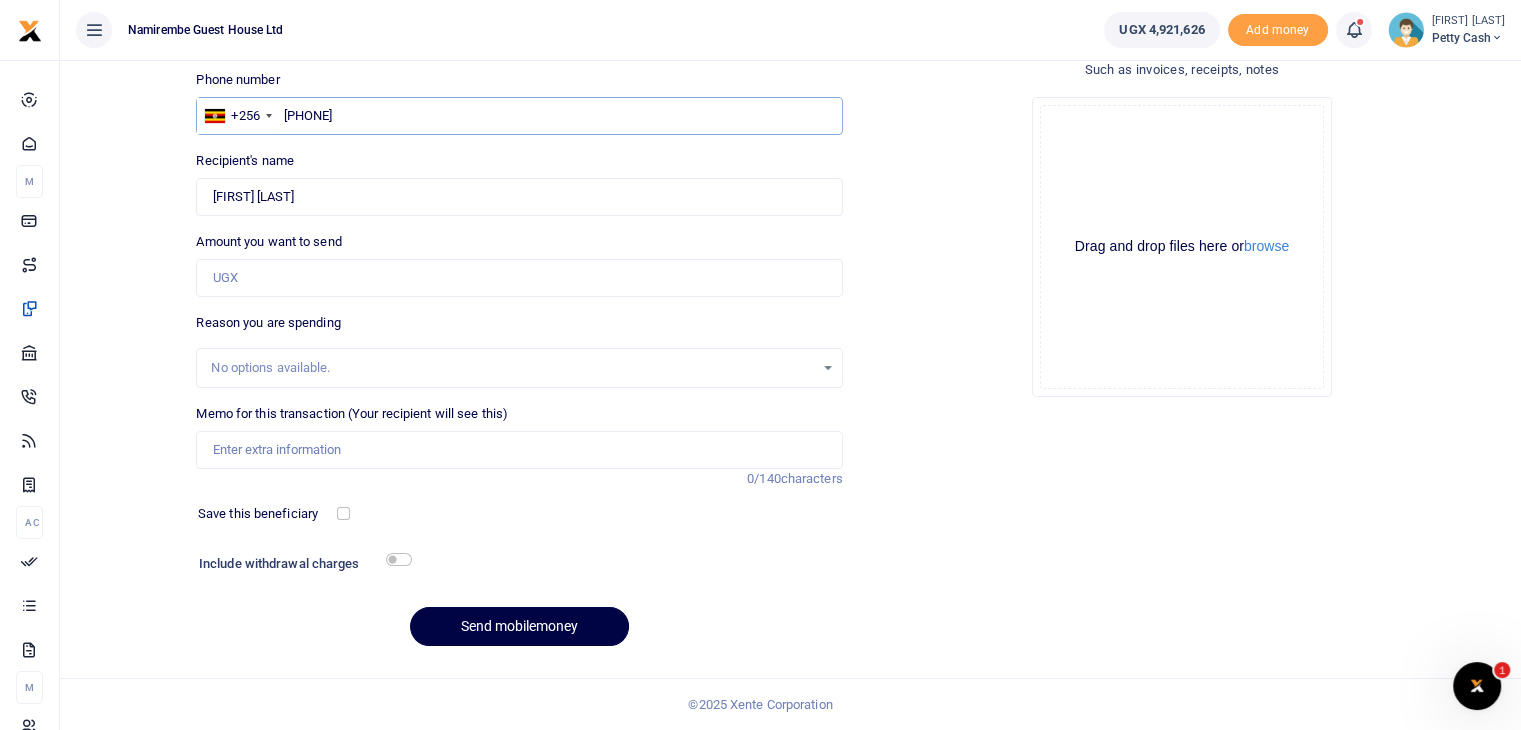 type on "Hakim Bunjo" 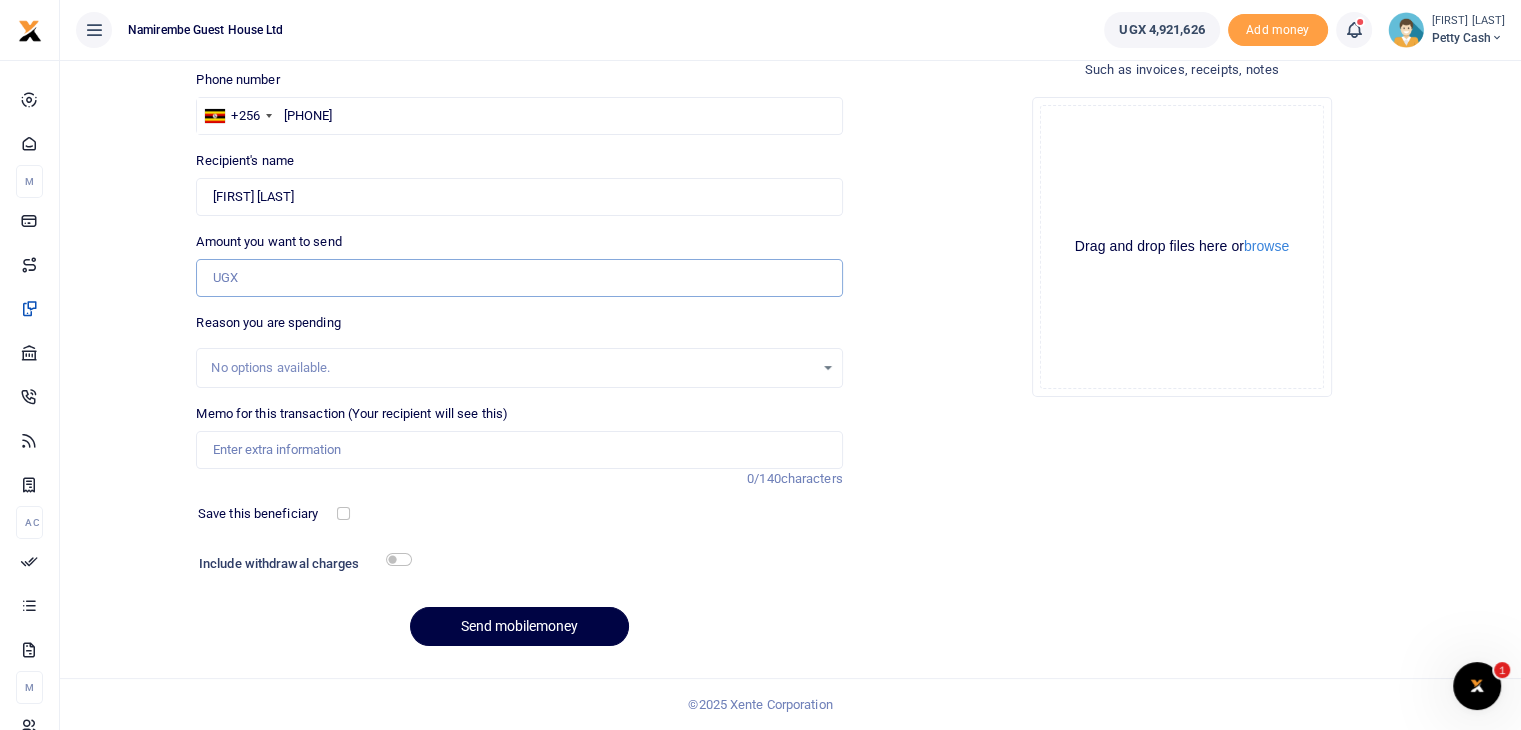 click on "Amount you want to send" at bounding box center [519, 278] 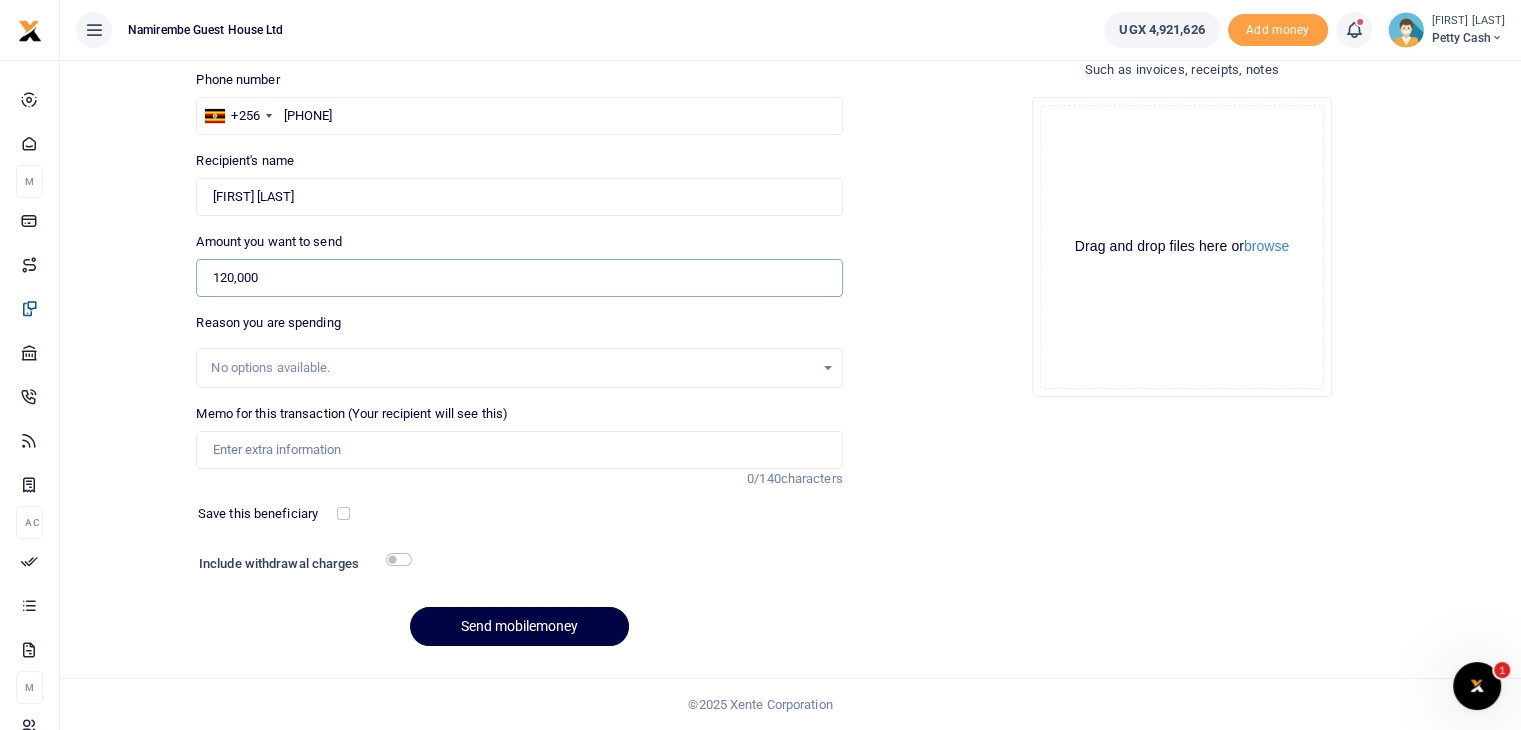 type on "120,000" 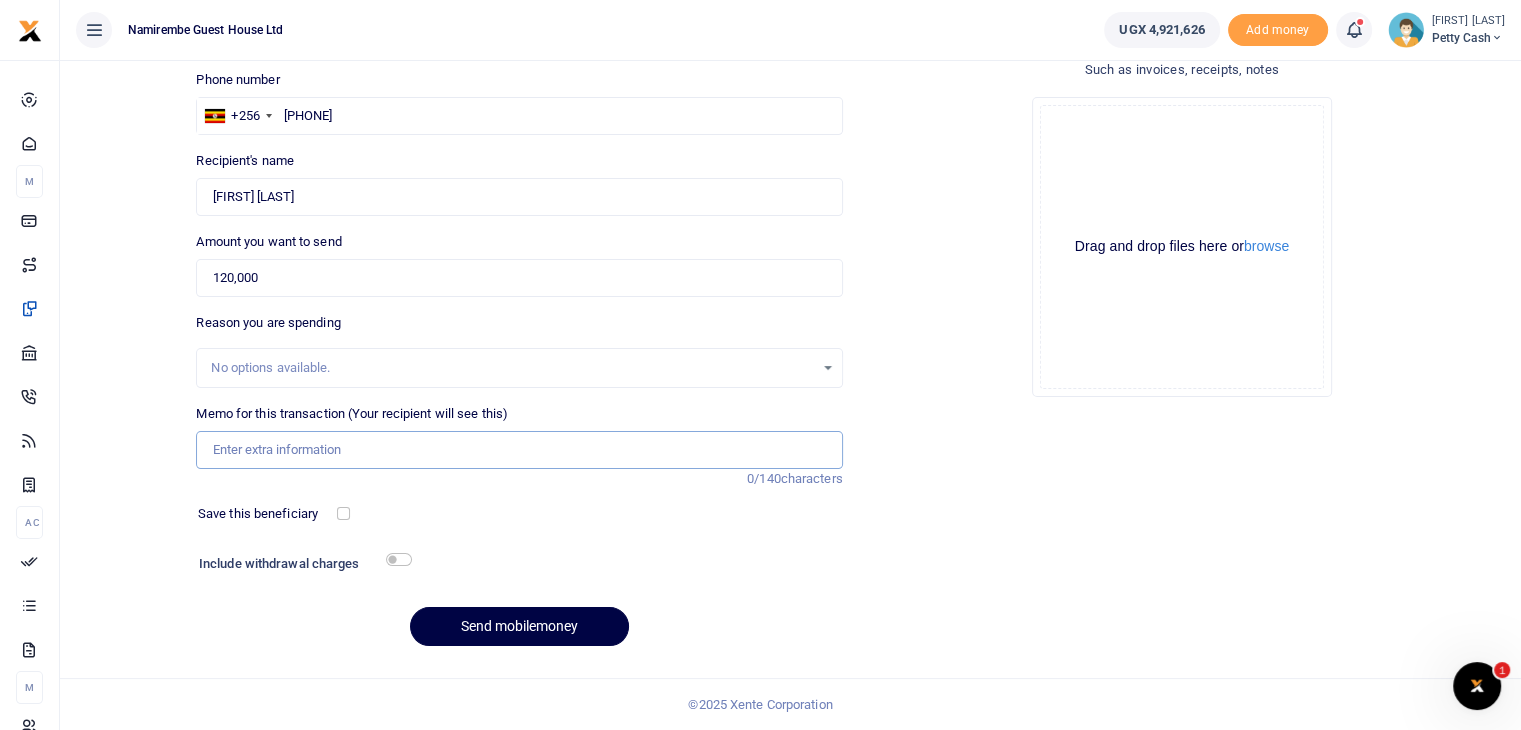 click on "Memo for this transaction (Your recipient will see this)" at bounding box center [519, 450] 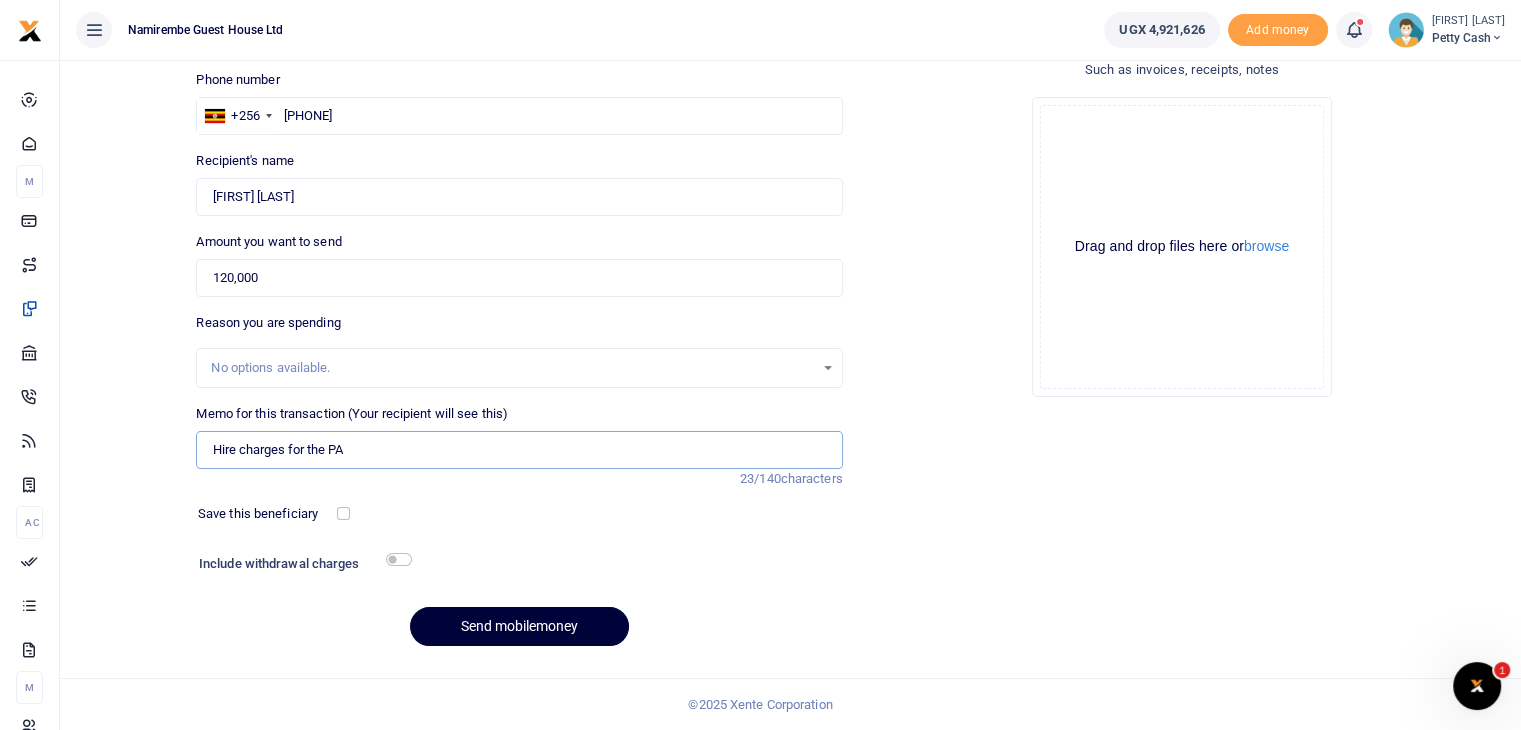 type on "Hire charges for the PA" 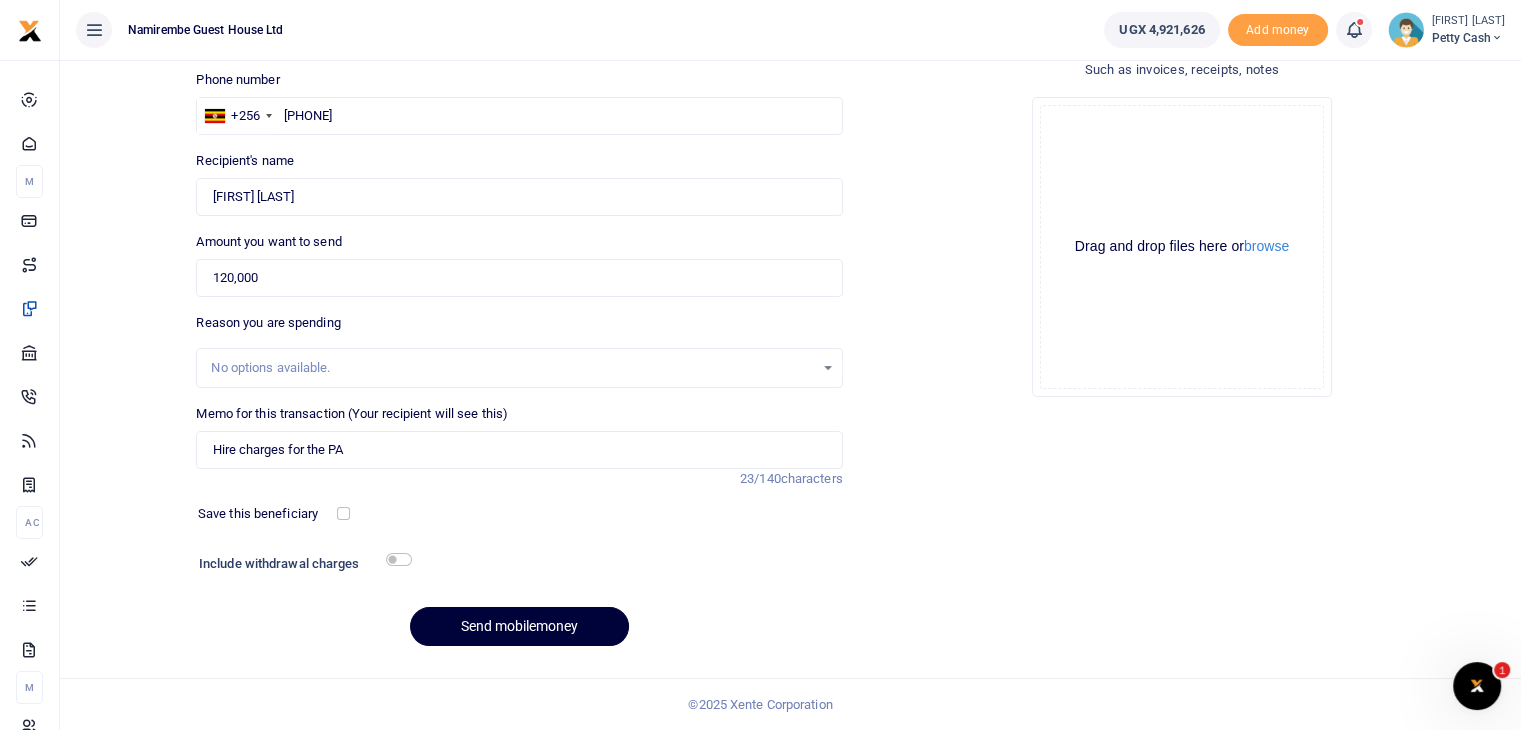 click on "Send mobilemoney" at bounding box center (519, 626) 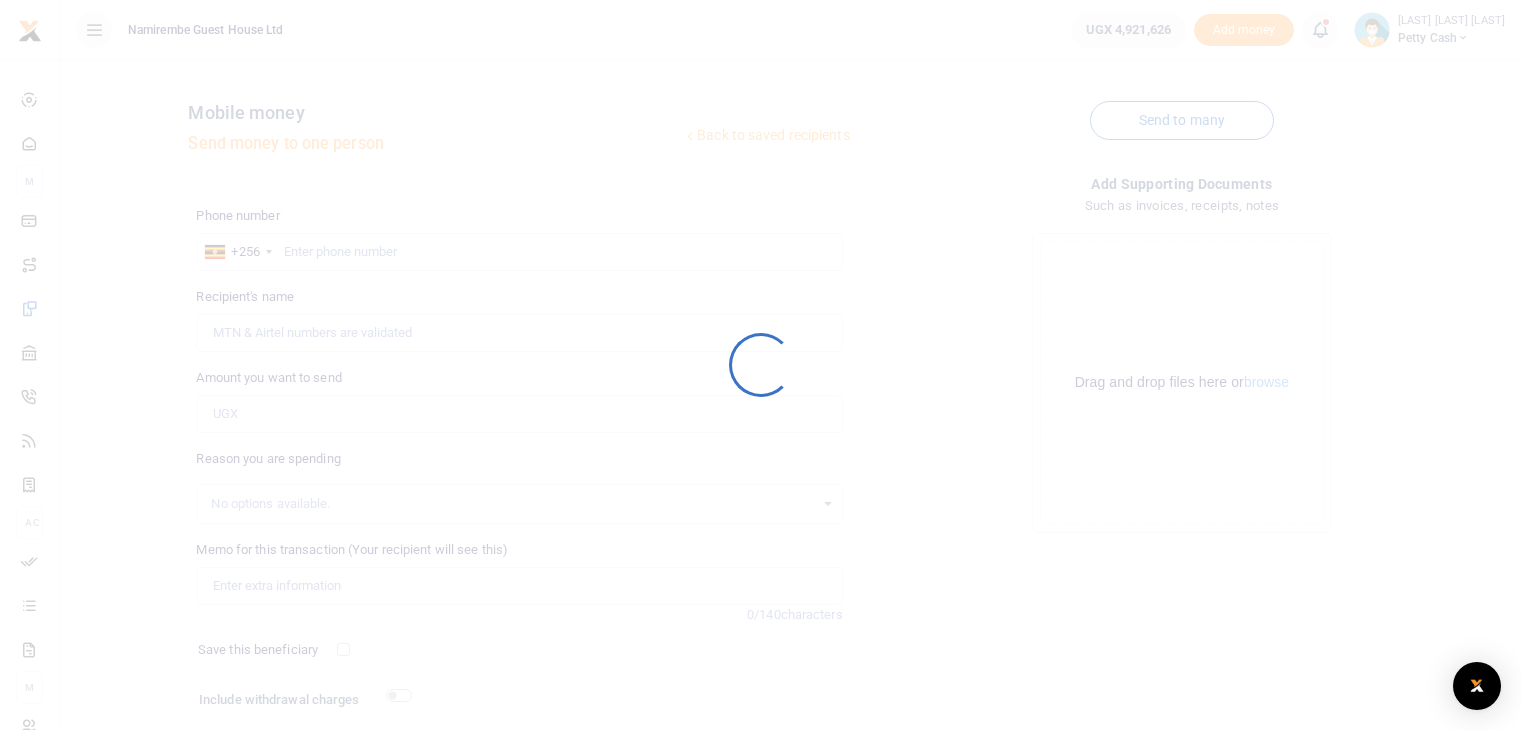 scroll, scrollTop: 136, scrollLeft: 0, axis: vertical 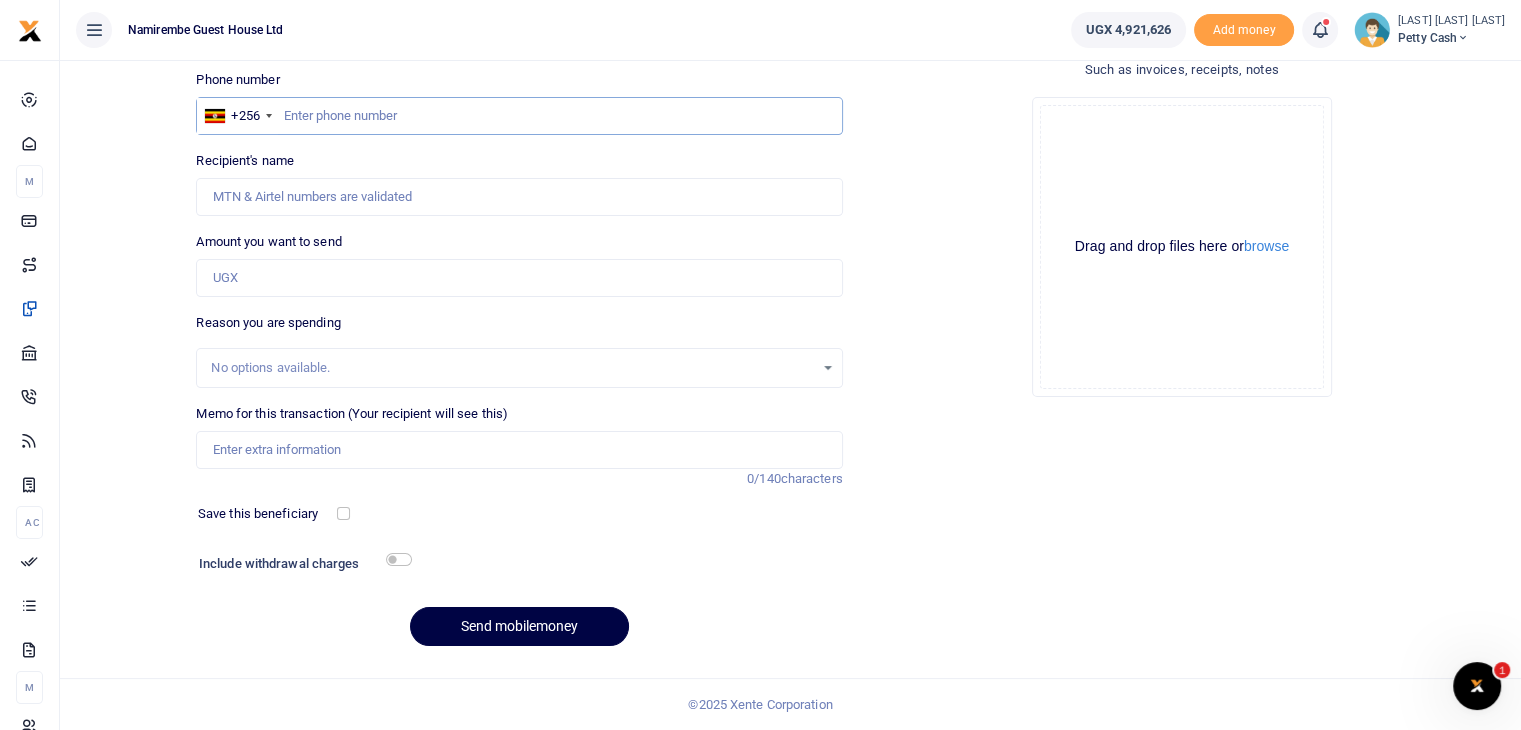 click at bounding box center (519, 116) 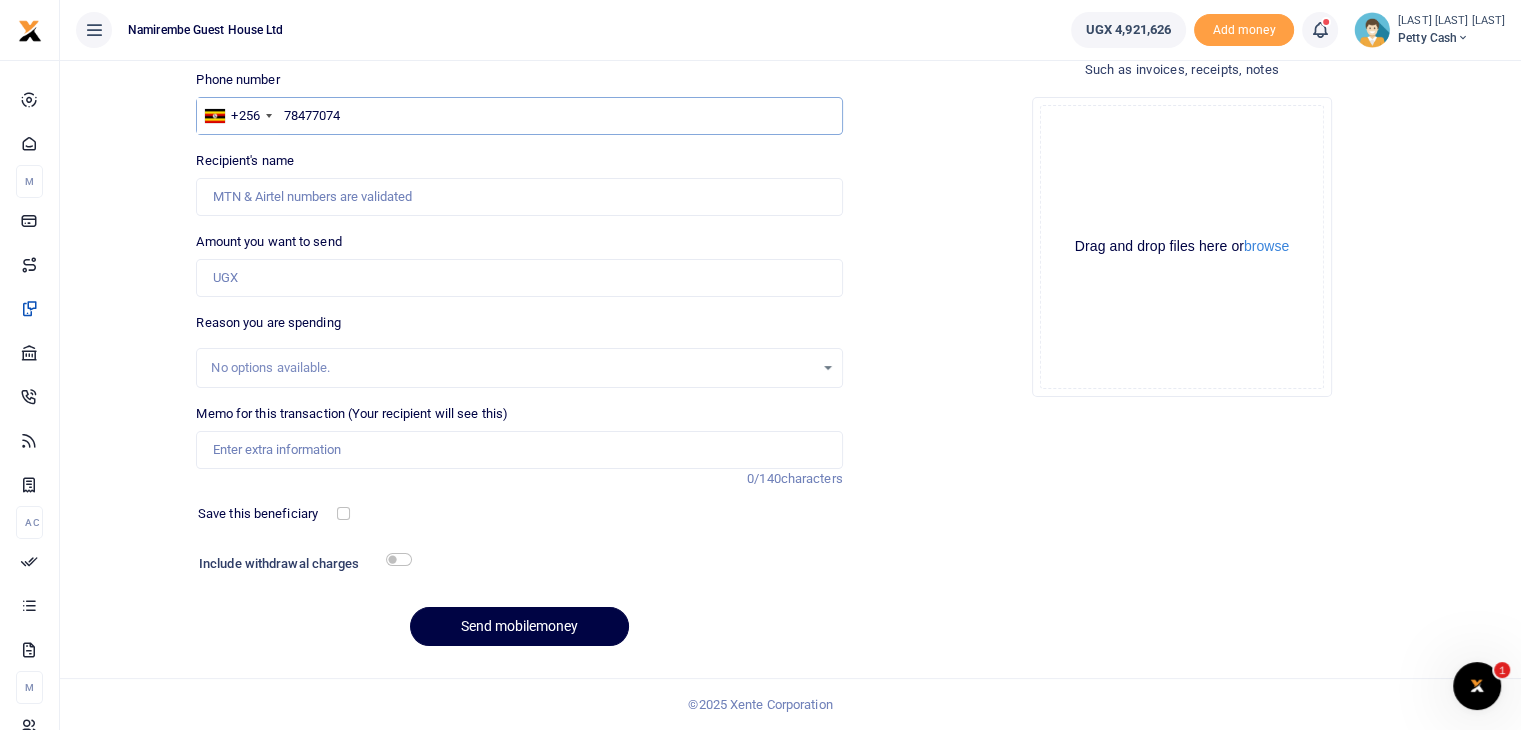 type on "784770741" 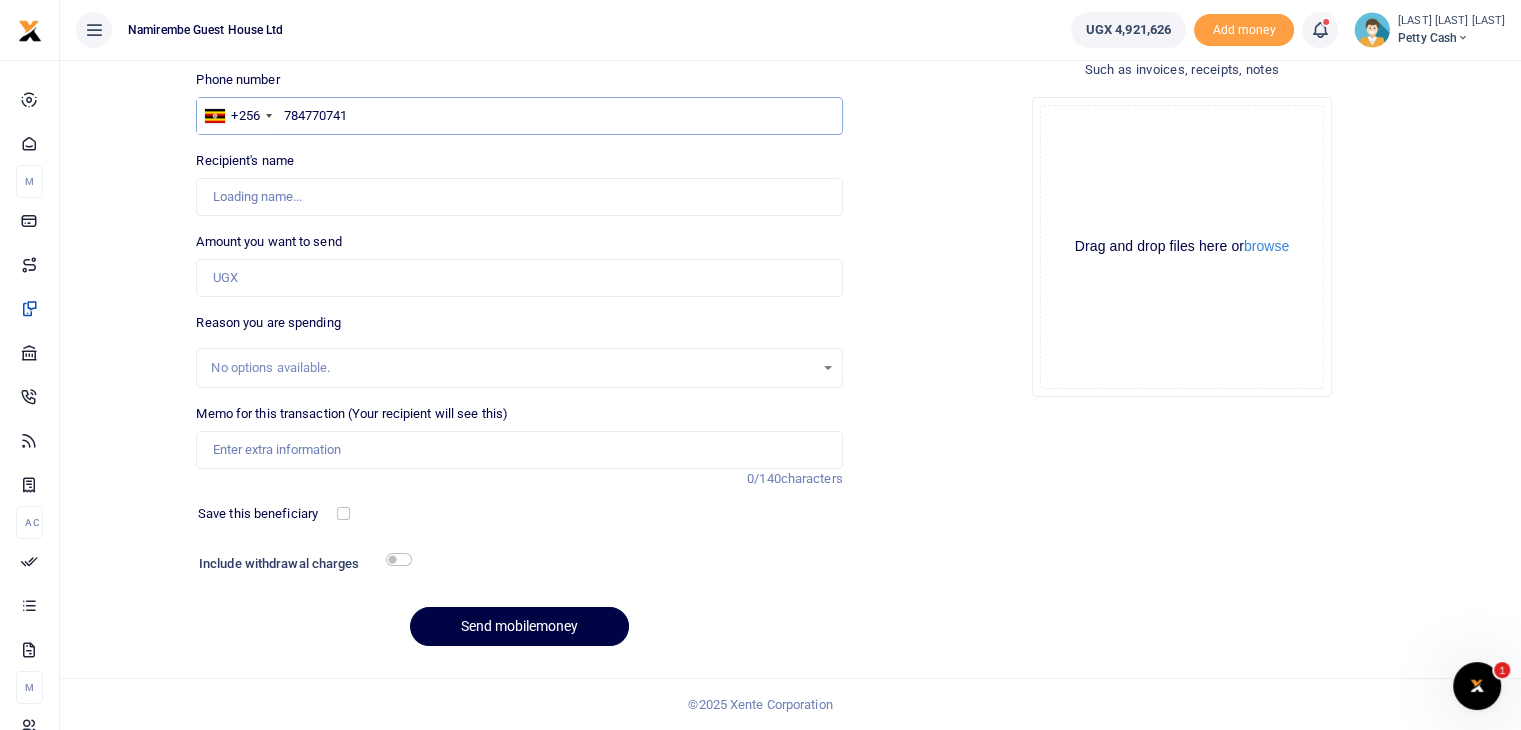 type on "Gorreti Mary Negohe" 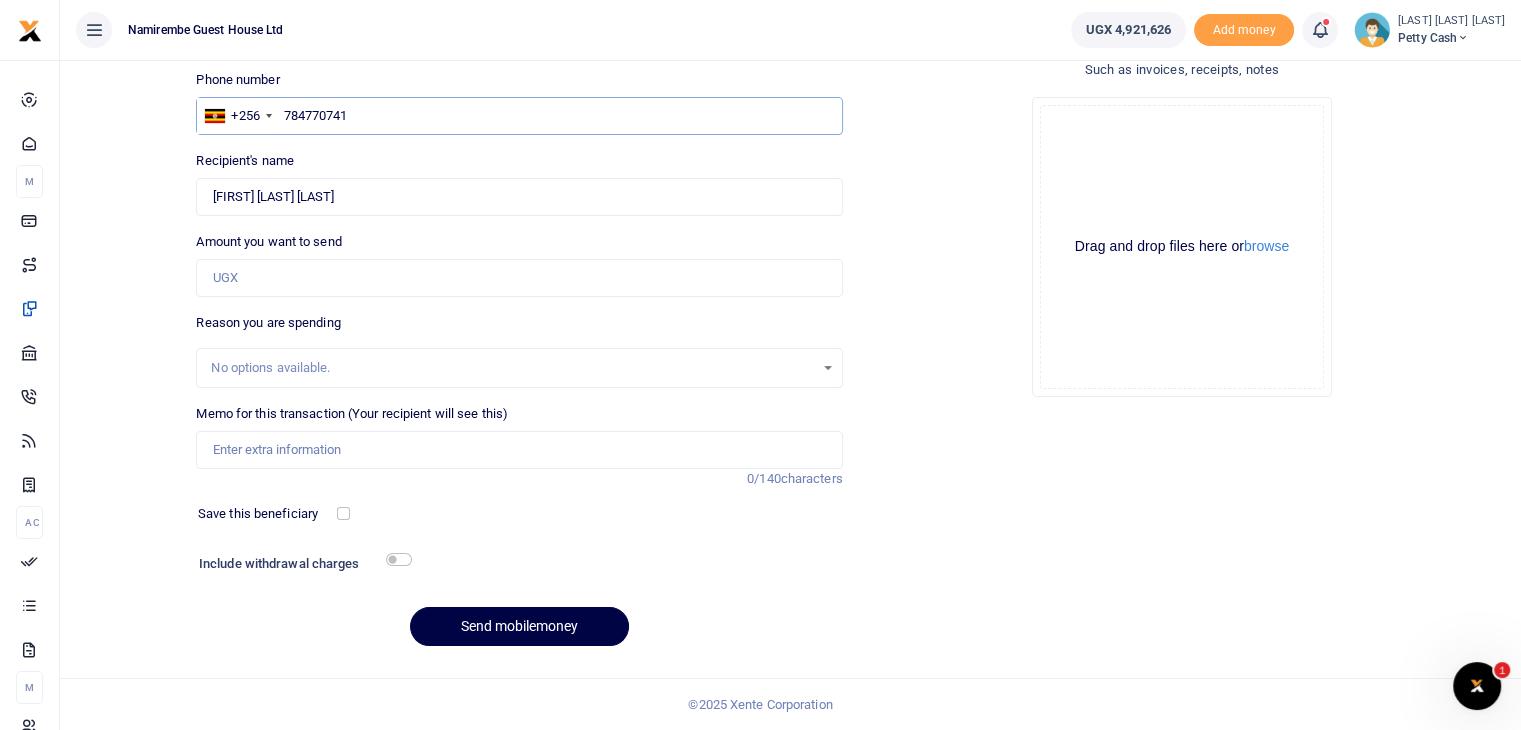 type on "784770741" 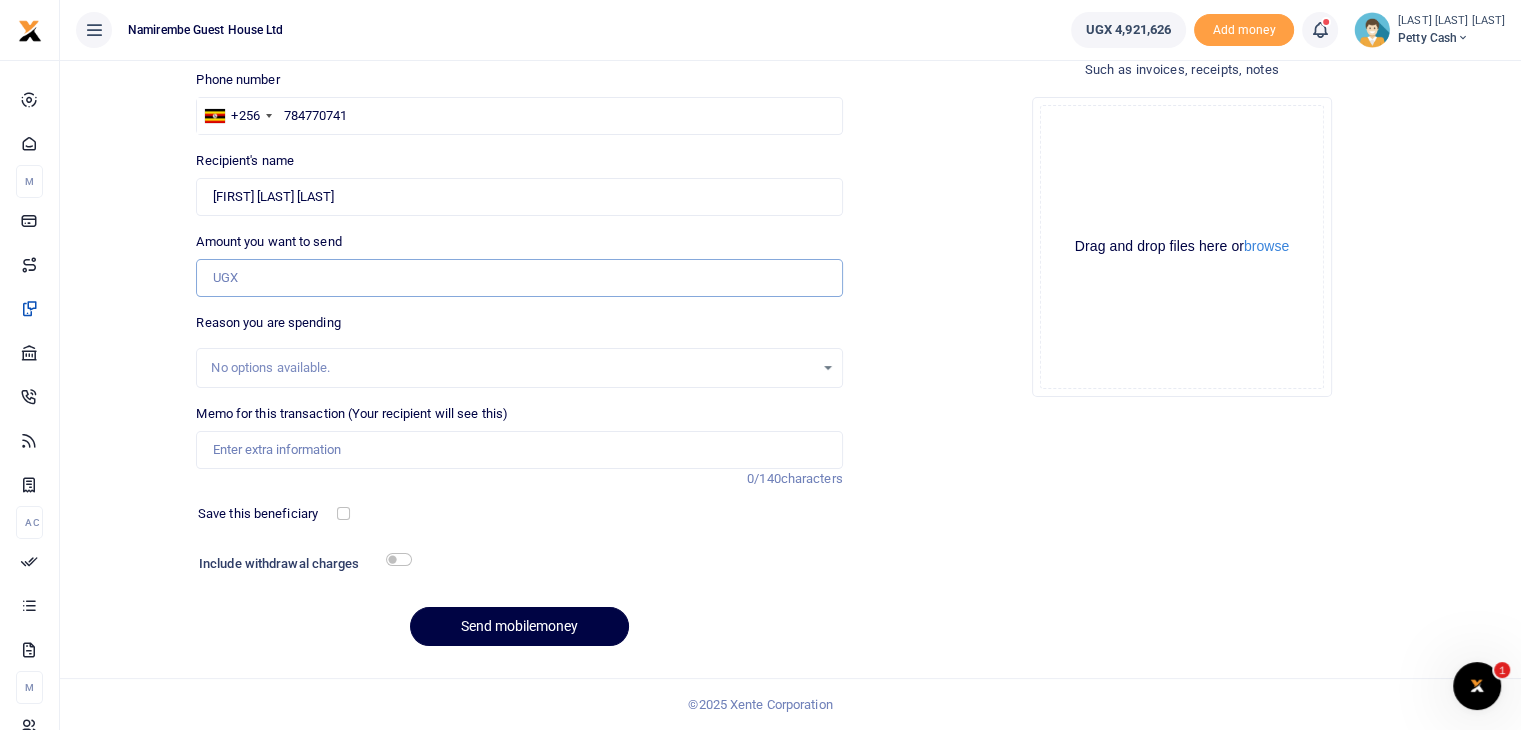 click on "Amount you want to send" at bounding box center (519, 278) 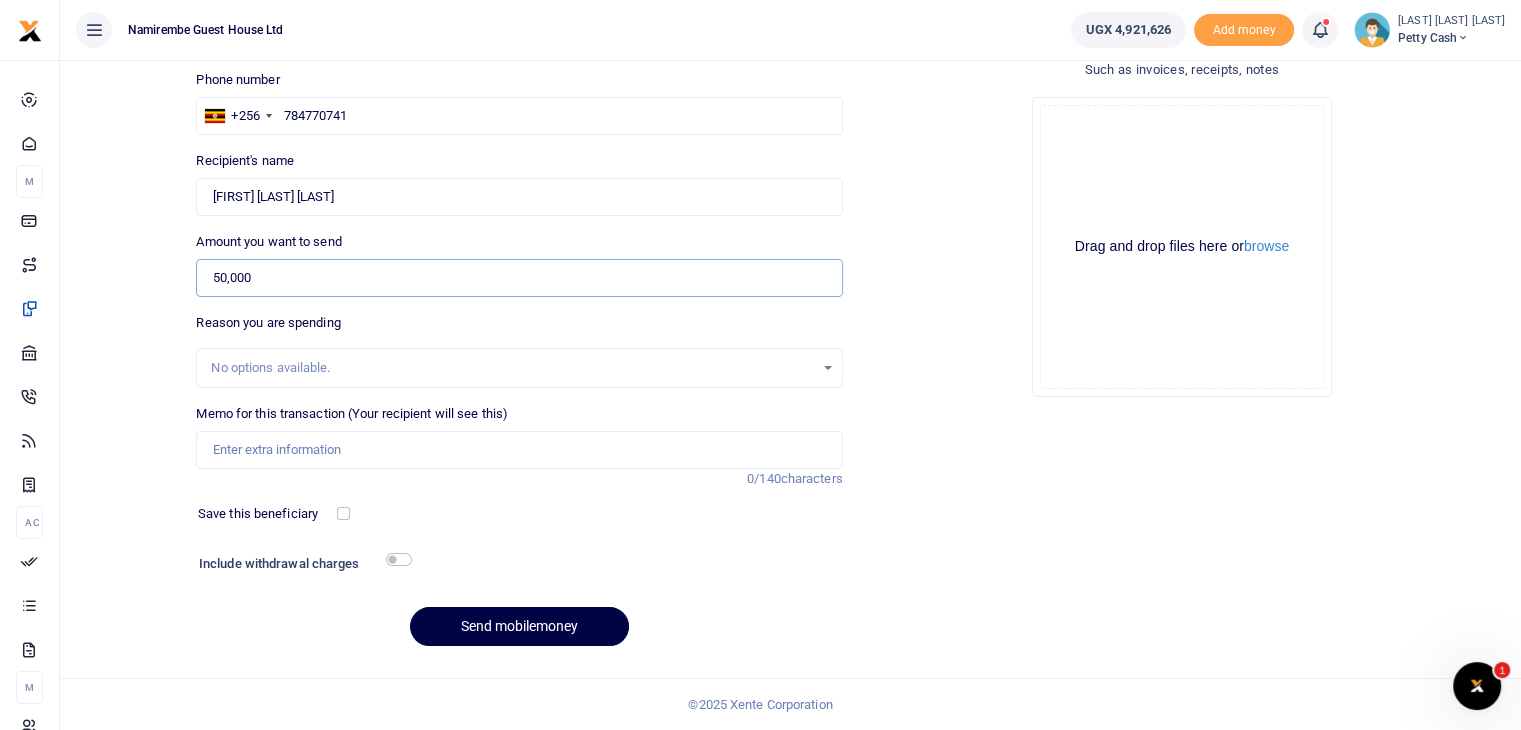 type on "50,000" 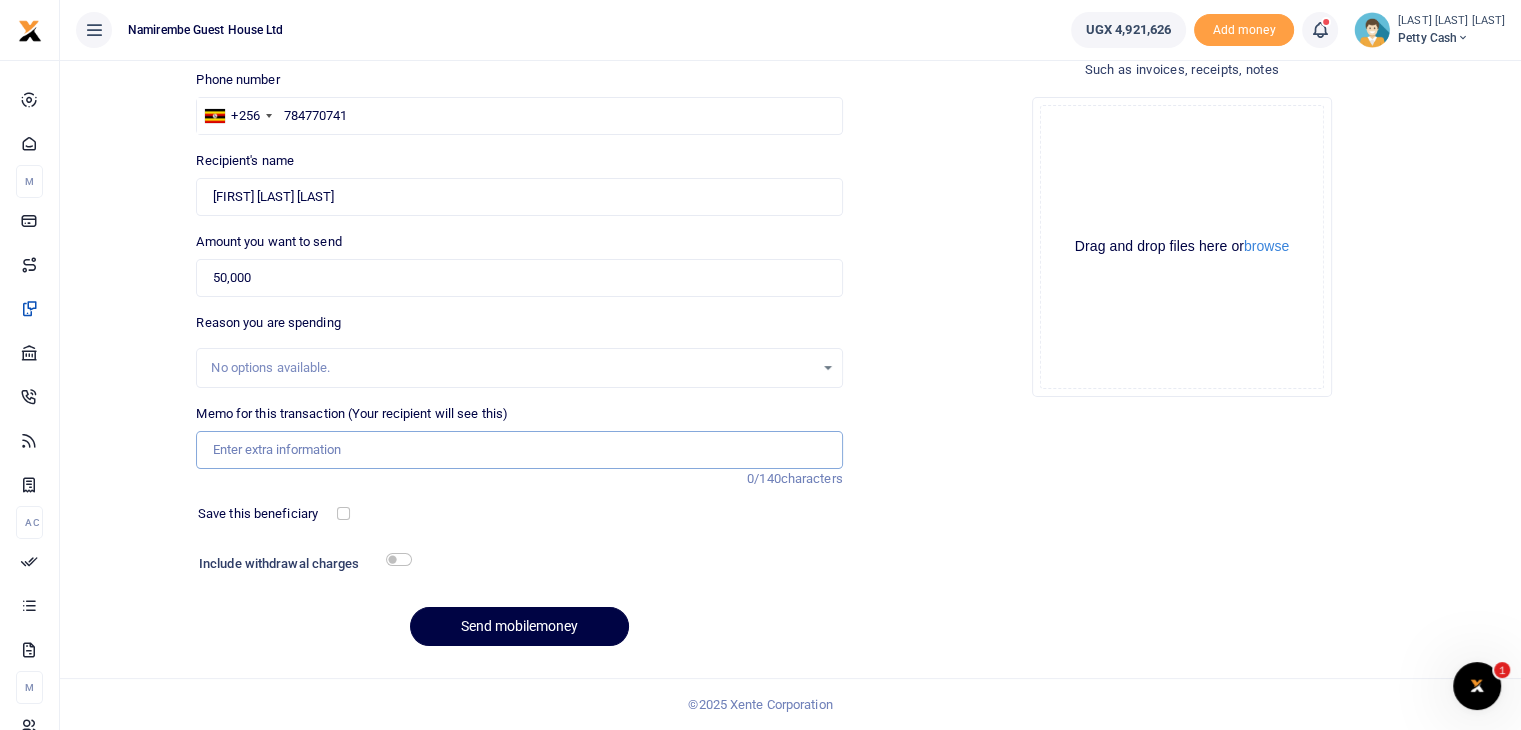 click on "Memo for this transaction (Your recipient will see this)" at bounding box center (519, 450) 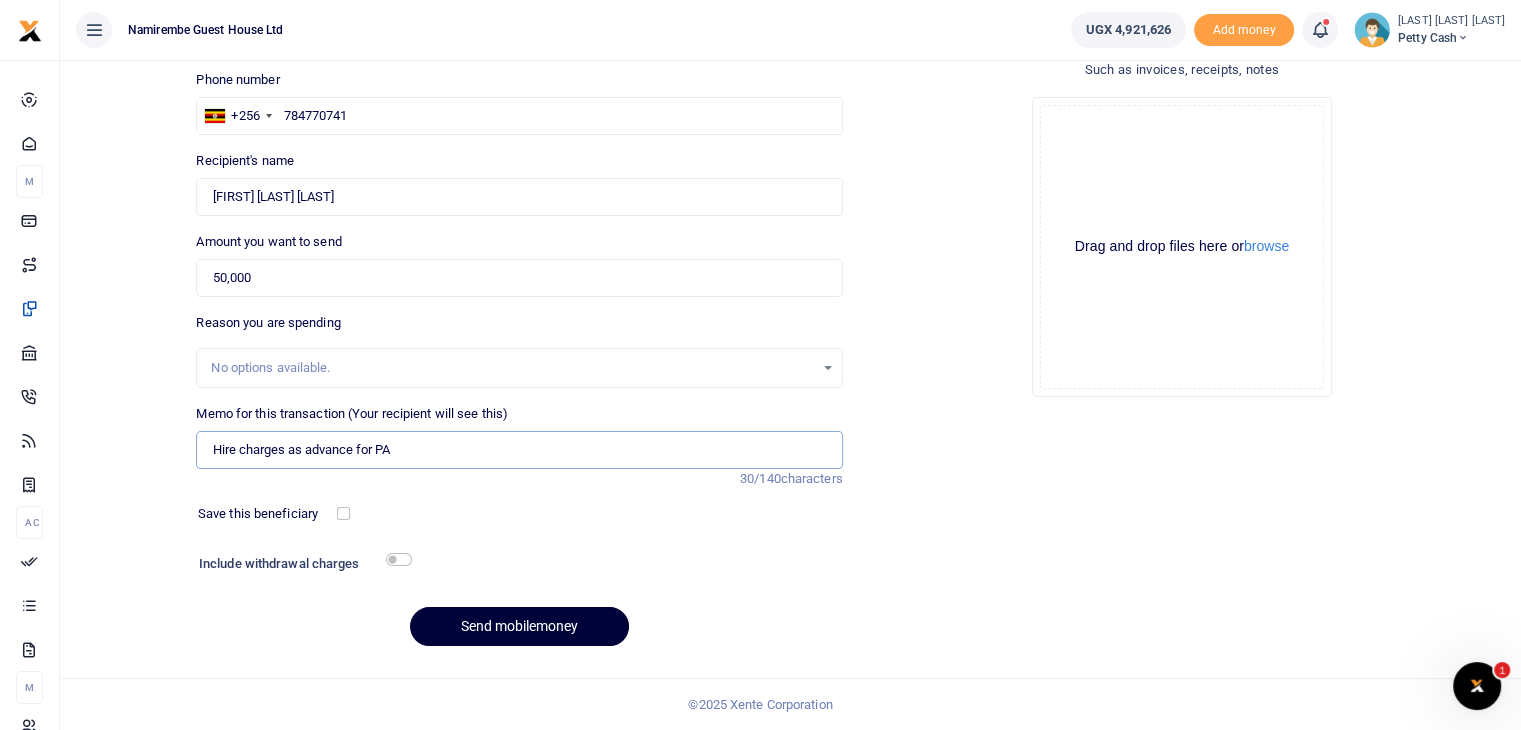 type on "Hire charges as advance for PA" 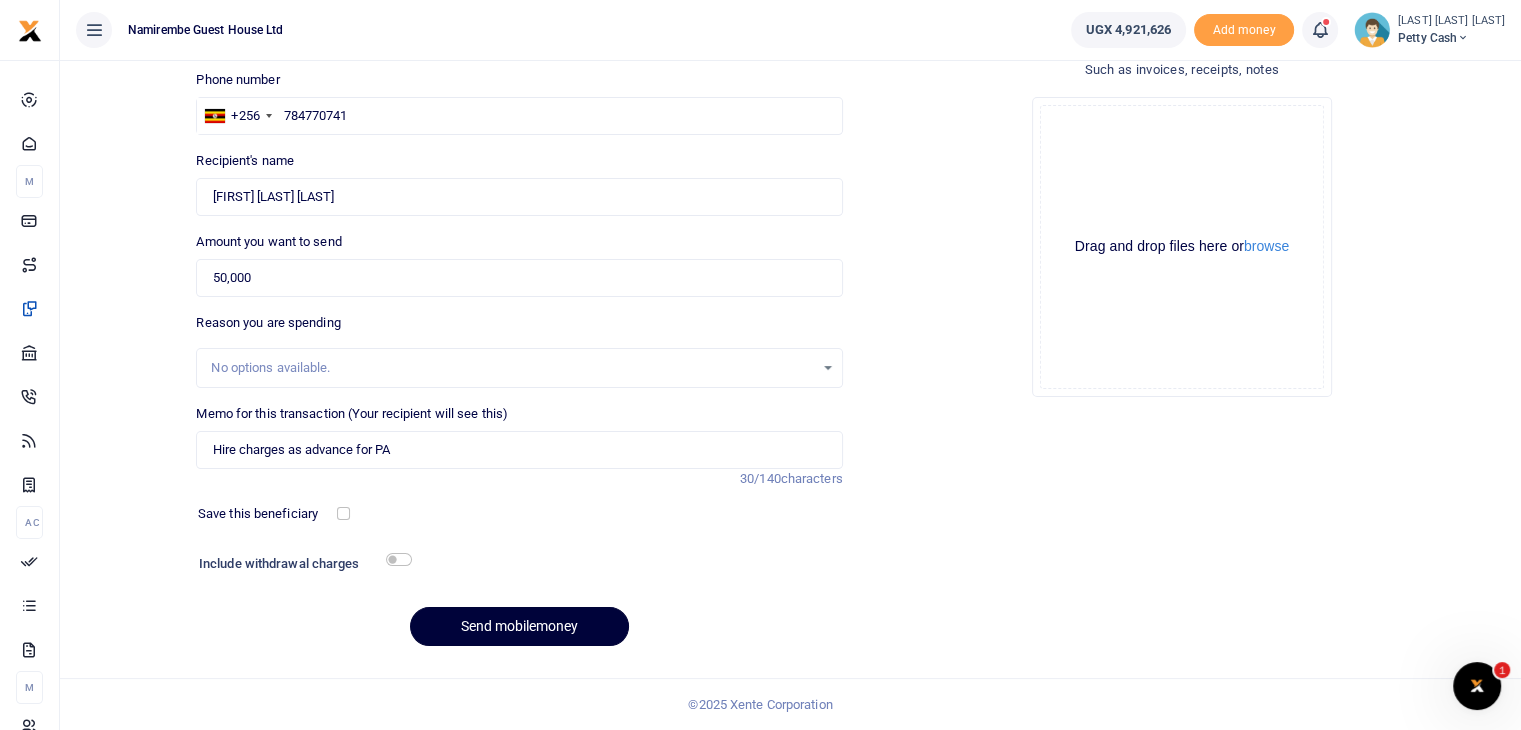 click on "Send mobilemoney" at bounding box center (519, 626) 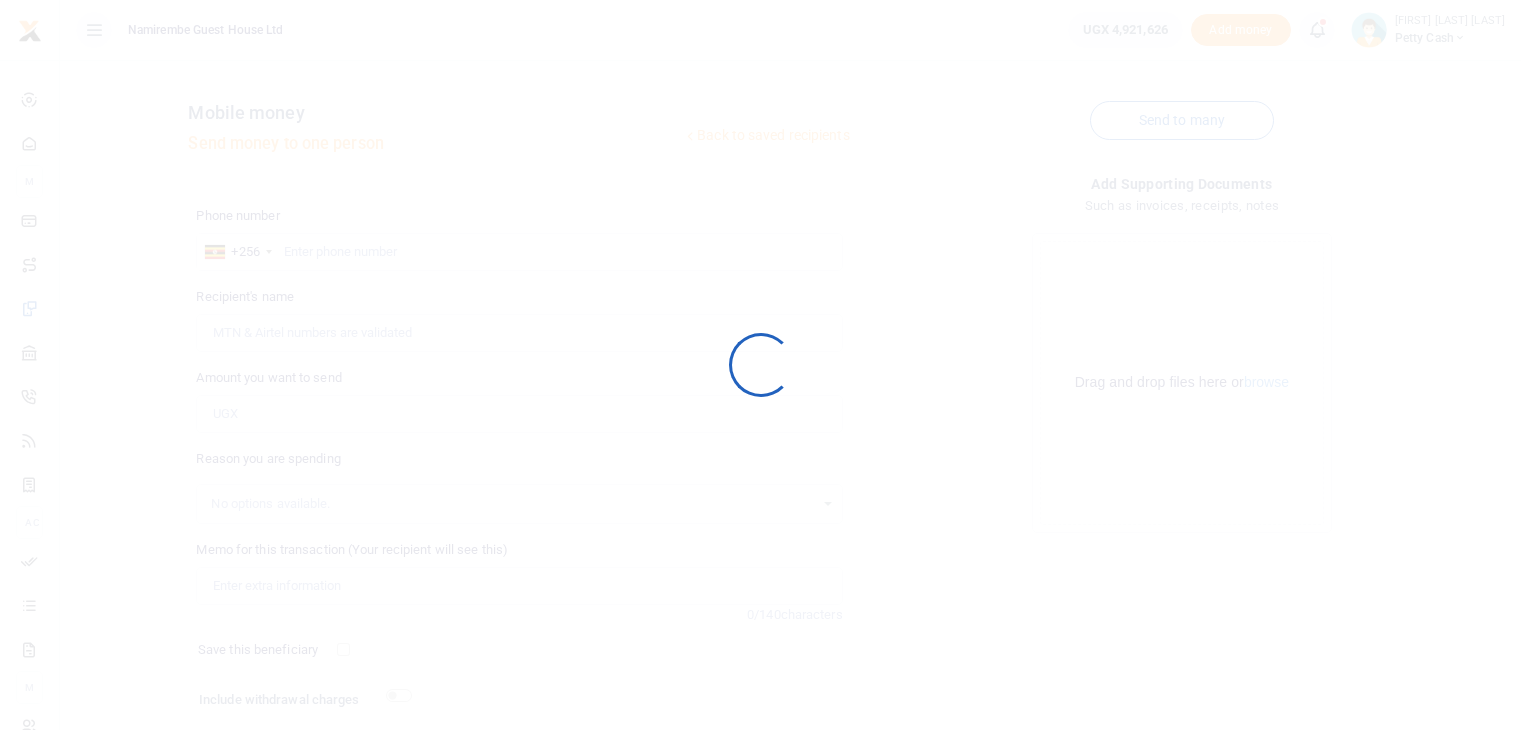 scroll, scrollTop: 136, scrollLeft: 0, axis: vertical 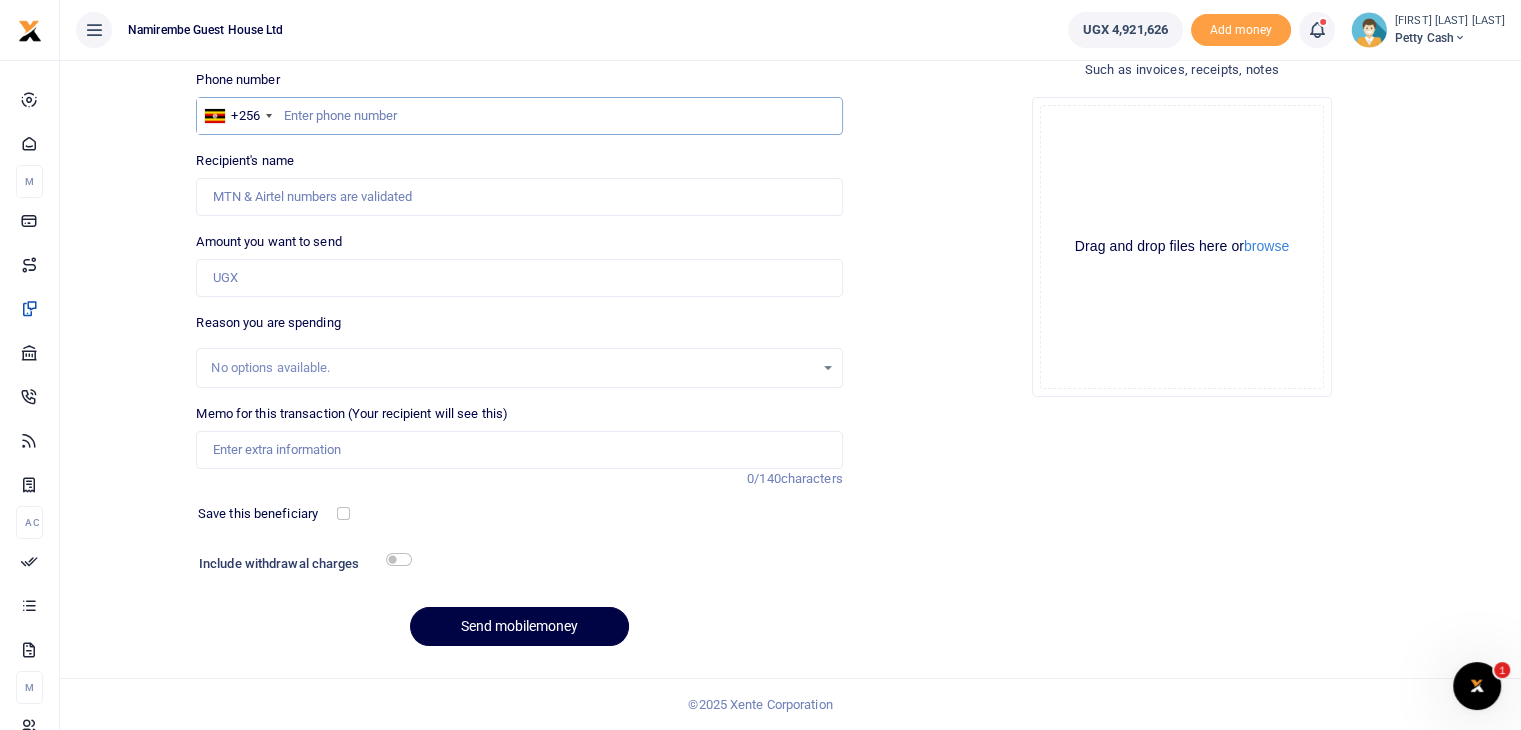 click at bounding box center [519, 116] 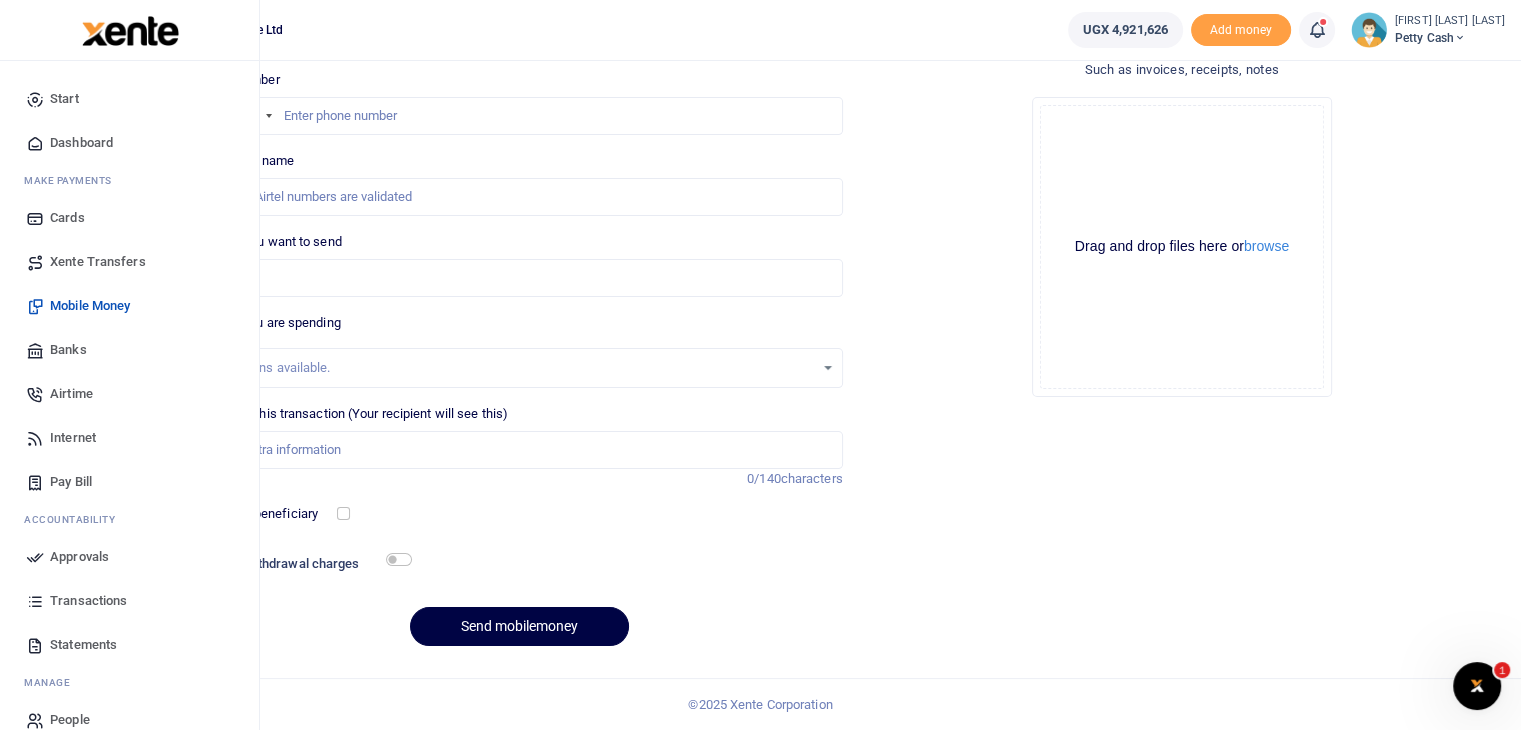 click on "Approvals" at bounding box center (79, 557) 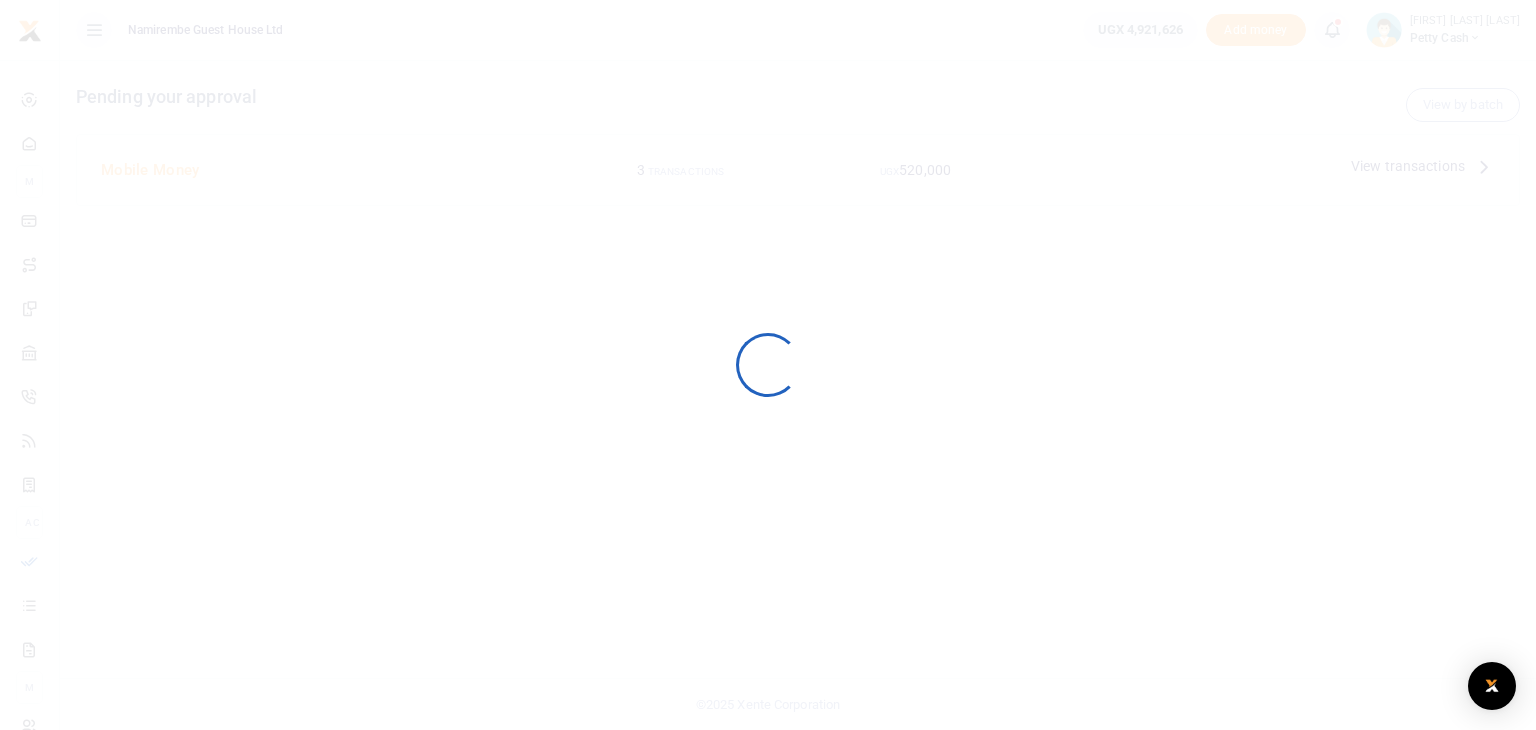 scroll, scrollTop: 0, scrollLeft: 0, axis: both 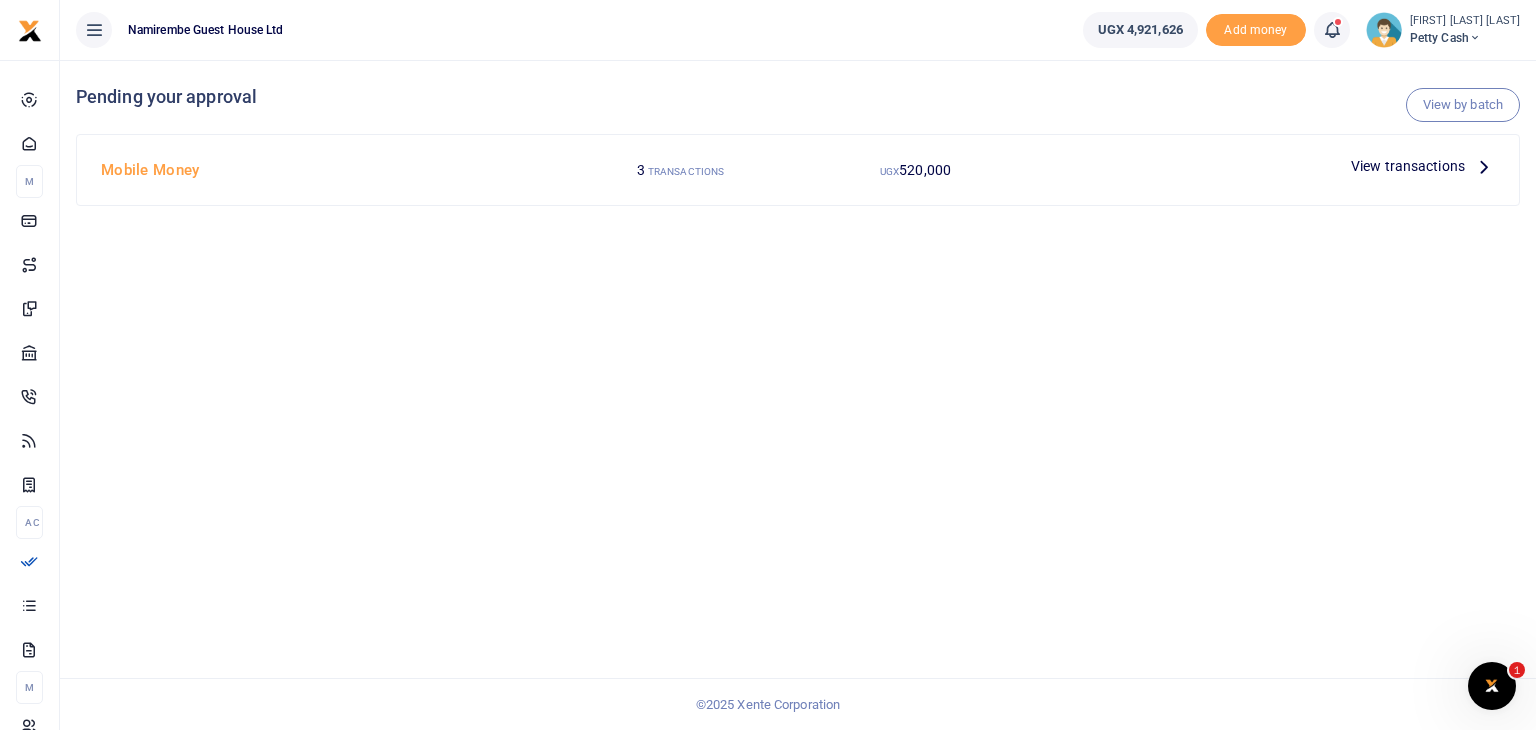 click at bounding box center [1484, 166] 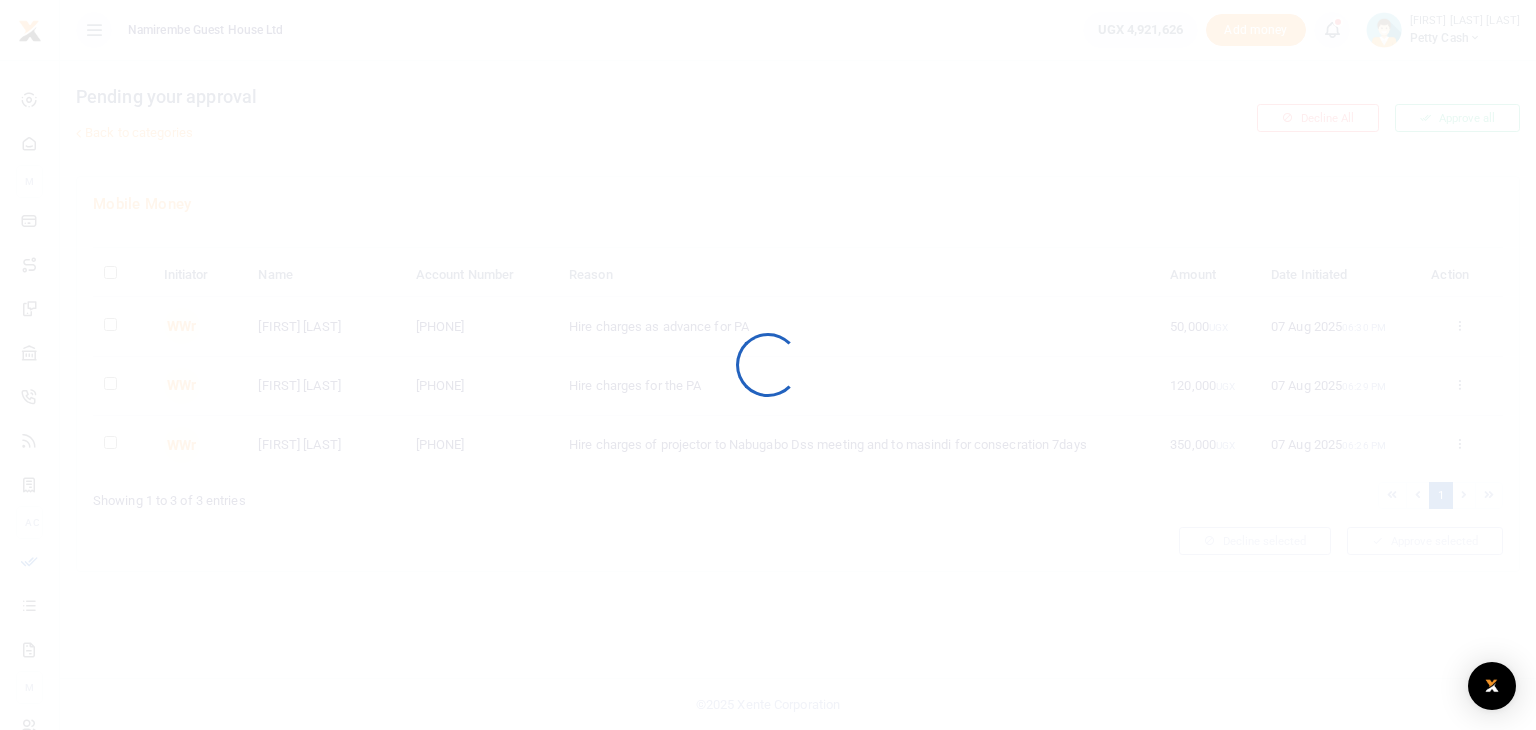 scroll, scrollTop: 0, scrollLeft: 0, axis: both 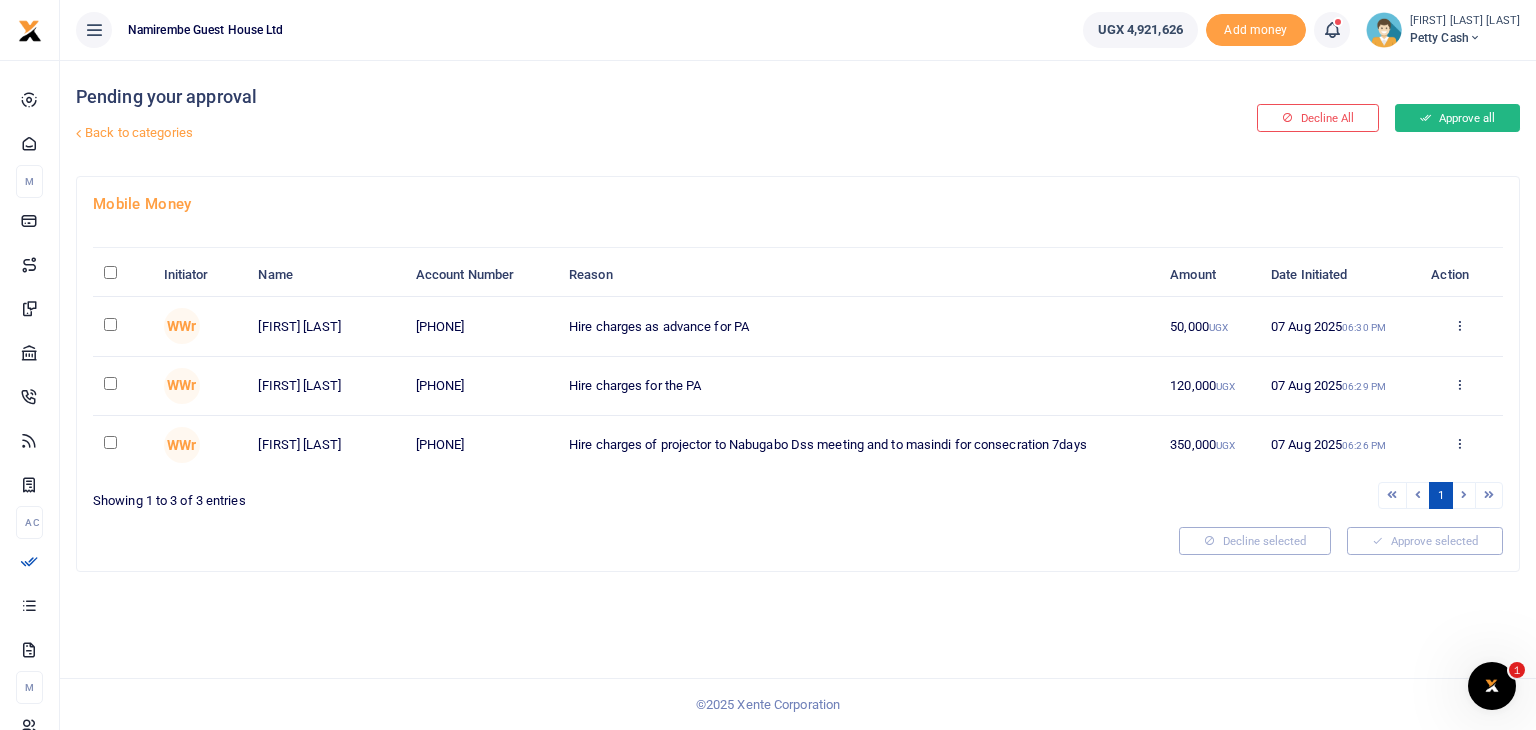 click on "Approve all" at bounding box center (1457, 118) 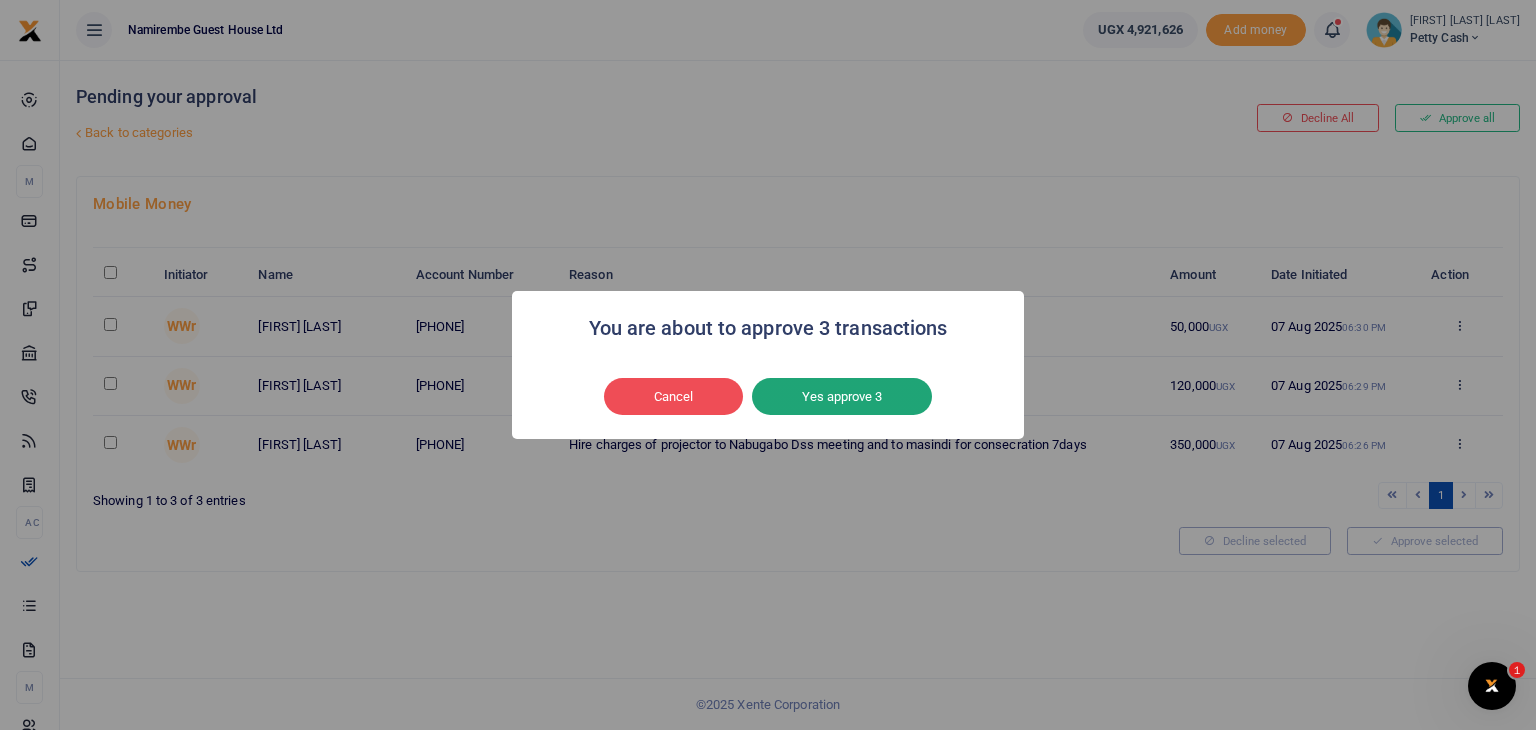 click on "Yes approve 3" at bounding box center (842, 397) 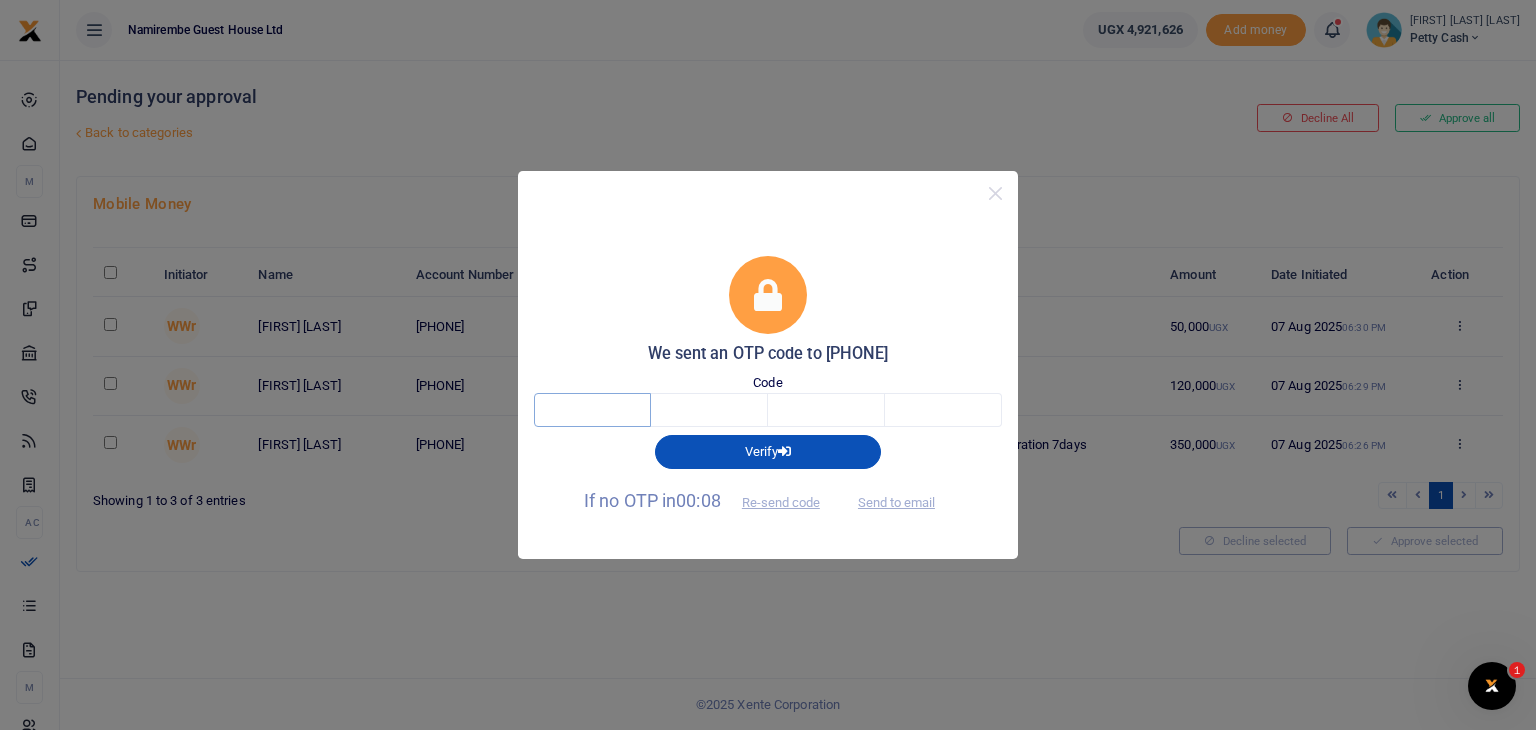 click at bounding box center (592, 410) 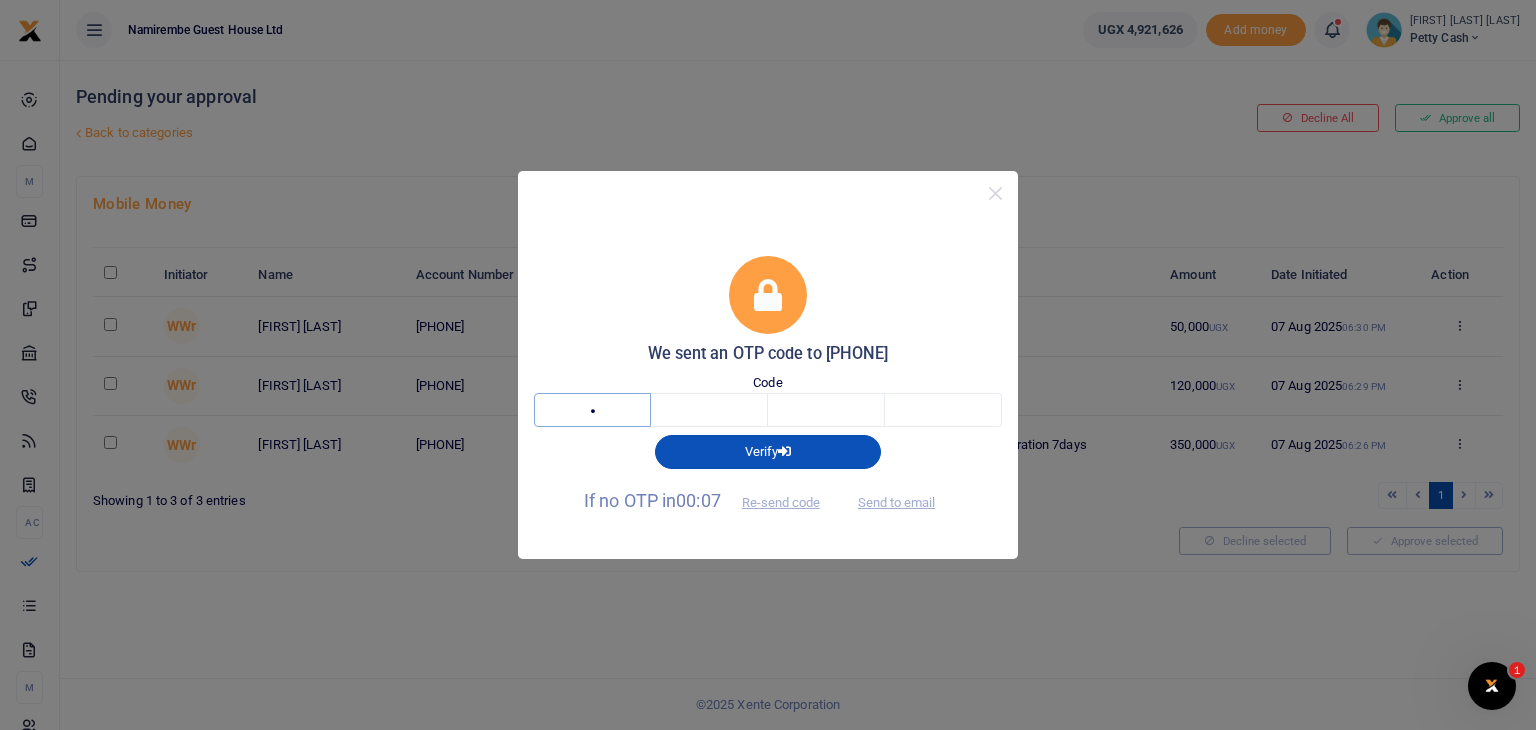 type on "3" 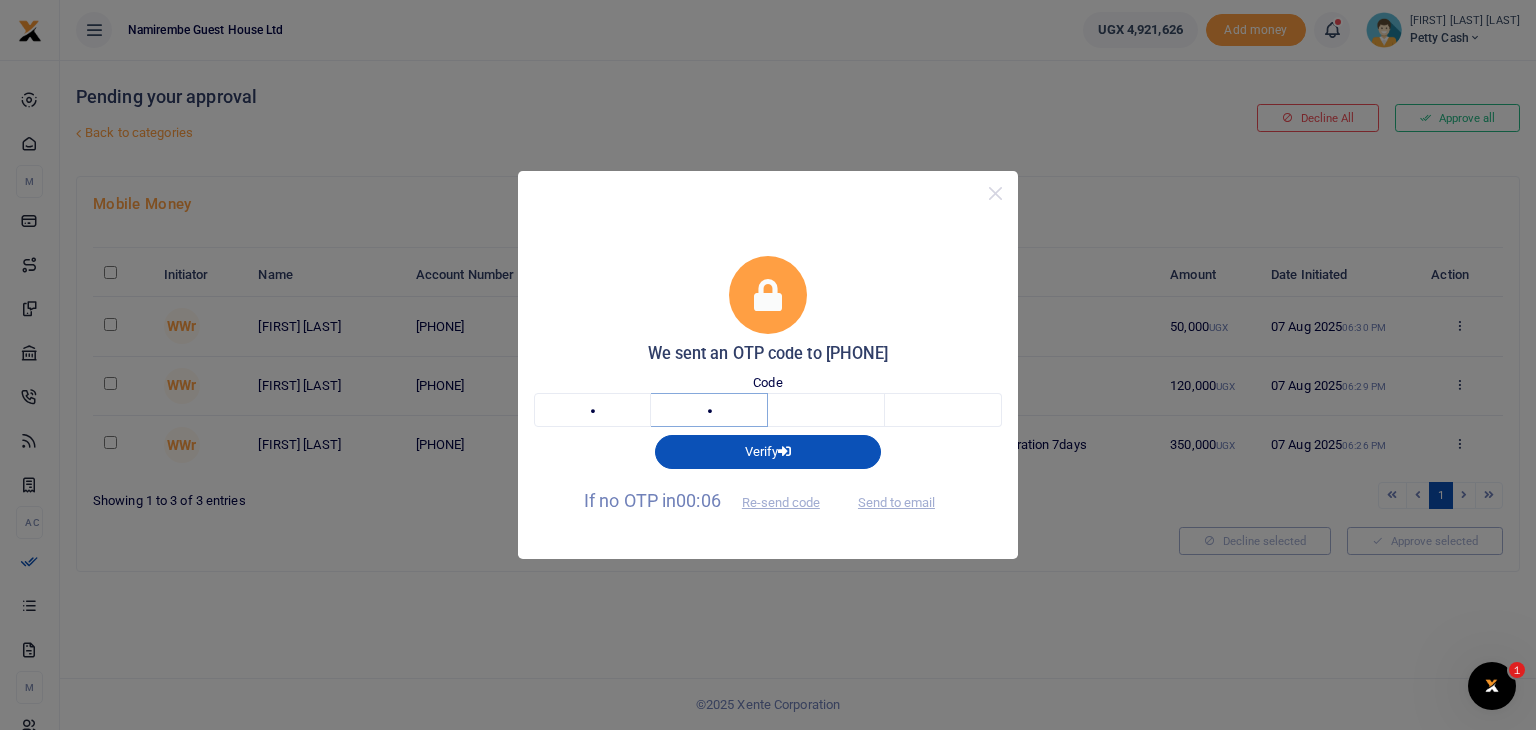 type on "2" 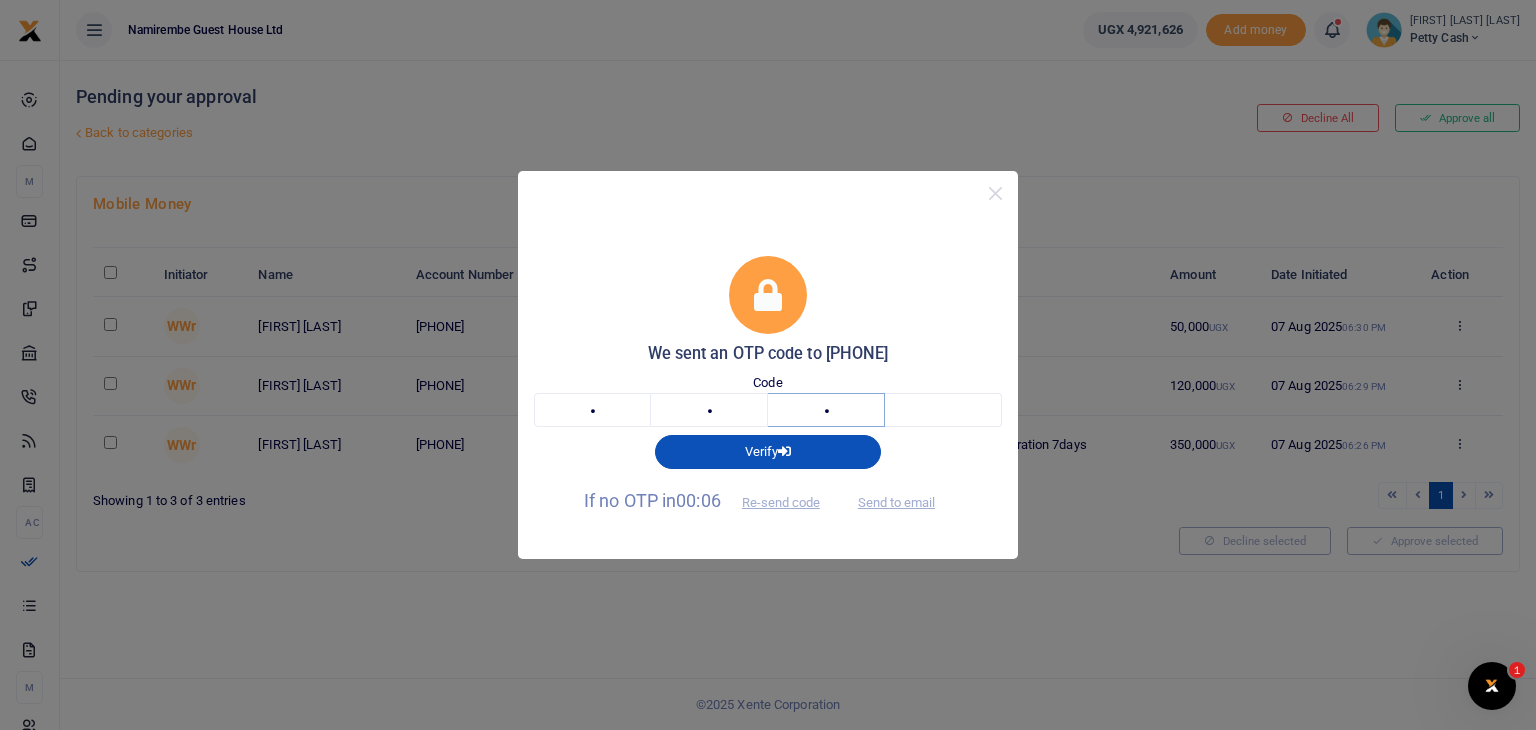type on "8" 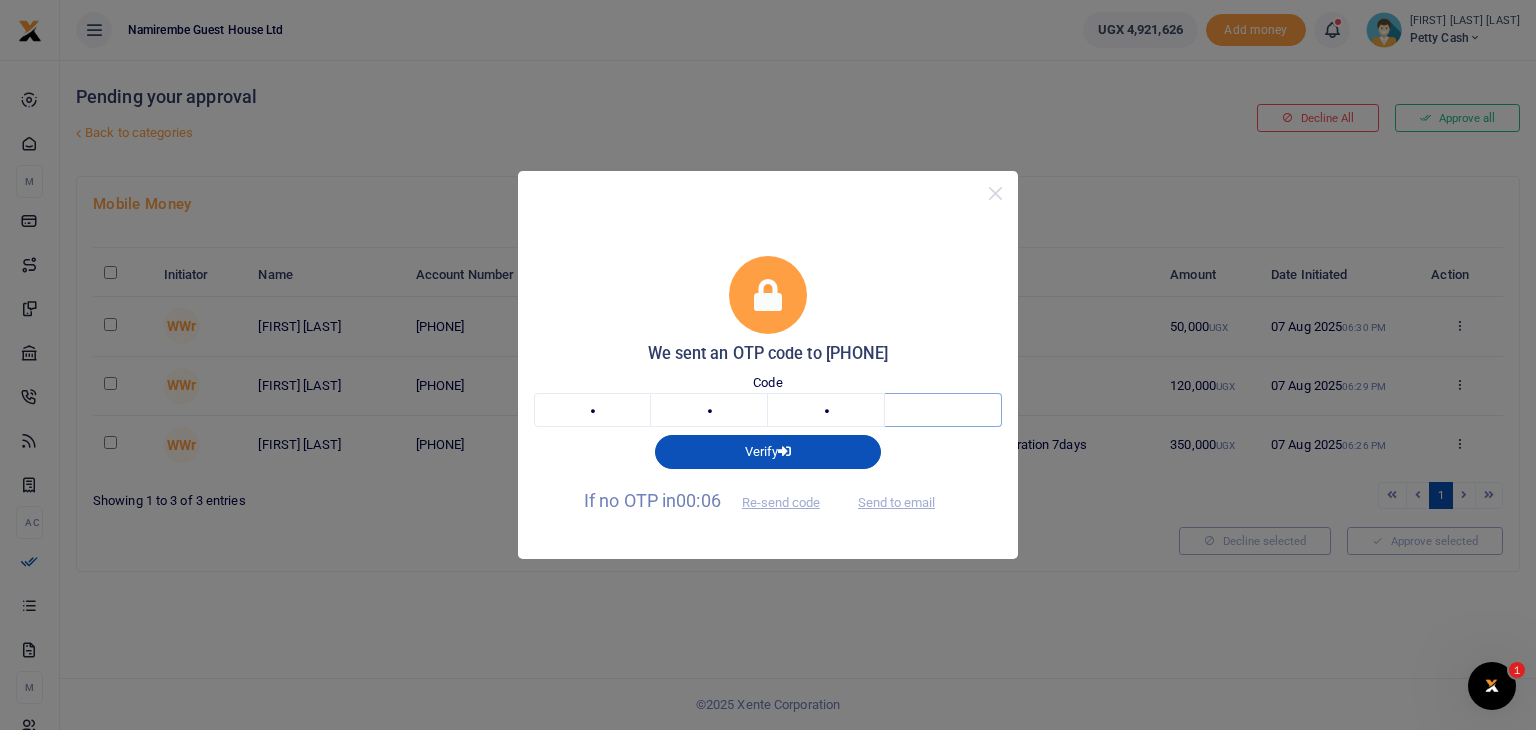type on "8" 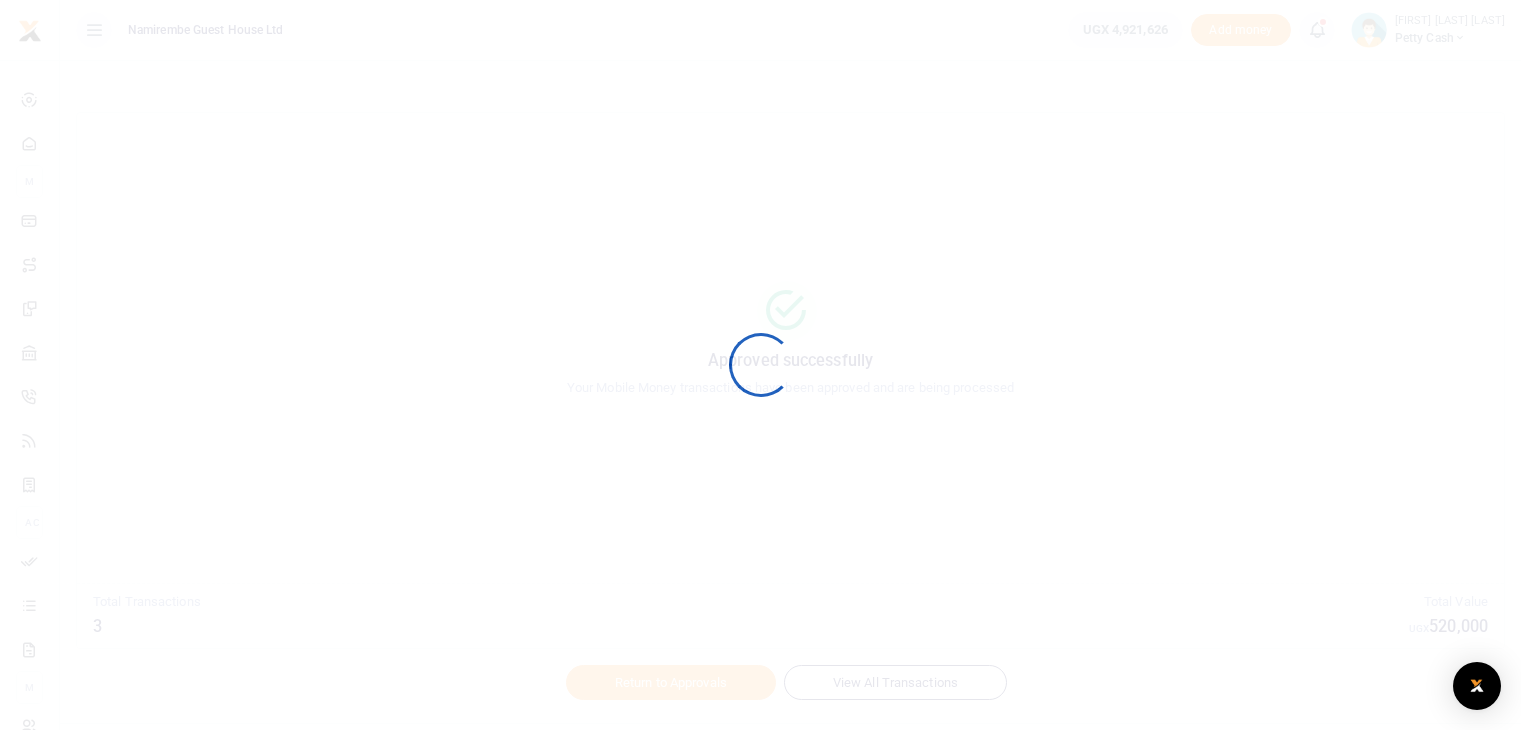 scroll, scrollTop: 0, scrollLeft: 0, axis: both 